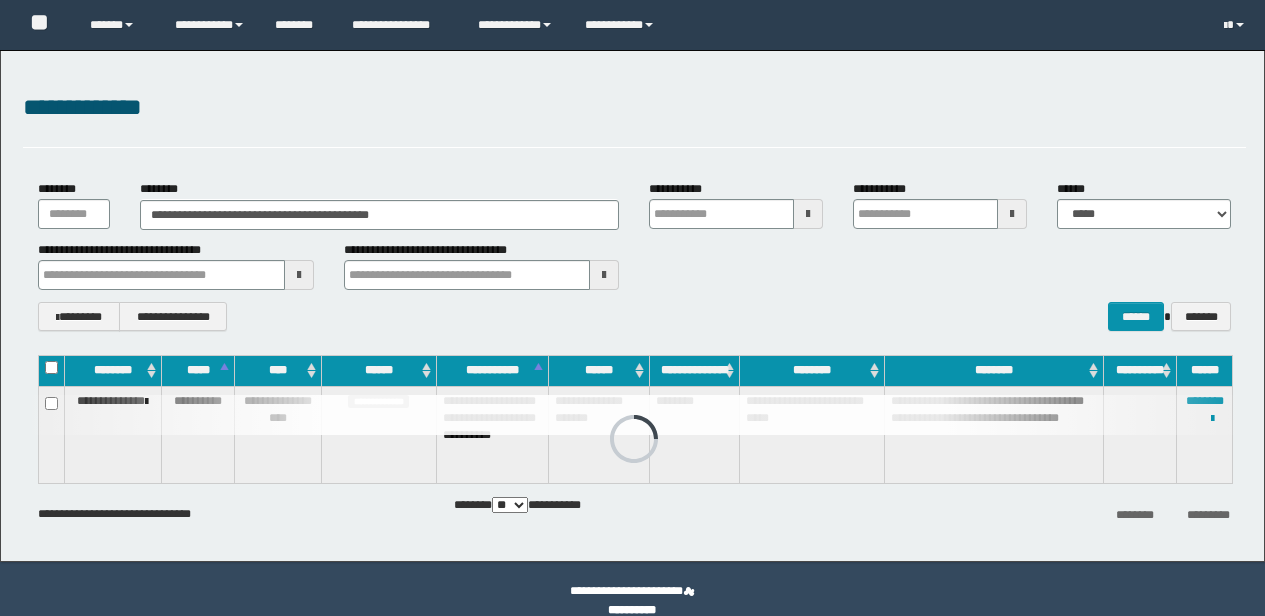 scroll, scrollTop: 0, scrollLeft: 0, axis: both 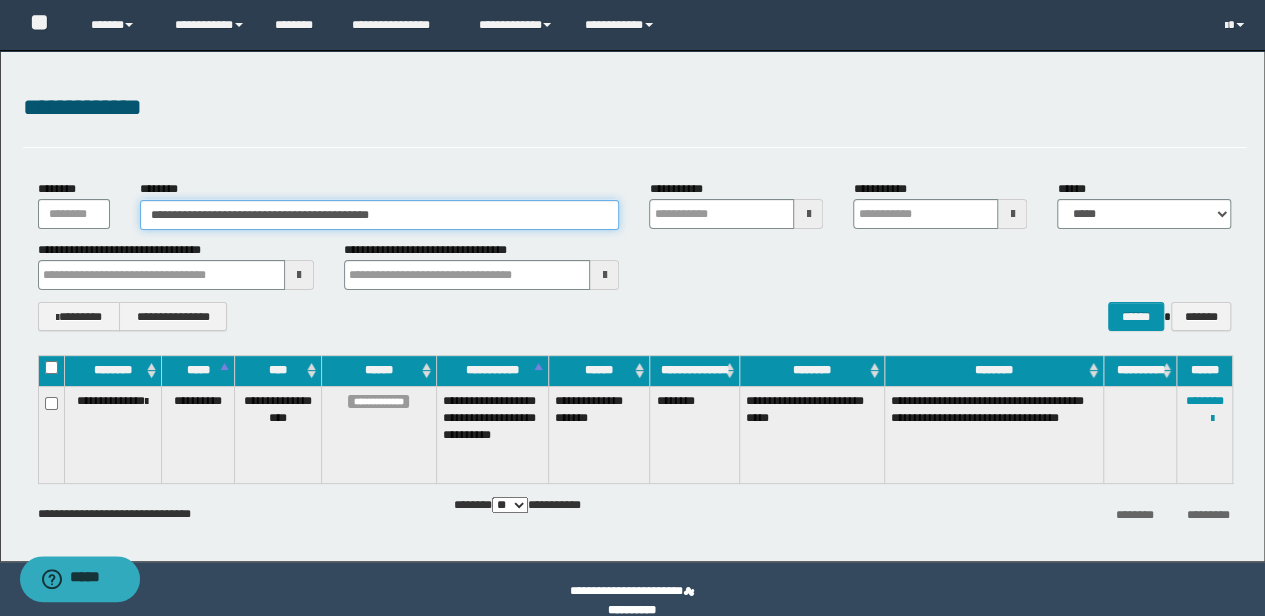drag, startPoint x: 433, startPoint y: 204, endPoint x: 1, endPoint y: 204, distance: 432 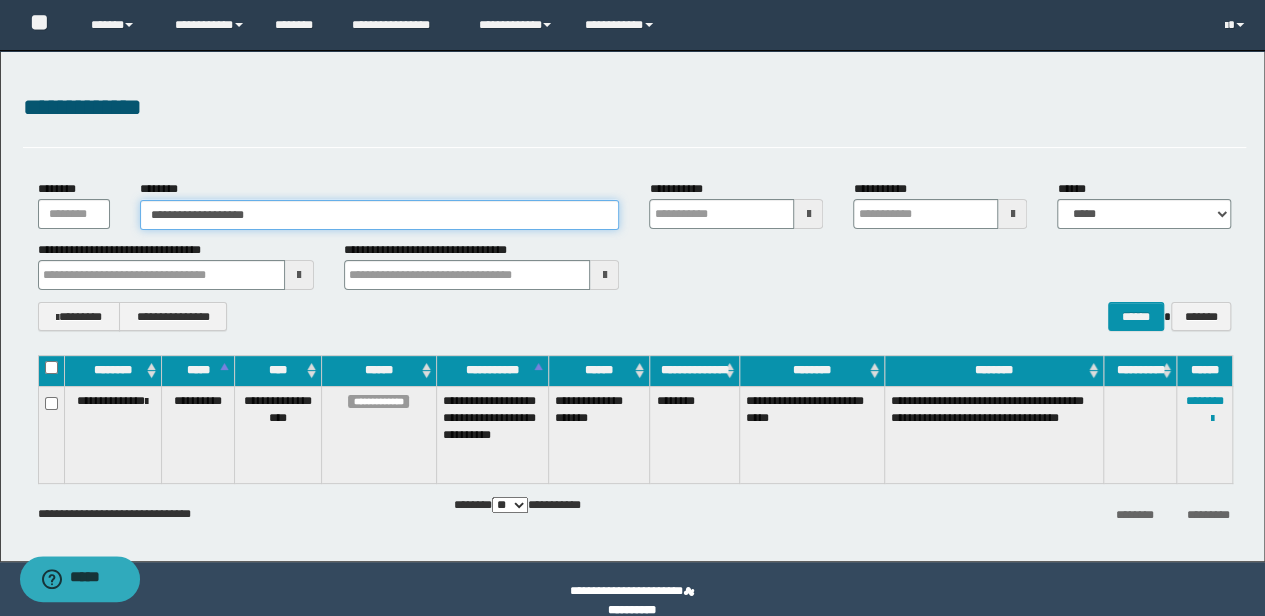 type on "**********" 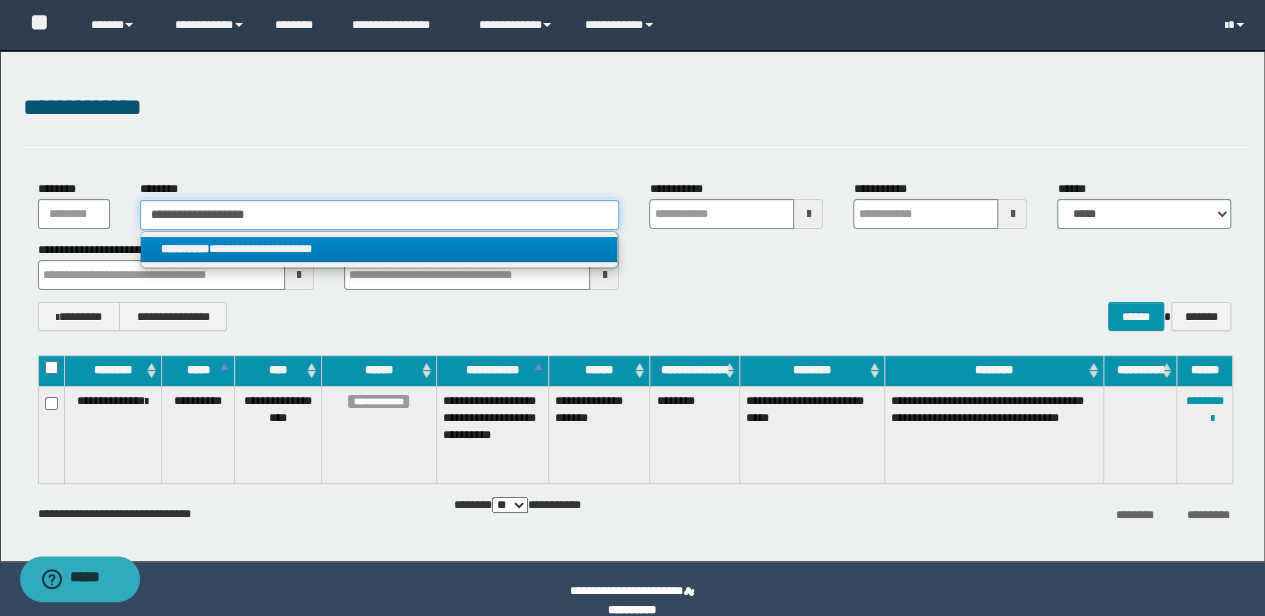 type on "**********" 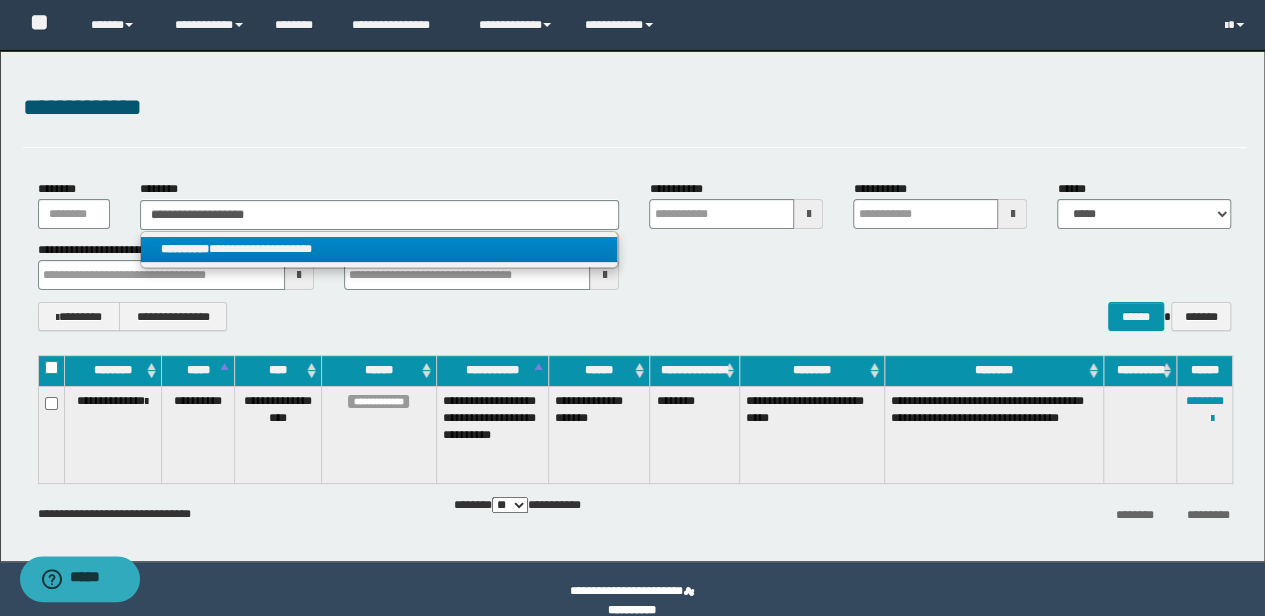 click on "**********" at bounding box center (379, 249) 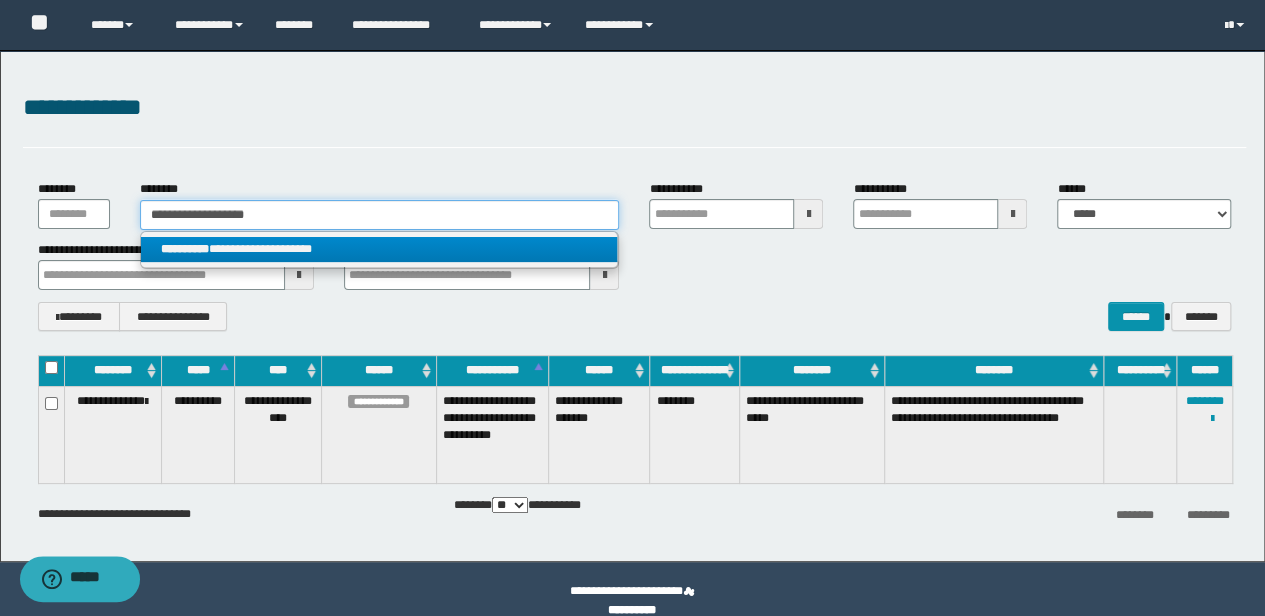 type 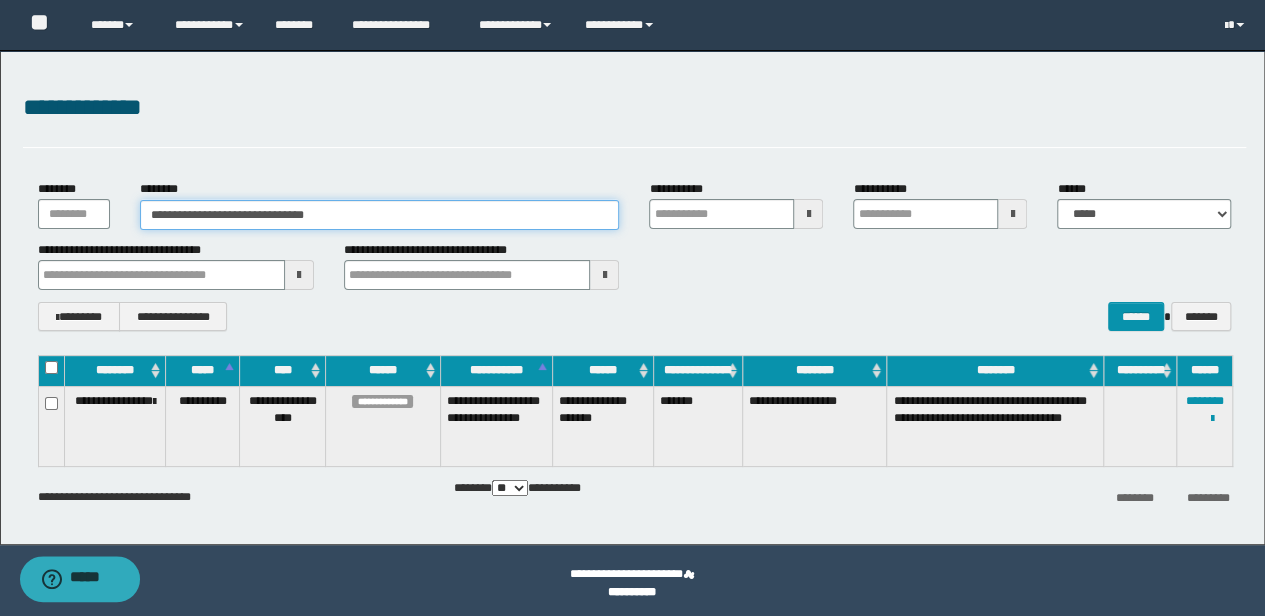 drag, startPoint x: 160, startPoint y: 214, endPoint x: 0, endPoint y: 220, distance: 160.11246 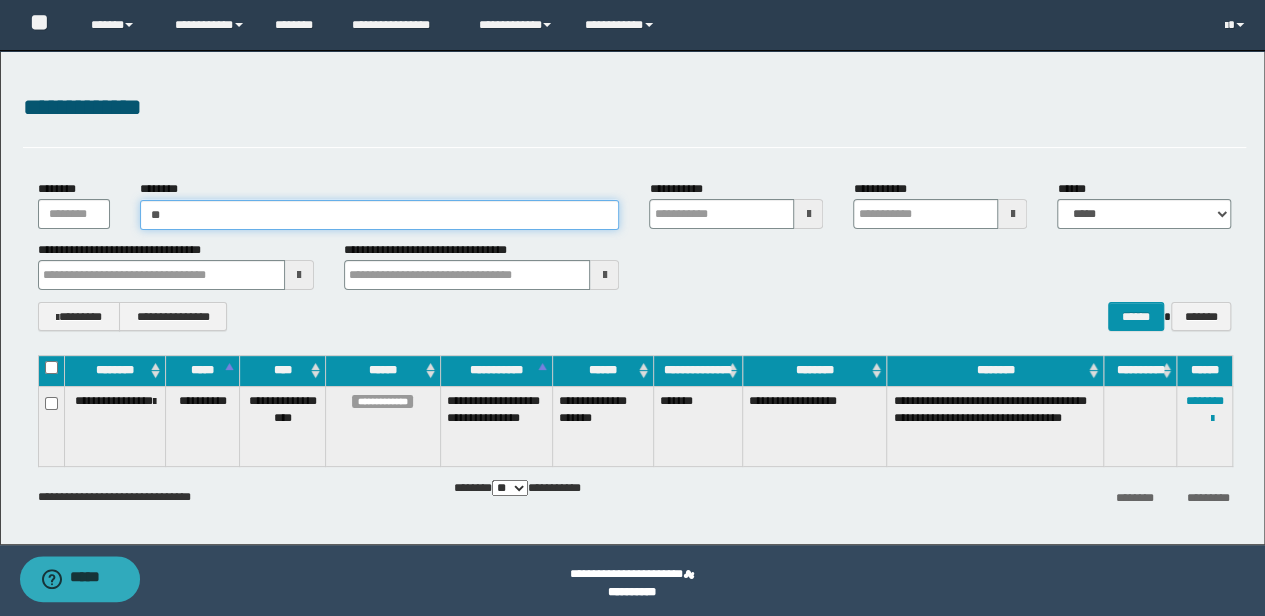 type on "***" 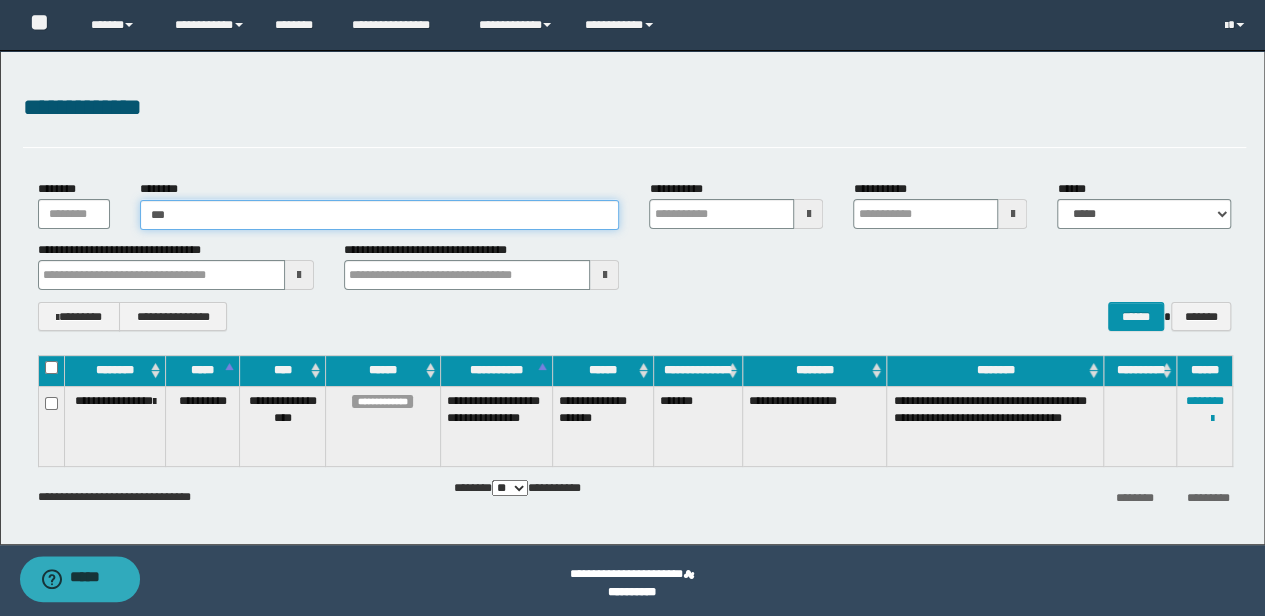 type on "***" 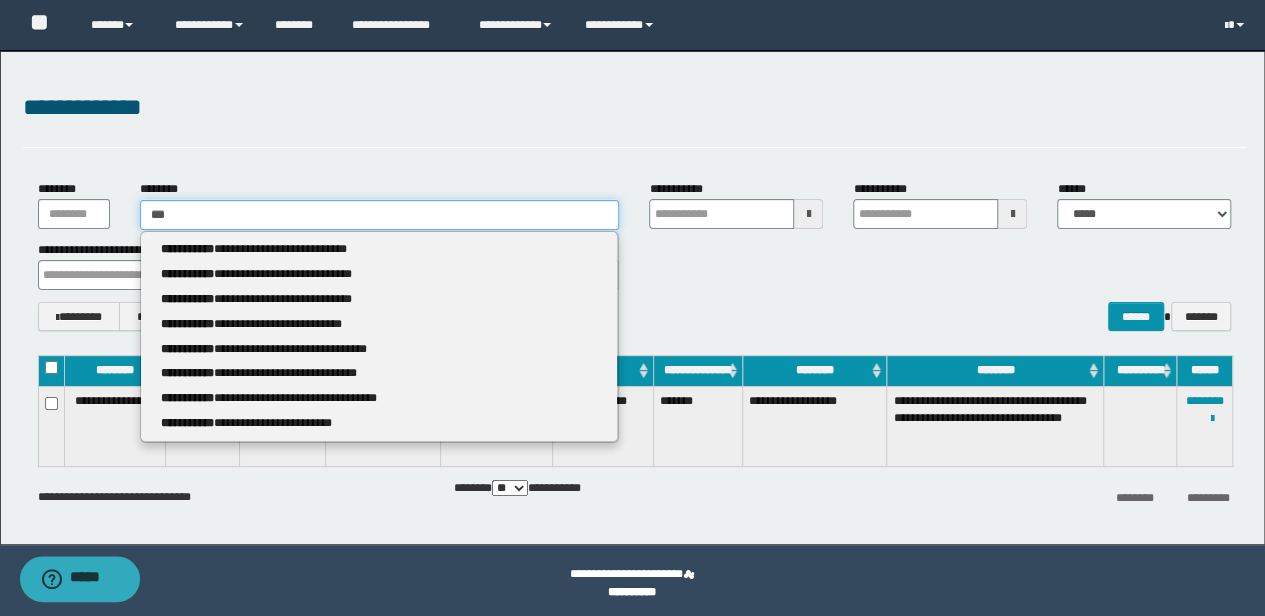 type 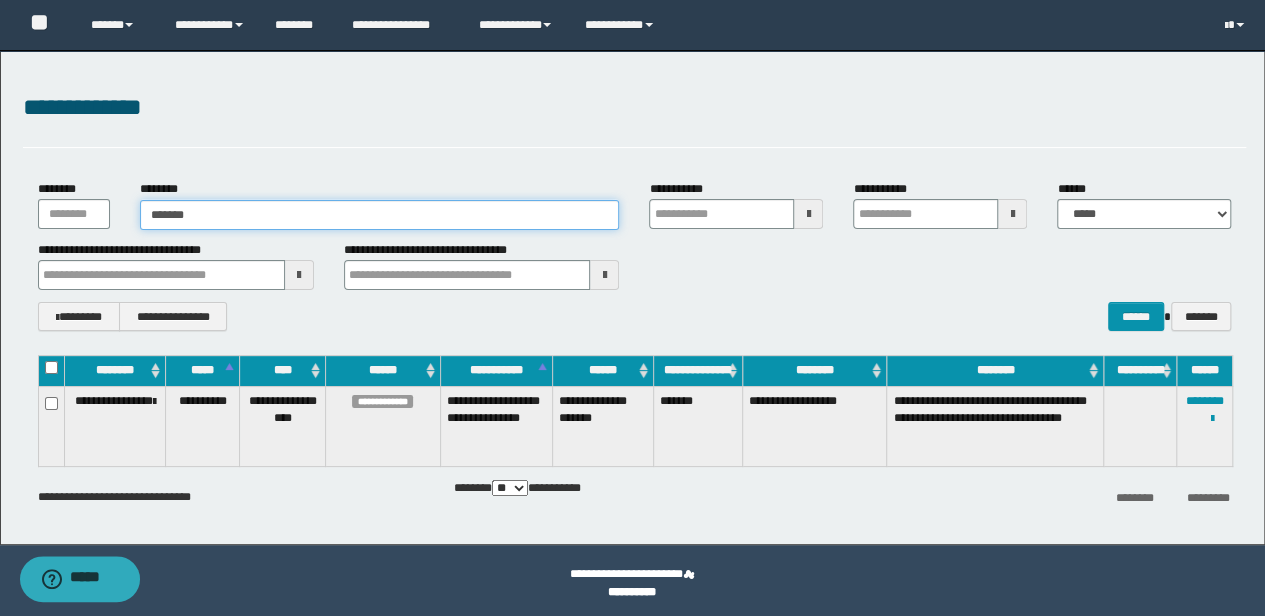 type on "********" 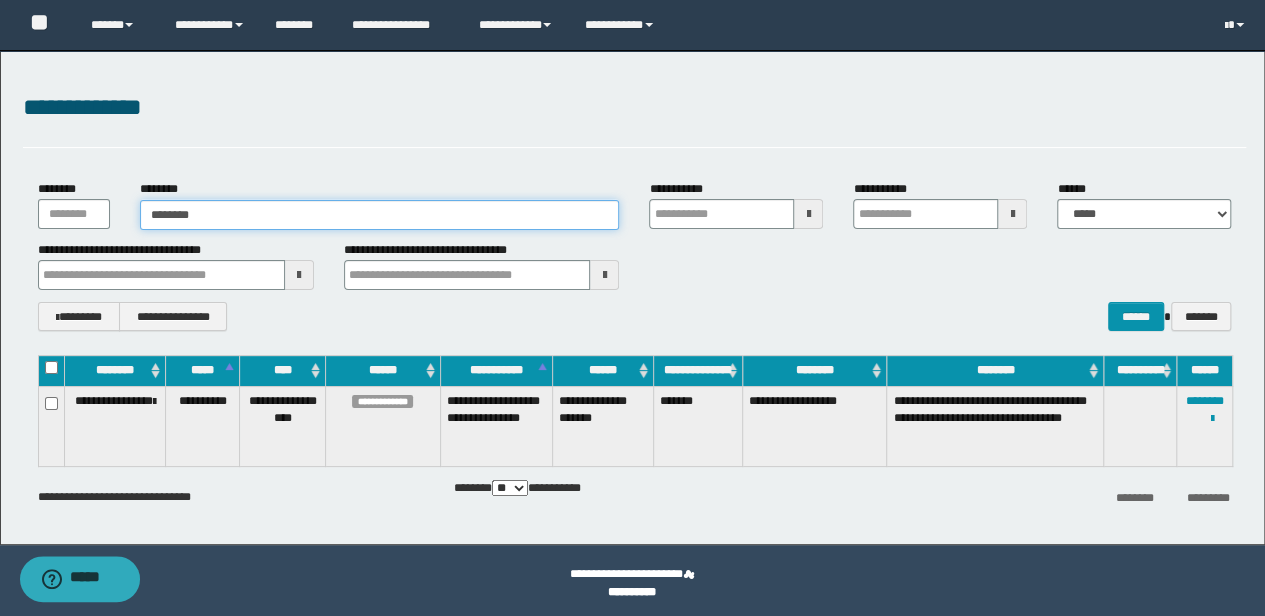 type on "********" 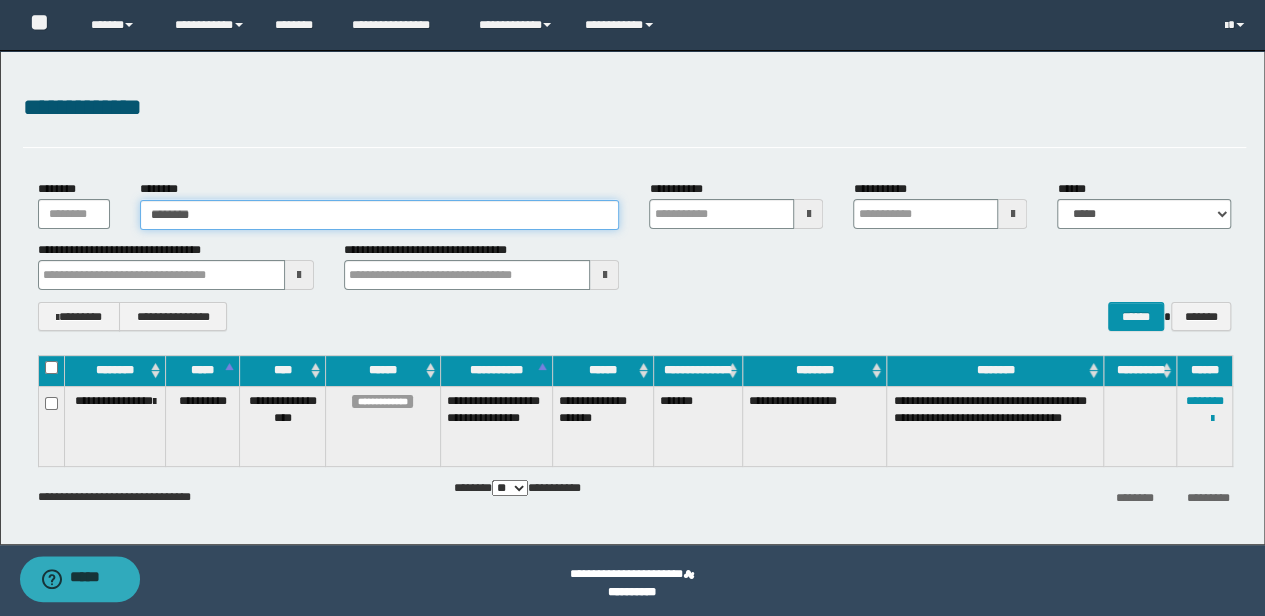 type 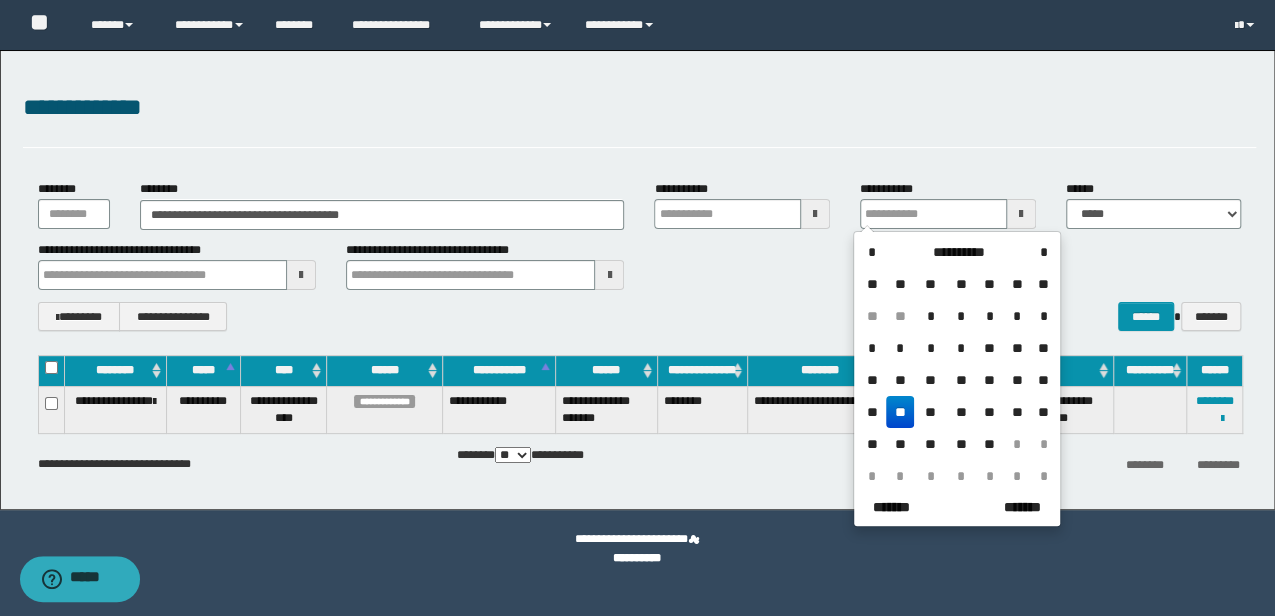 click on "**********" at bounding box center (637, 549) 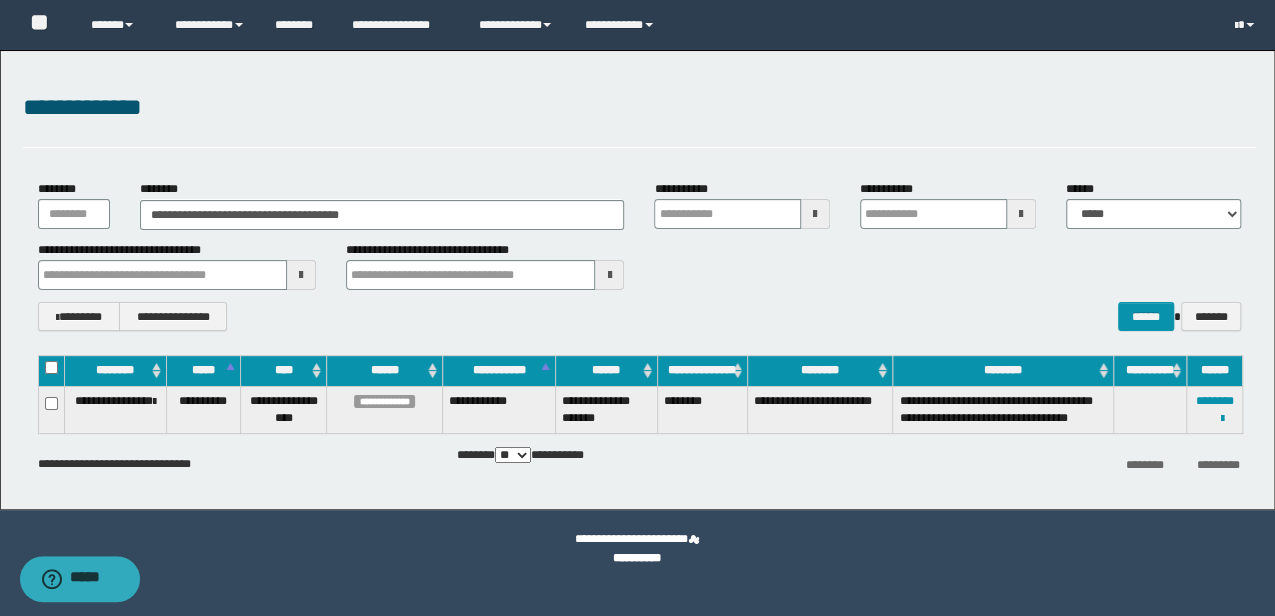 click on "**********" at bounding box center (1215, 409) 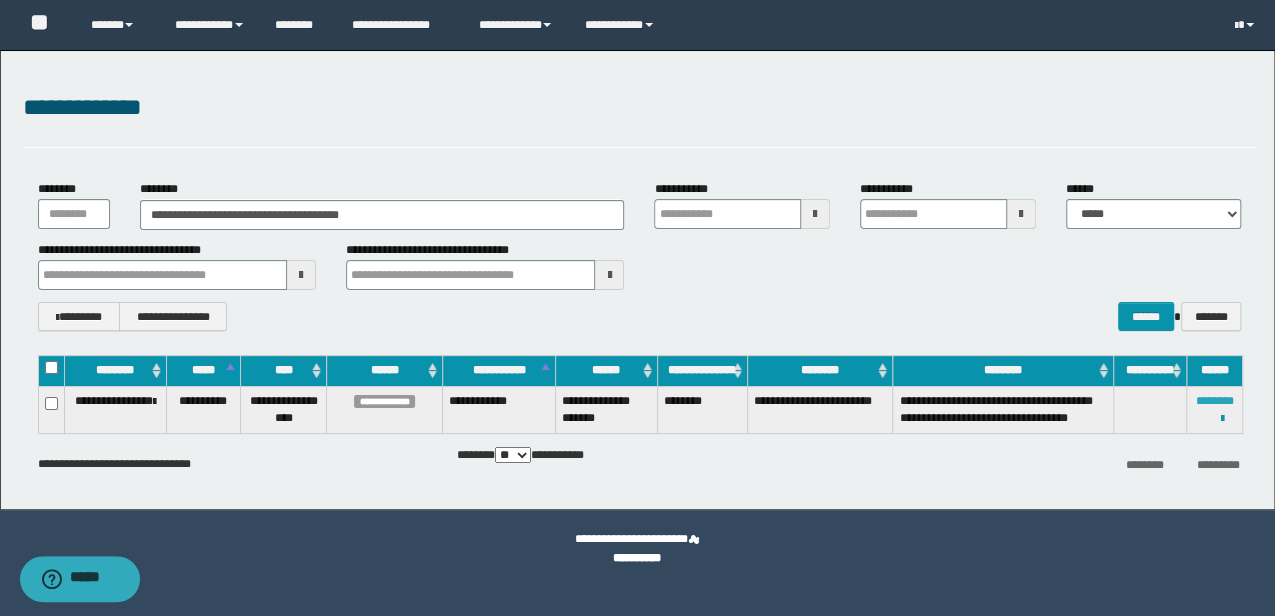 click on "********" at bounding box center [1214, 401] 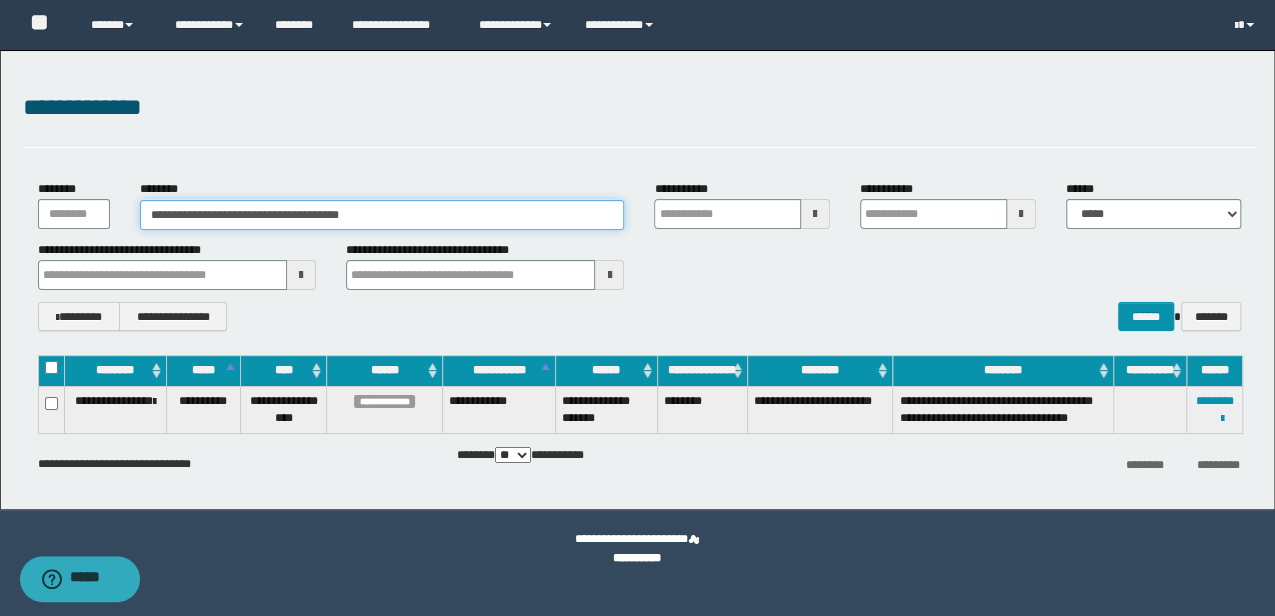 drag, startPoint x: 460, startPoint y: 213, endPoint x: 18, endPoint y: 238, distance: 442.70645 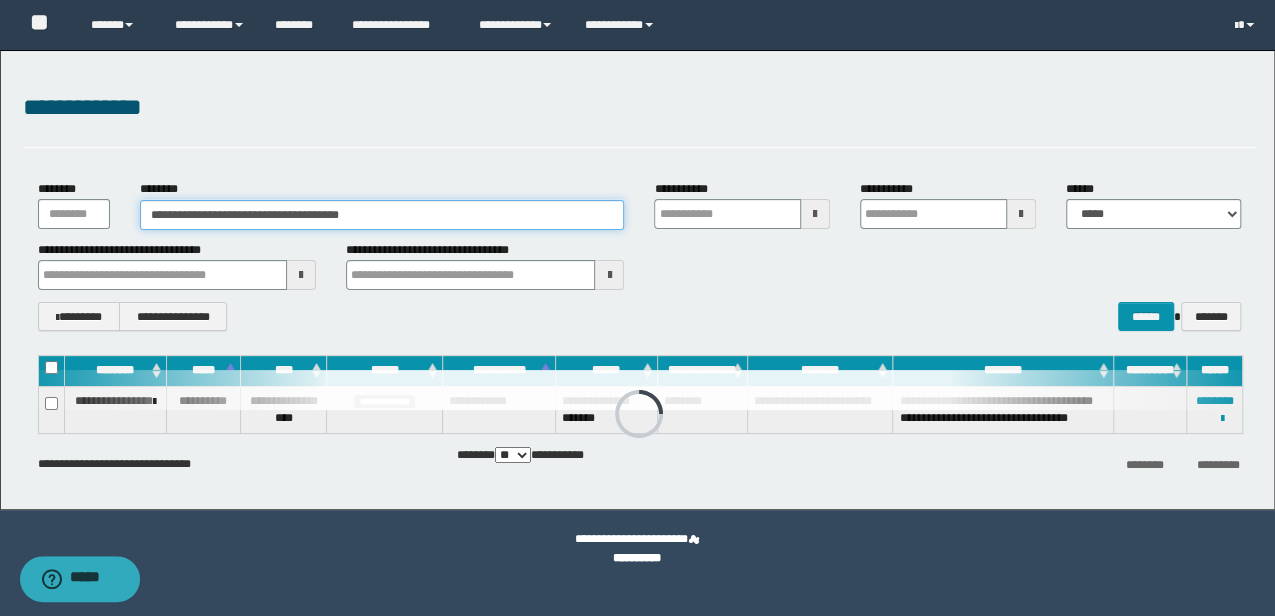 drag, startPoint x: 396, startPoint y: 211, endPoint x: -3, endPoint y: 205, distance: 399.0451 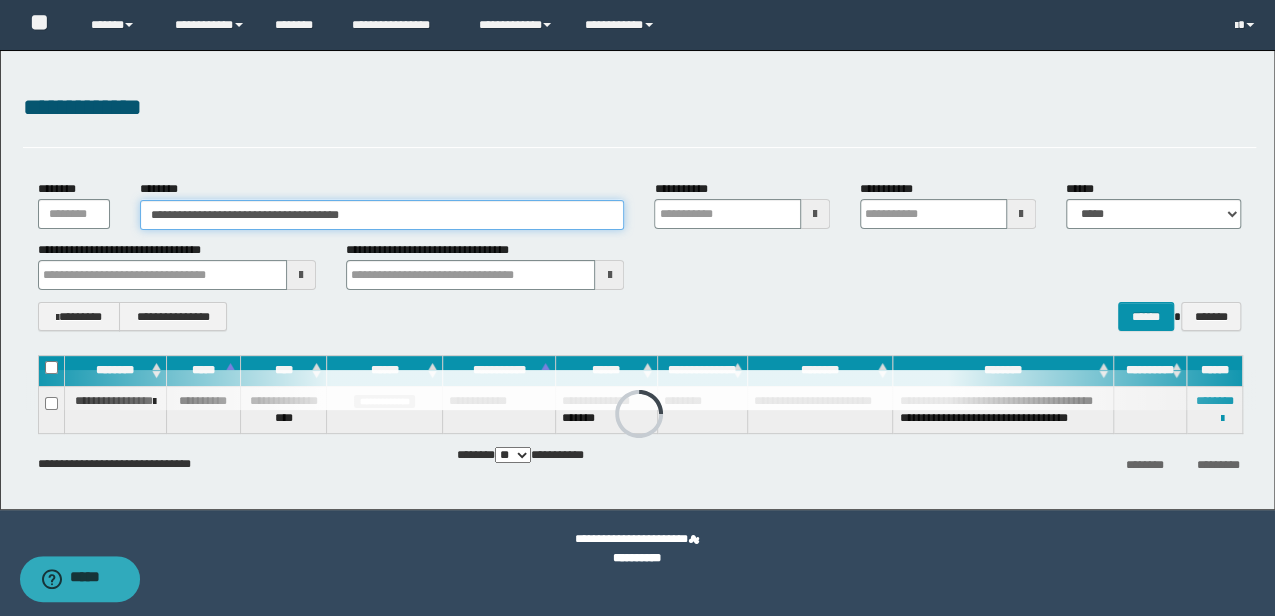 click on "**********" at bounding box center (637, 308) 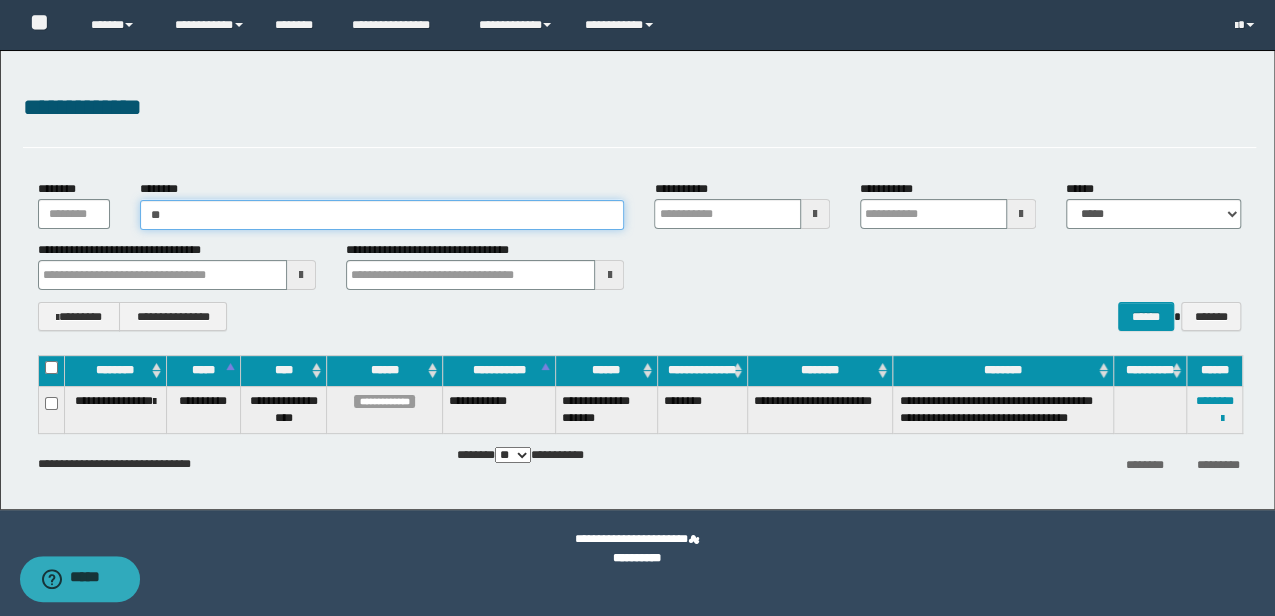 type on "***" 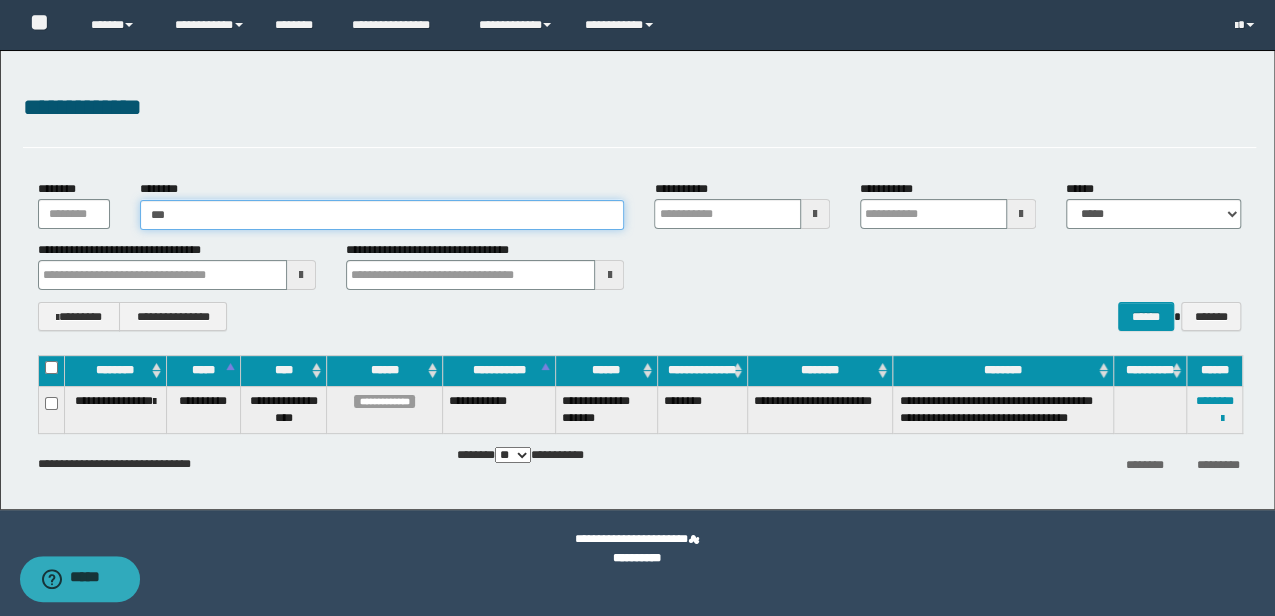 type on "***" 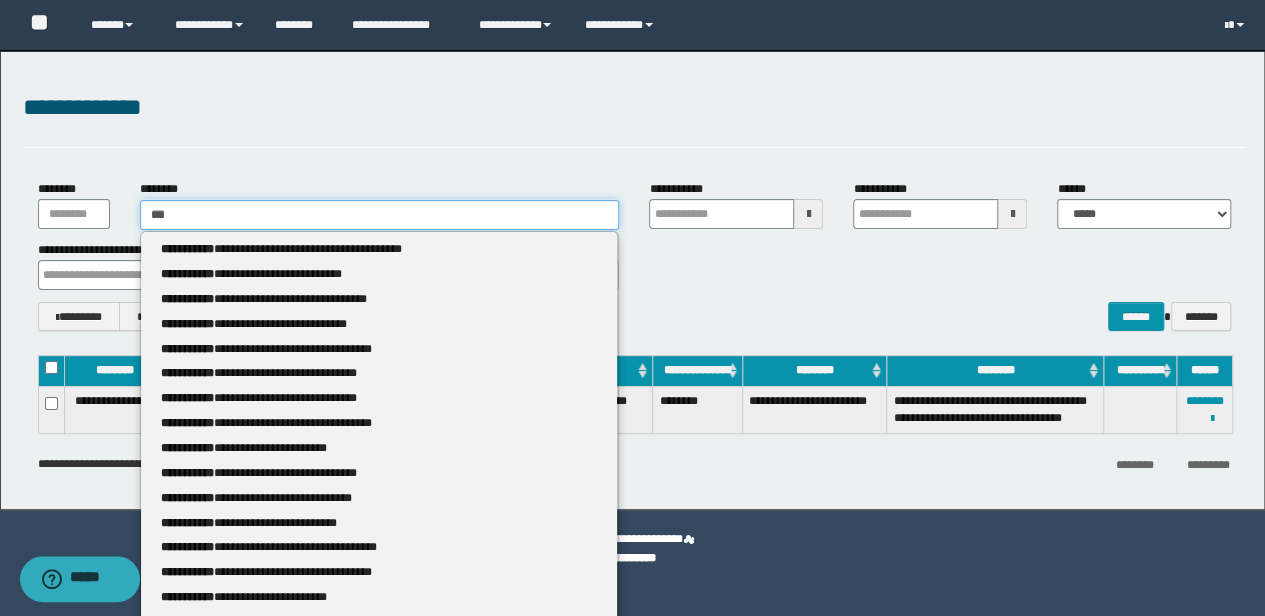 type 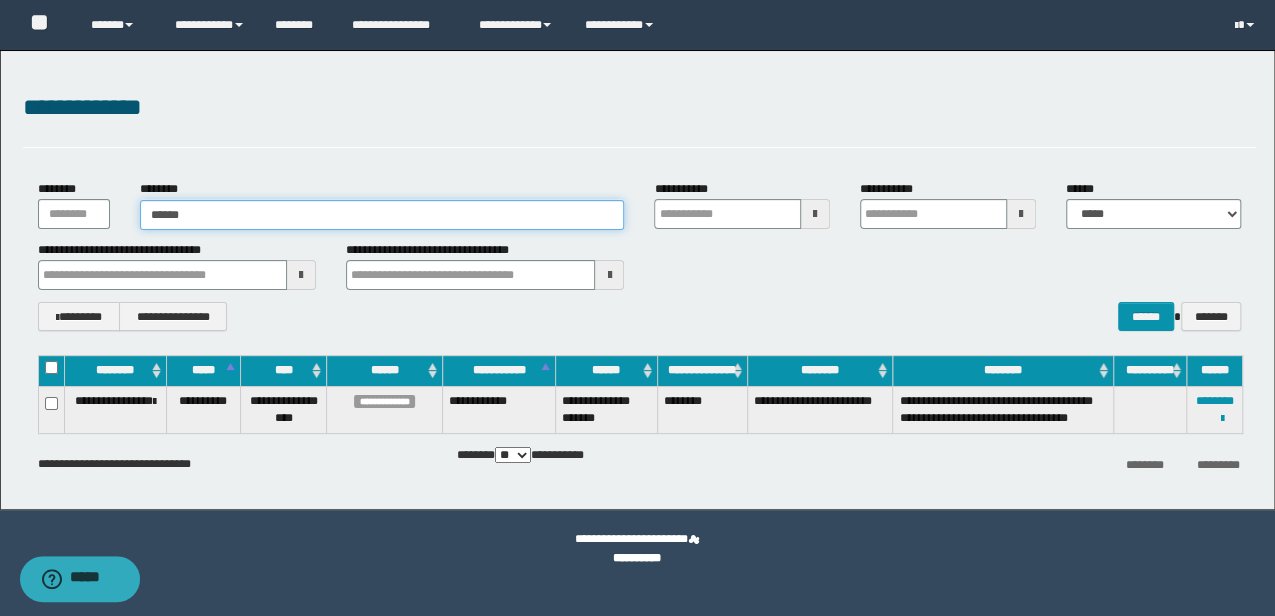 type on "*******" 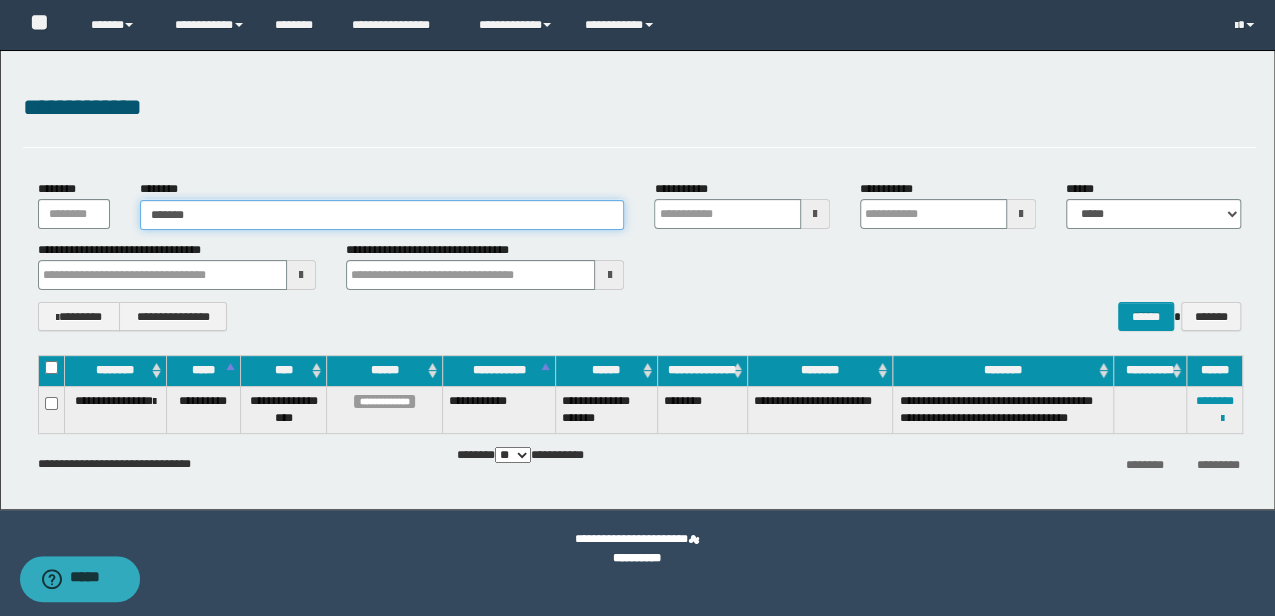 type on "*******" 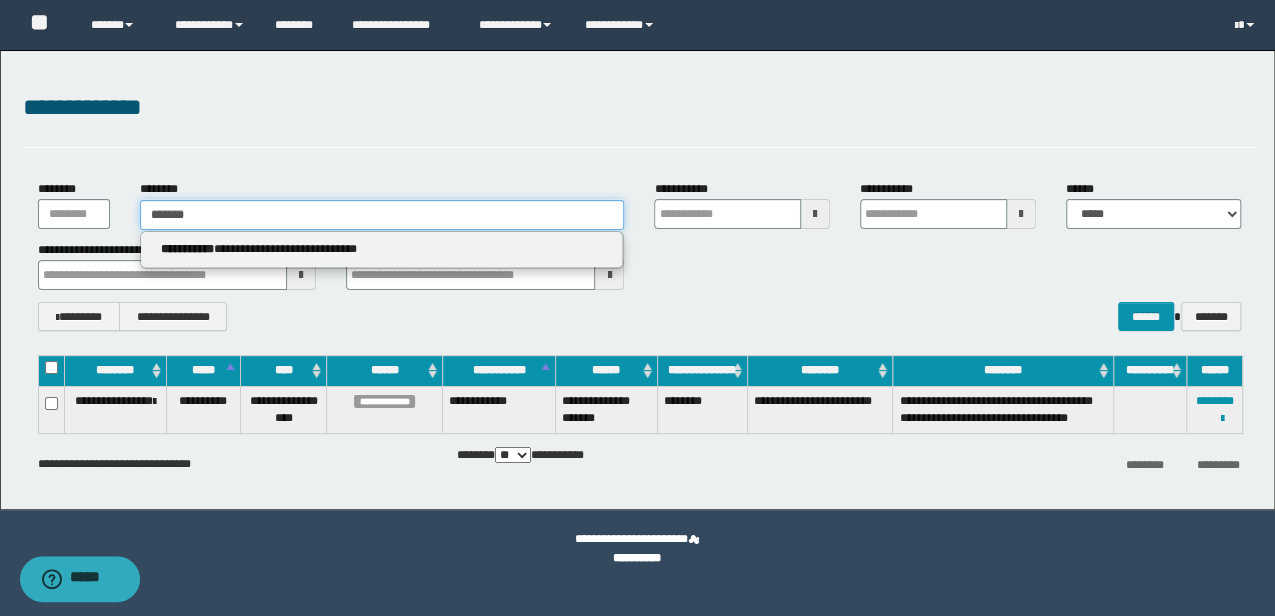 type 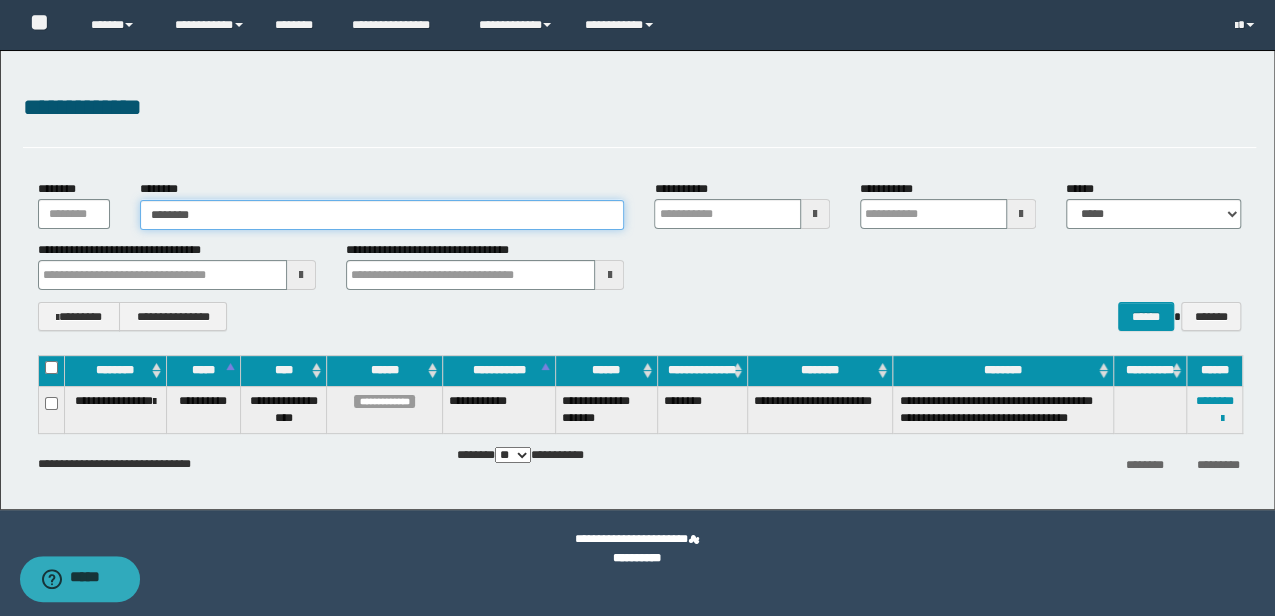 type on "********" 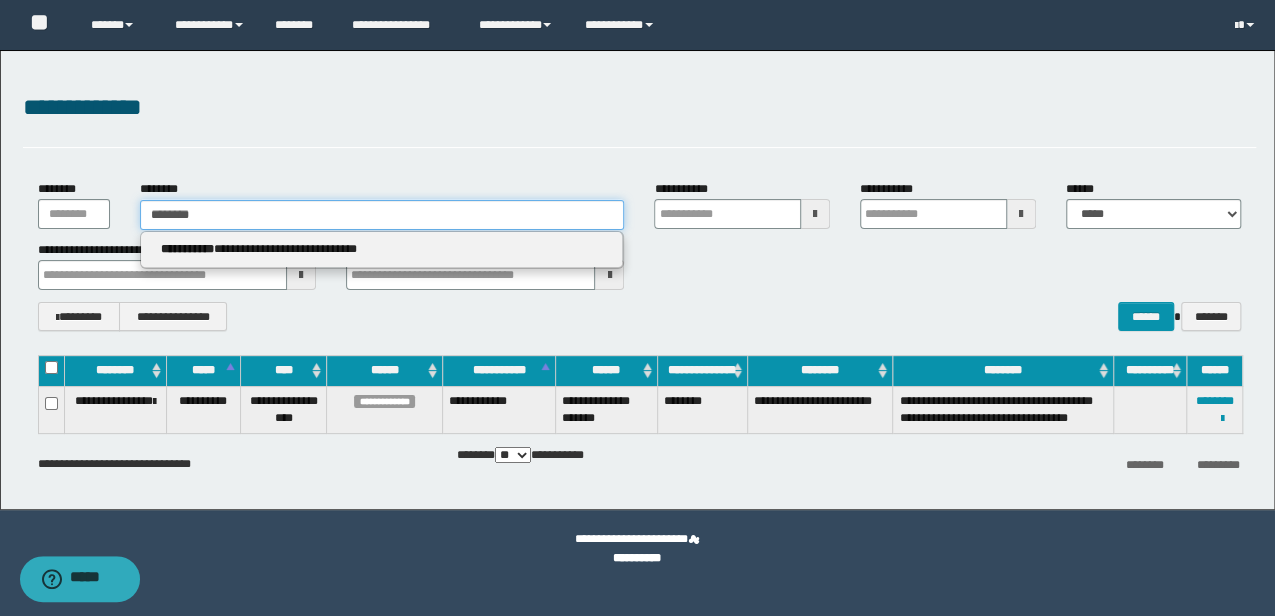 type 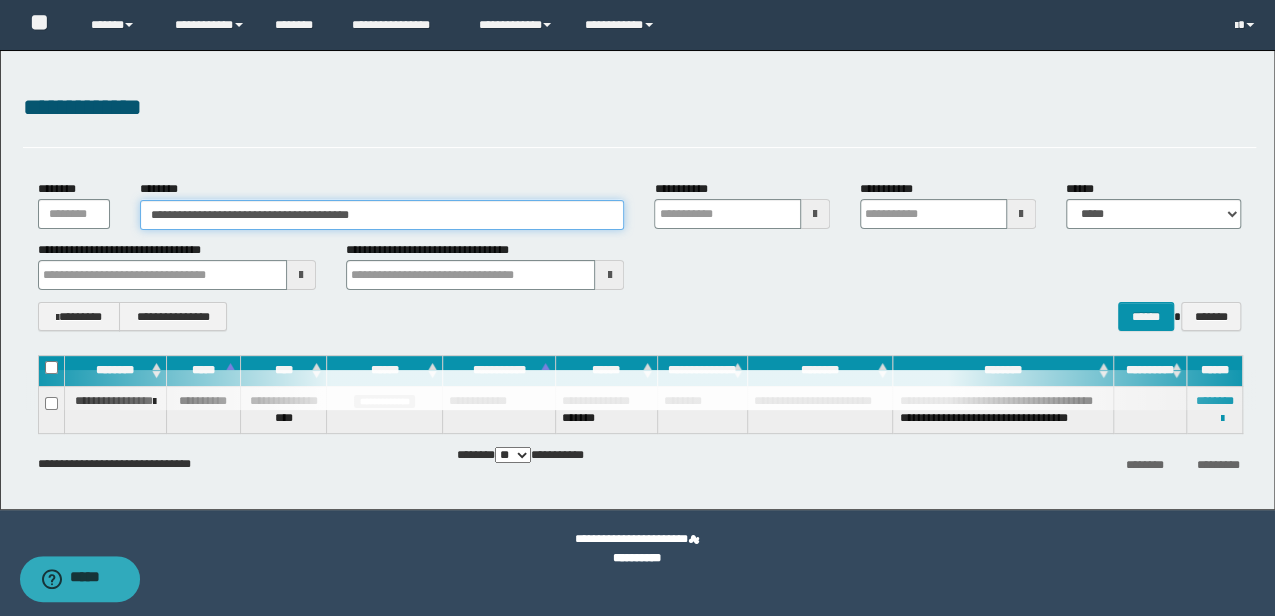 type on "**********" 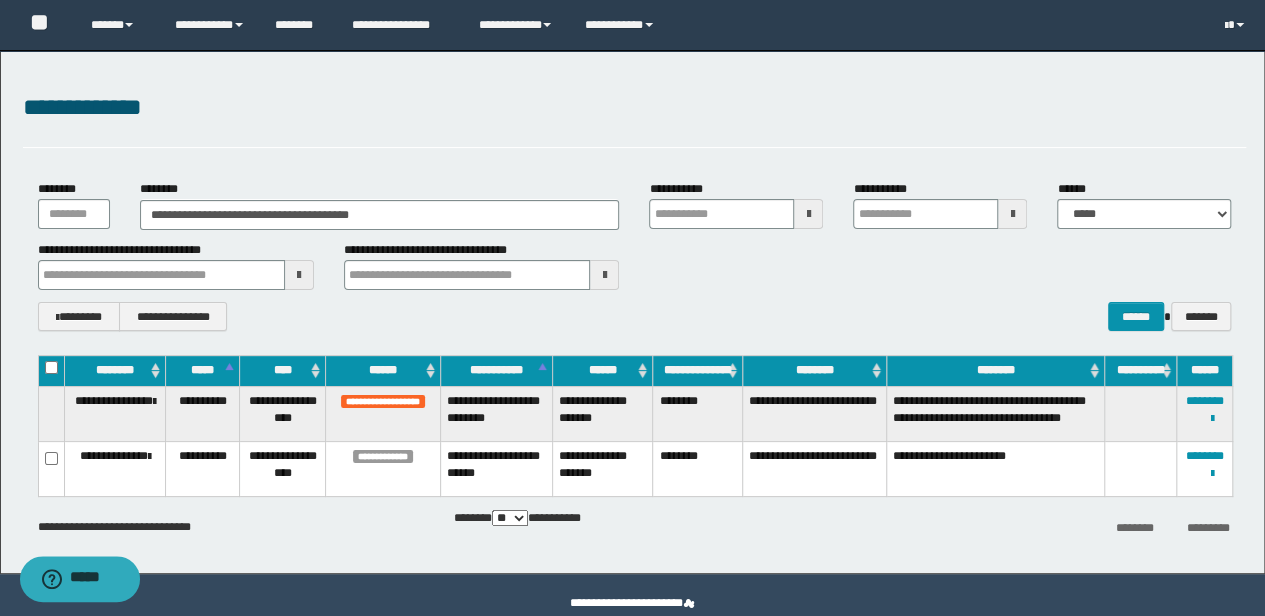 click on "**********" at bounding box center (382, 468) 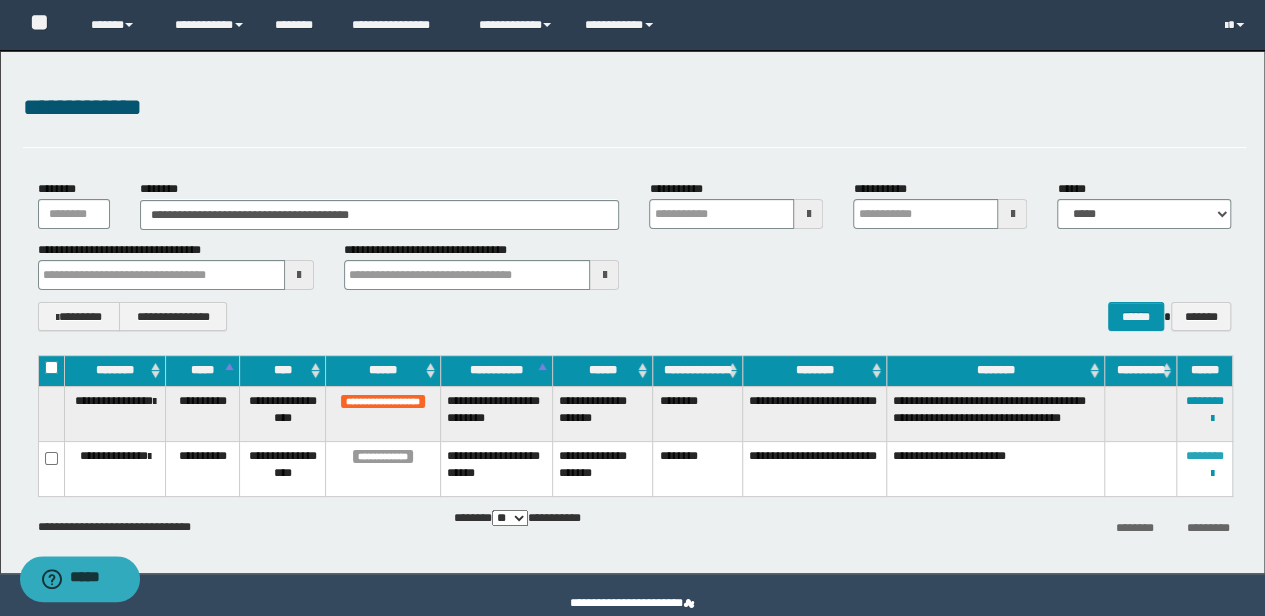 click on "********" at bounding box center [1205, 456] 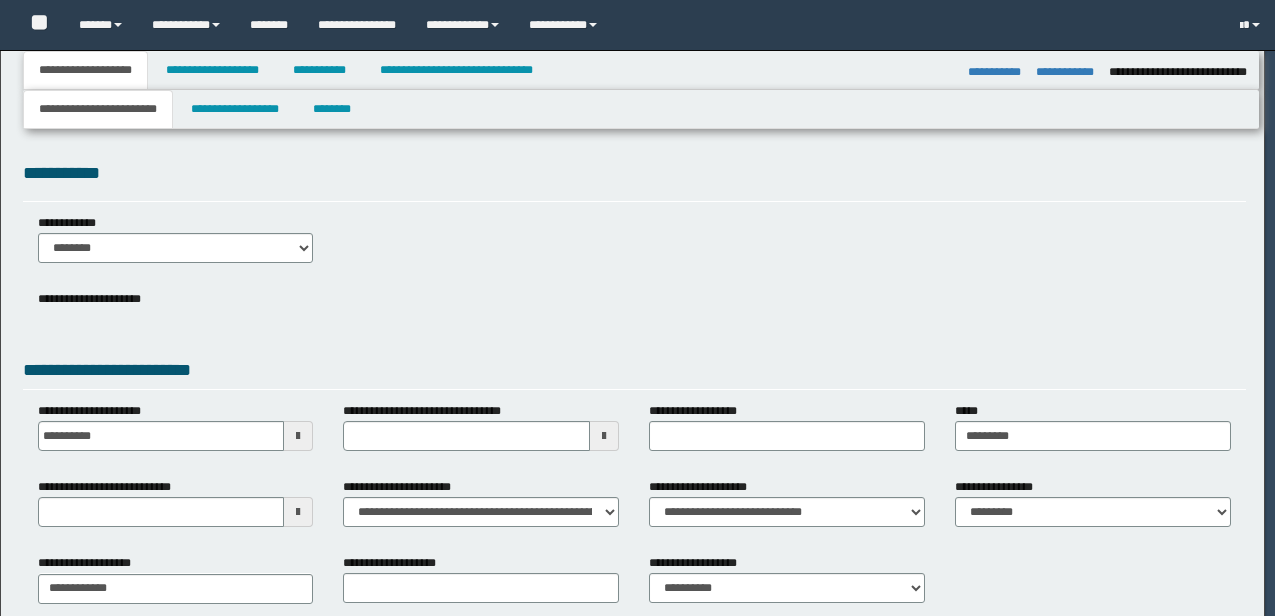 select on "**" 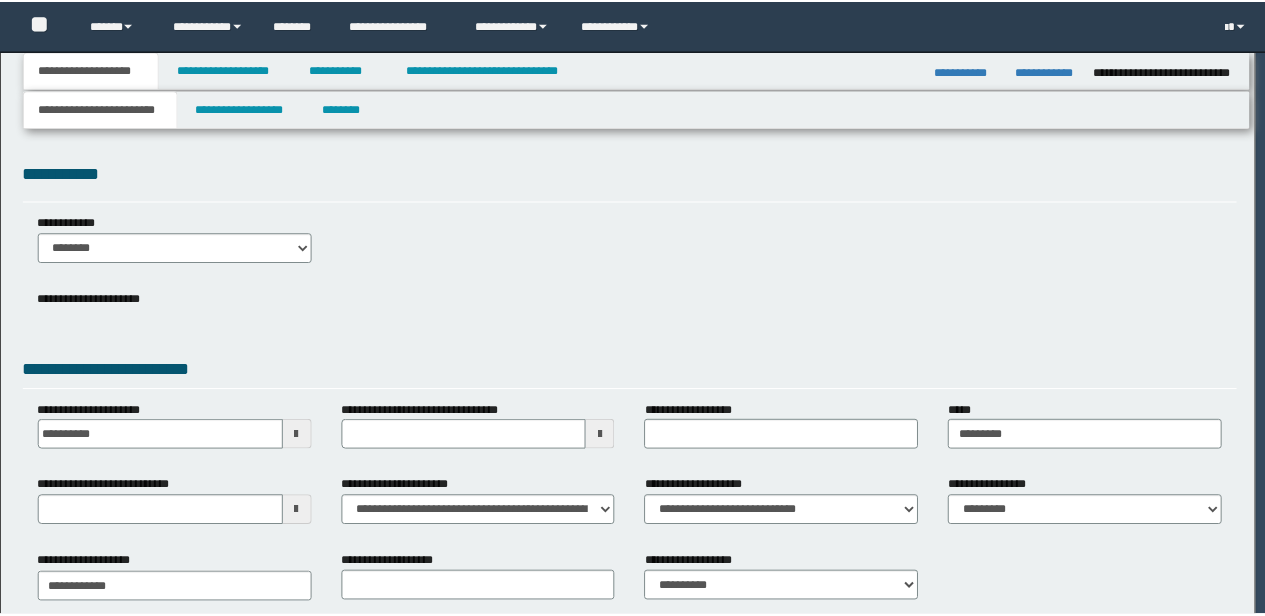 scroll, scrollTop: 0, scrollLeft: 0, axis: both 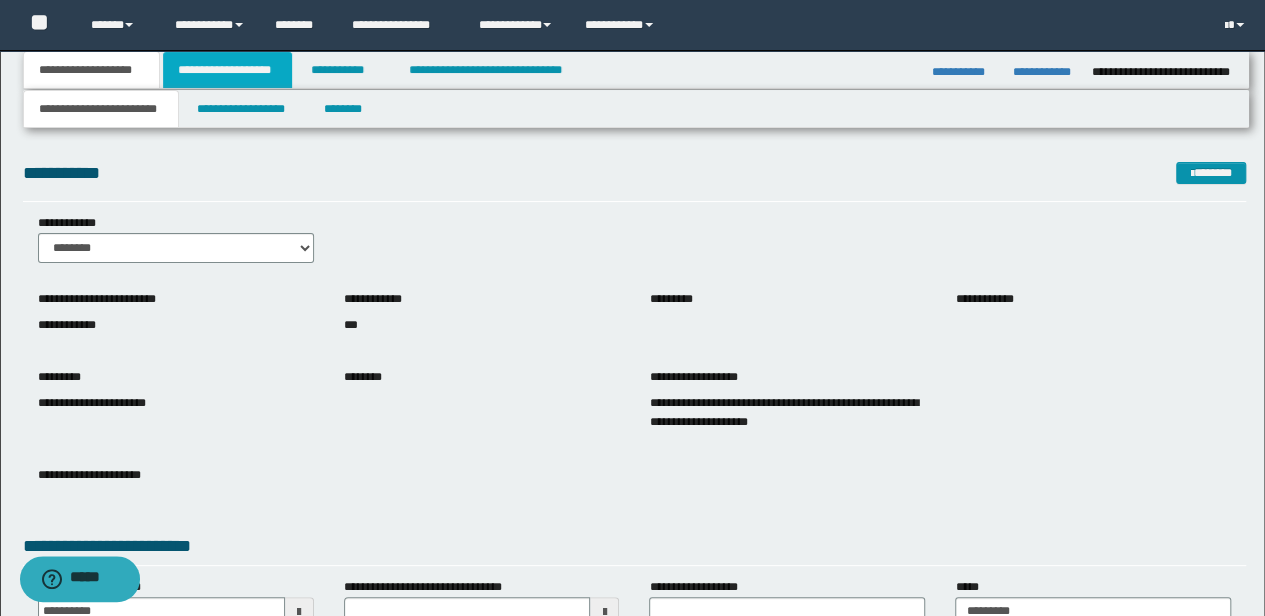 drag, startPoint x: 0, startPoint y: 0, endPoint x: 245, endPoint y: 80, distance: 257.73047 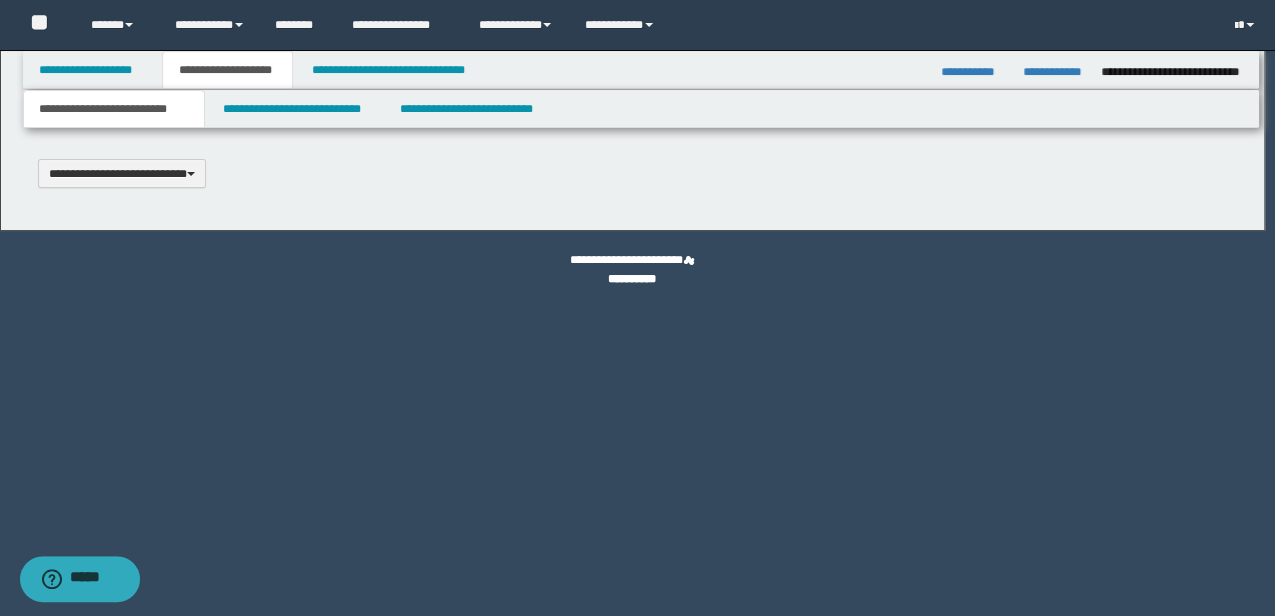 type 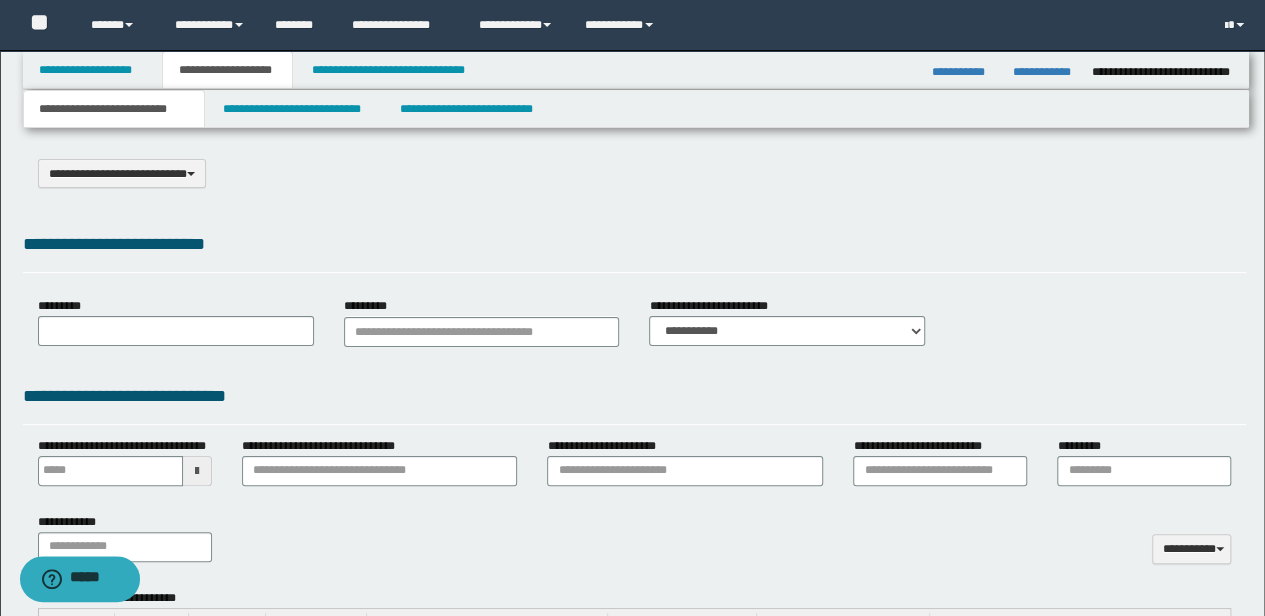 scroll, scrollTop: 0, scrollLeft: 0, axis: both 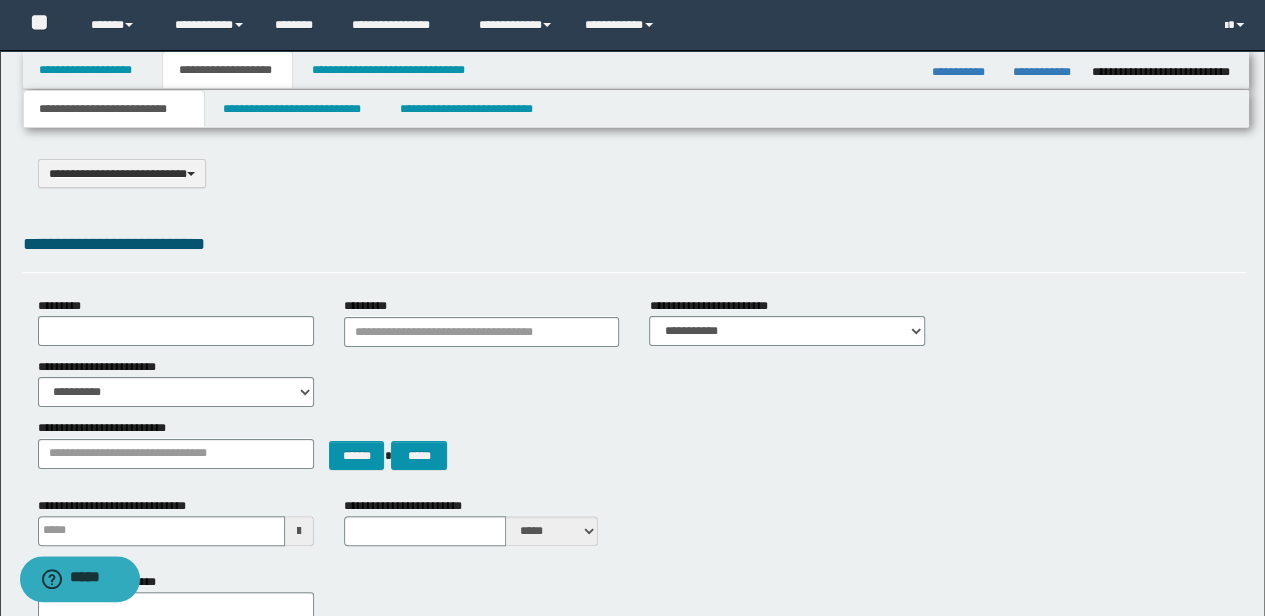 type 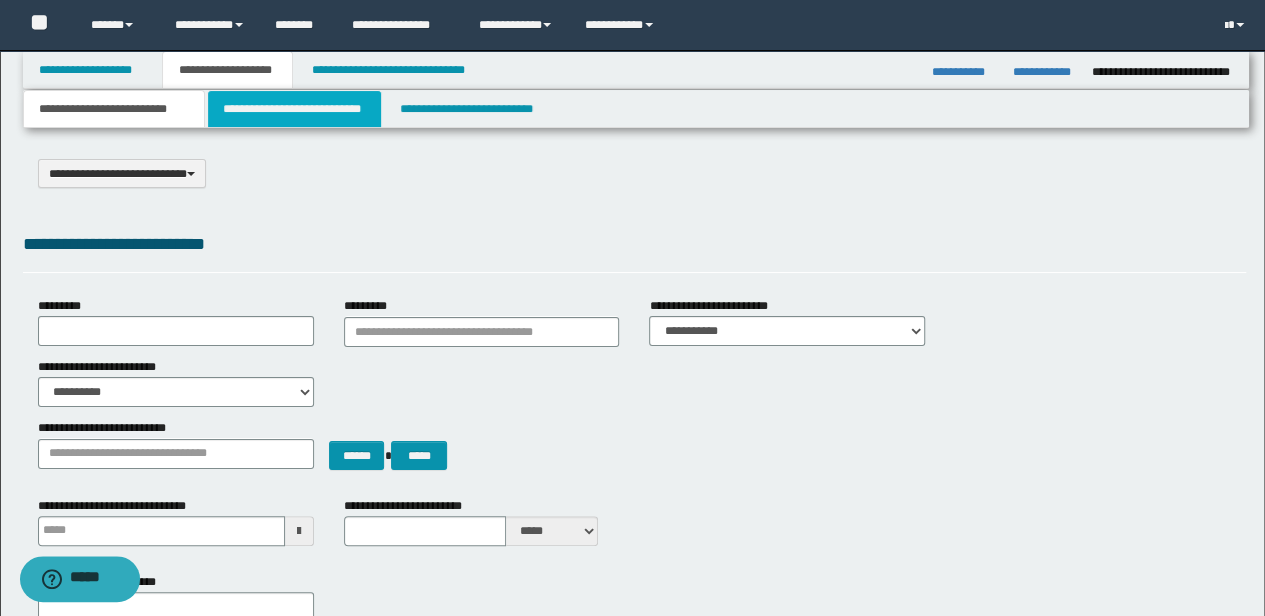 click on "**********" at bounding box center (294, 109) 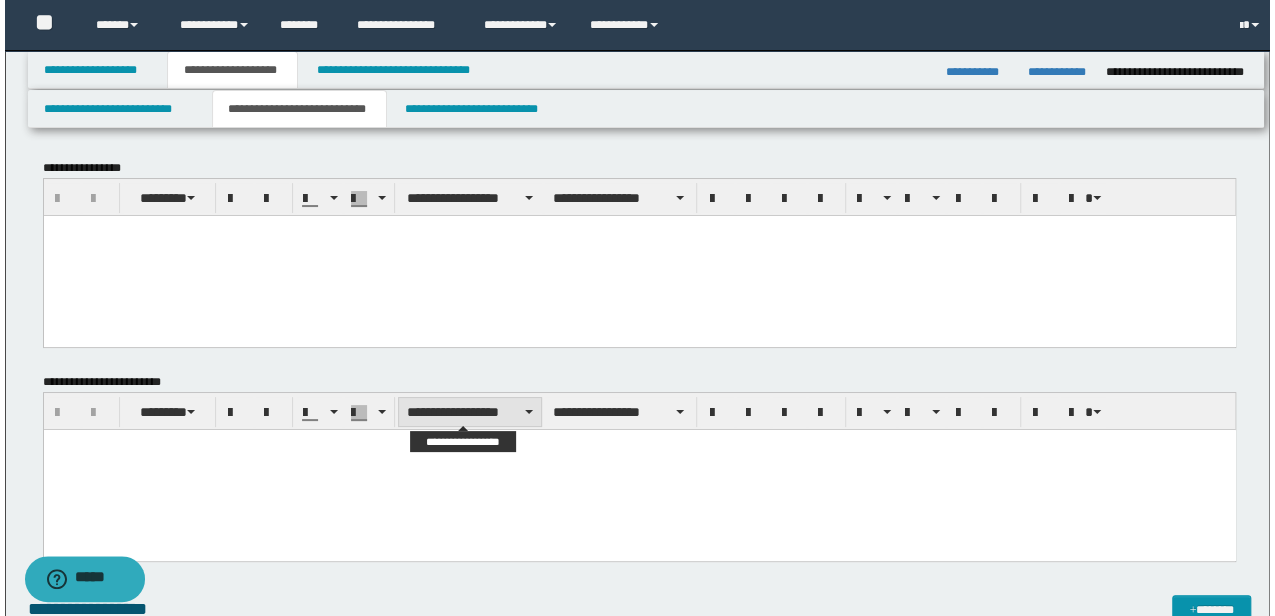 scroll, scrollTop: 0, scrollLeft: 0, axis: both 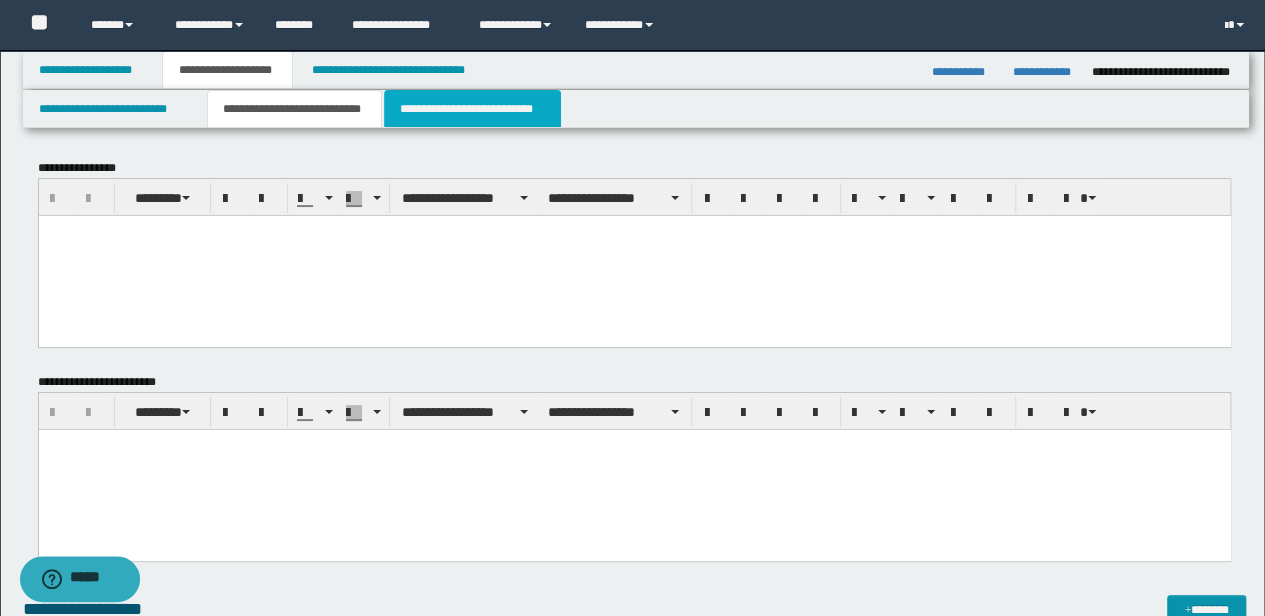 drag, startPoint x: 454, startPoint y: 105, endPoint x: 435, endPoint y: 139, distance: 38.948685 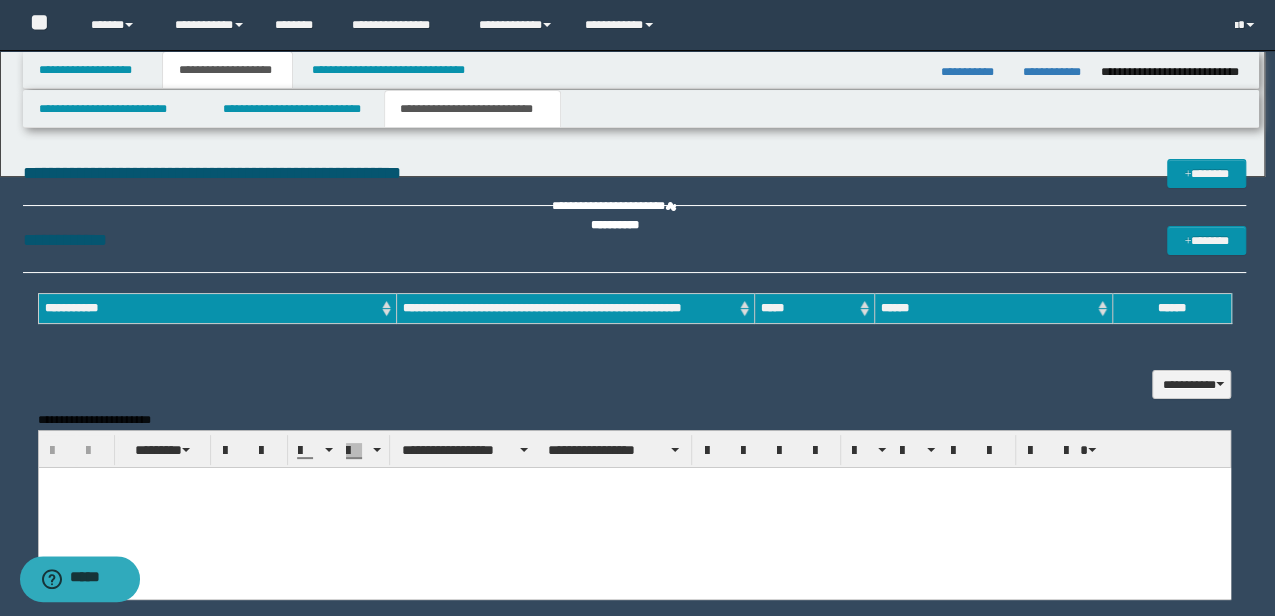 scroll, scrollTop: 0, scrollLeft: 0, axis: both 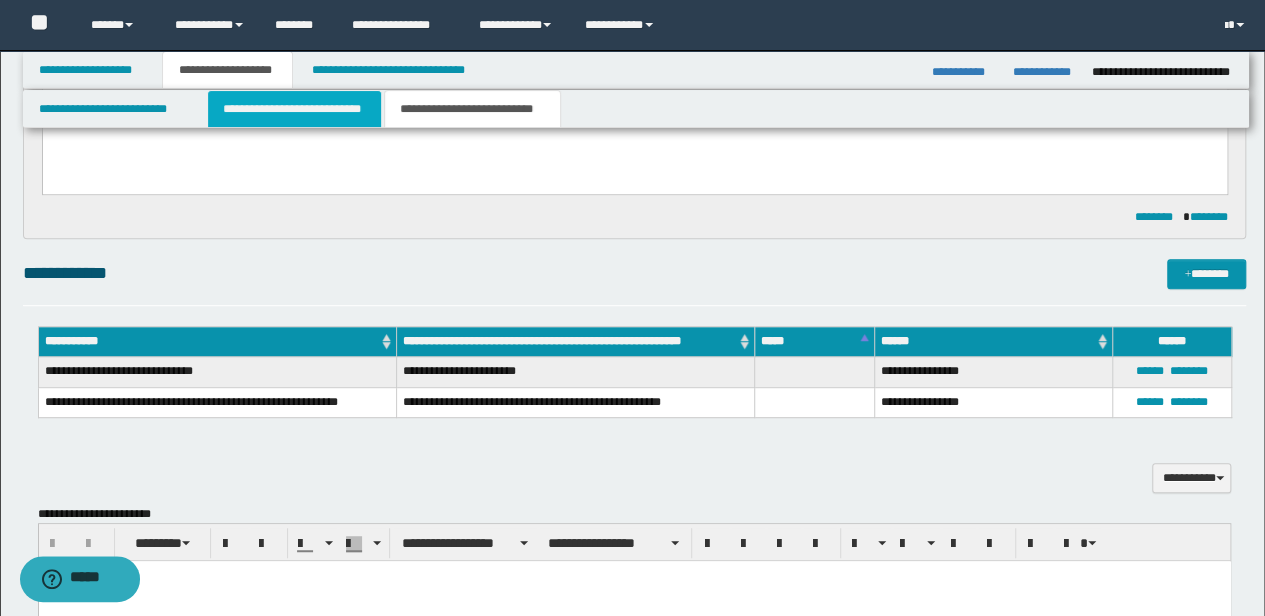 click on "**********" at bounding box center (294, 109) 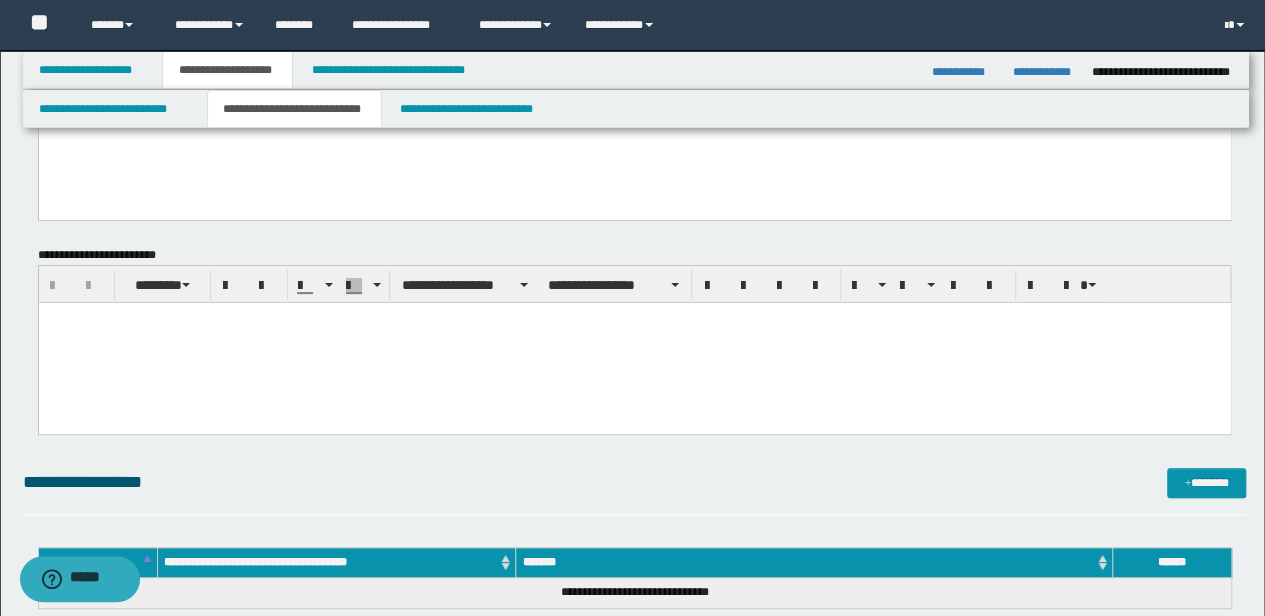 scroll, scrollTop: 0, scrollLeft: 0, axis: both 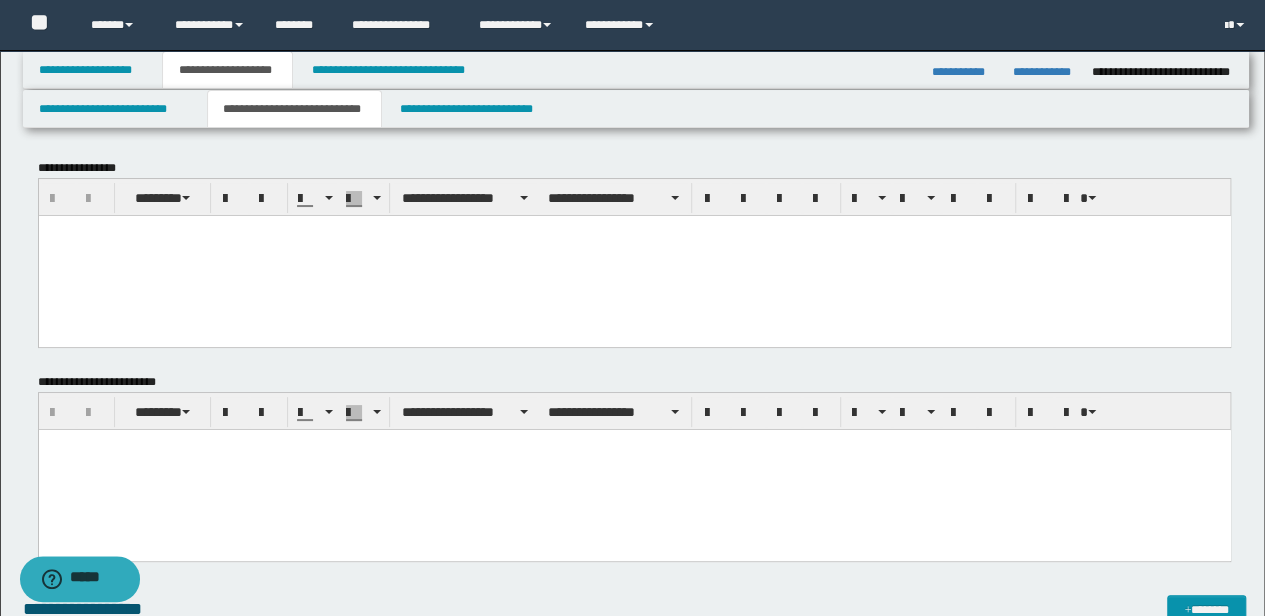 click at bounding box center (634, 470) 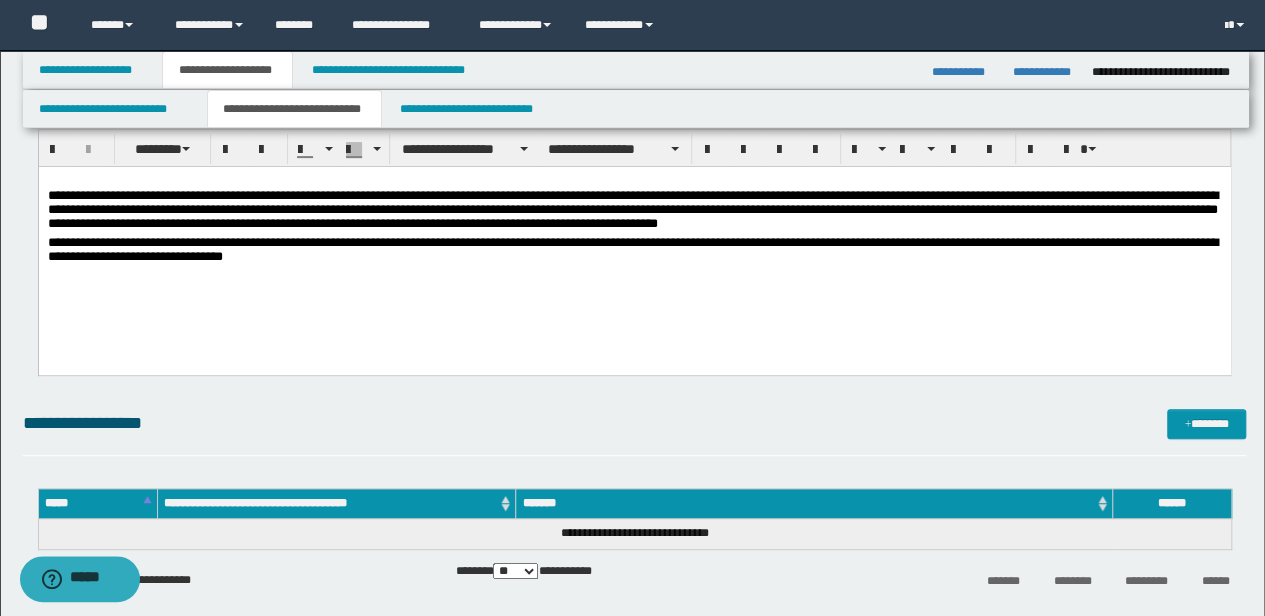 scroll, scrollTop: 266, scrollLeft: 0, axis: vertical 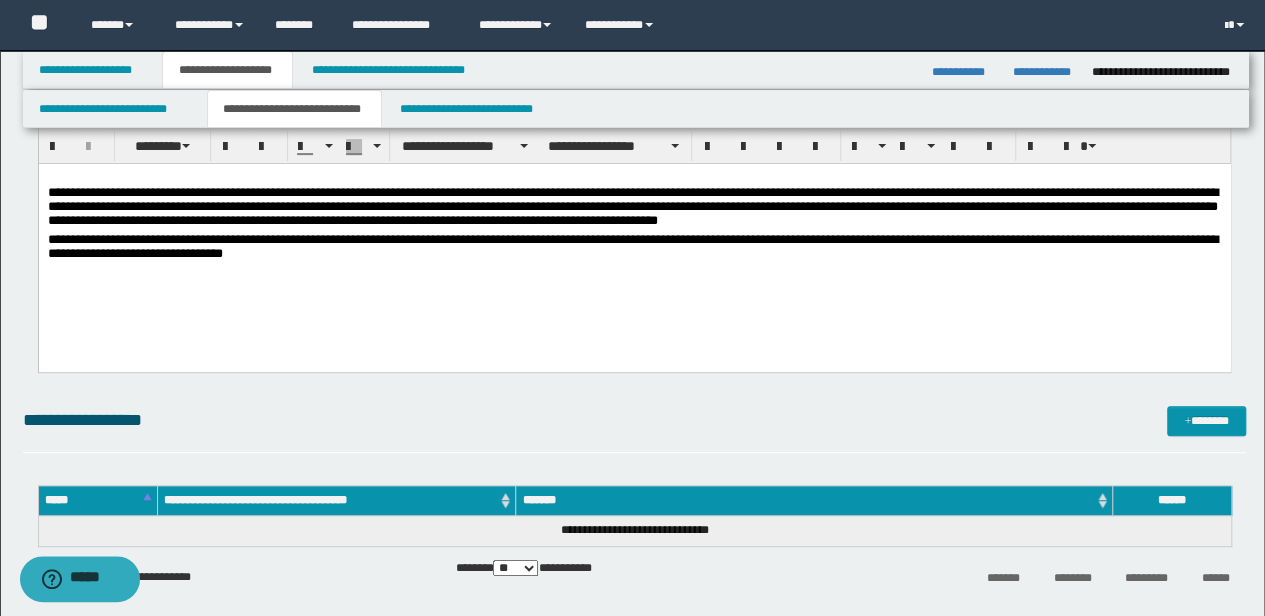 click on "**********" at bounding box center (634, 202) 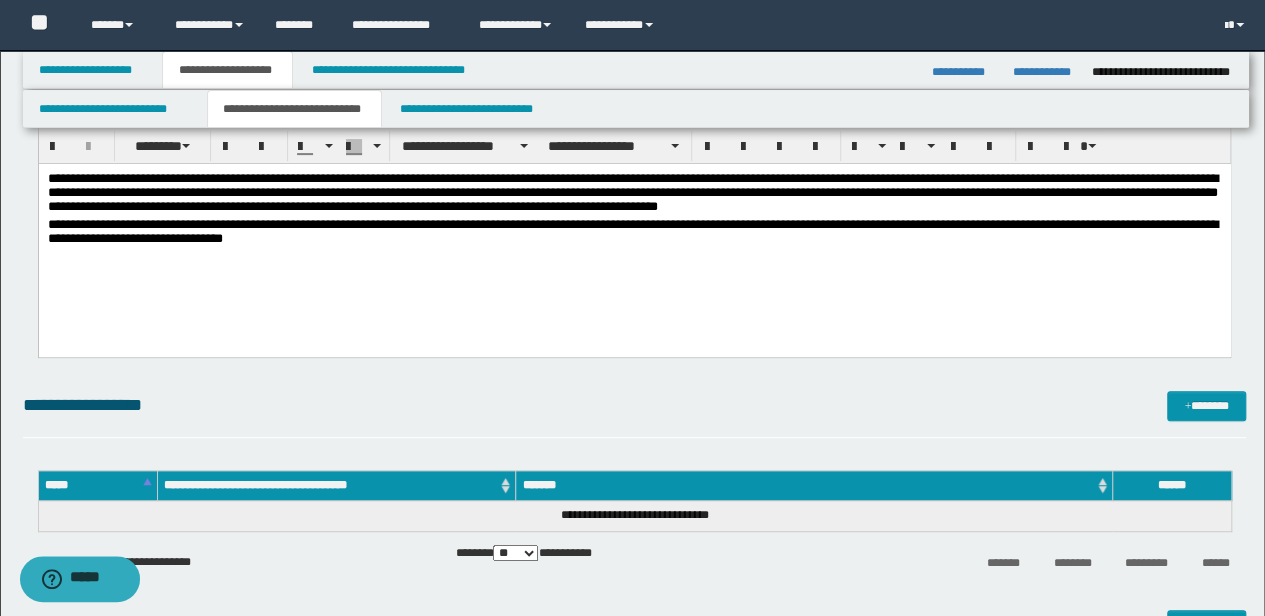 click on "**********" at bounding box center [634, 233] 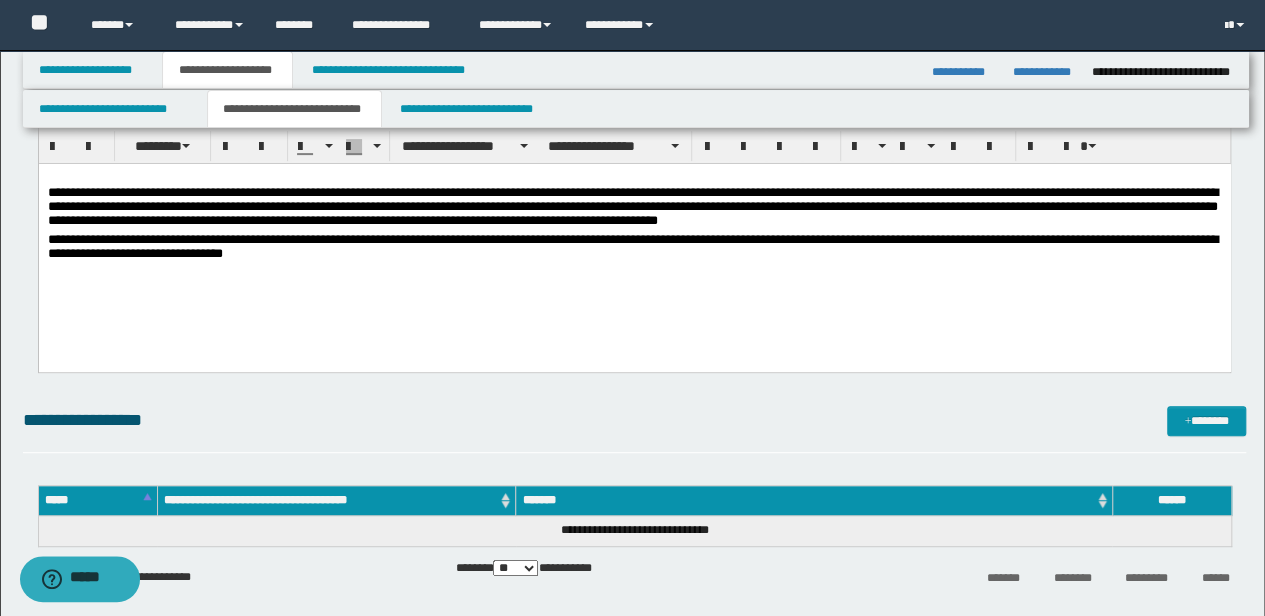 drag, startPoint x: 669, startPoint y: 191, endPoint x: 455, endPoint y: 168, distance: 215.23244 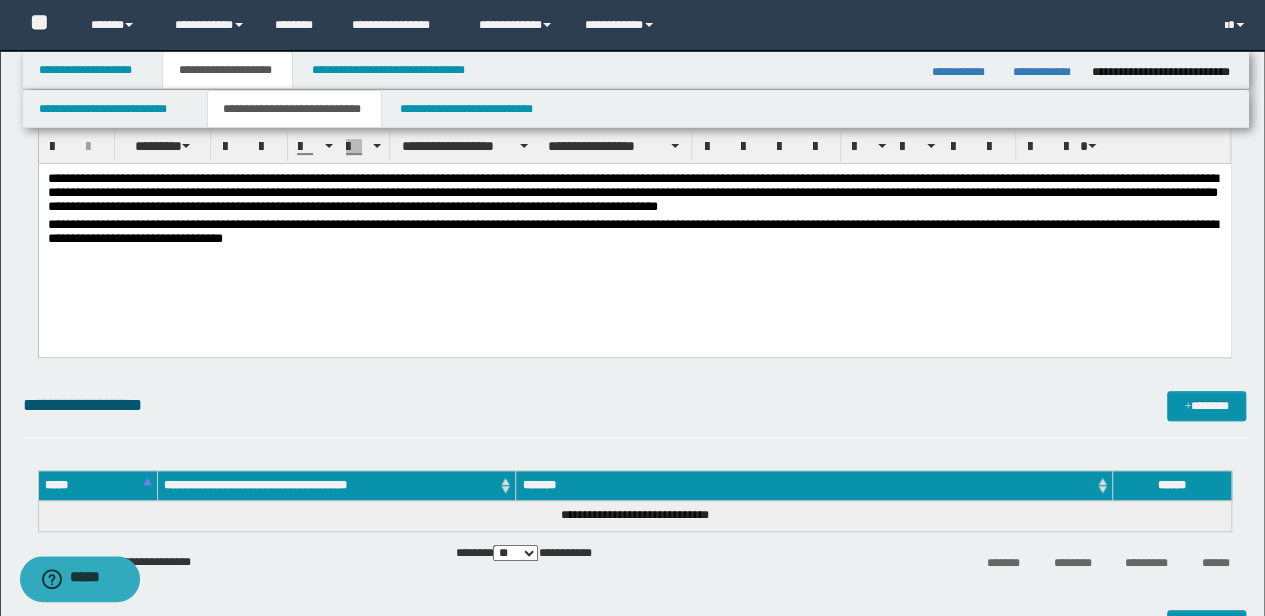 drag, startPoint x: 662, startPoint y: 340, endPoint x: 402, endPoint y: 238, distance: 279.29196 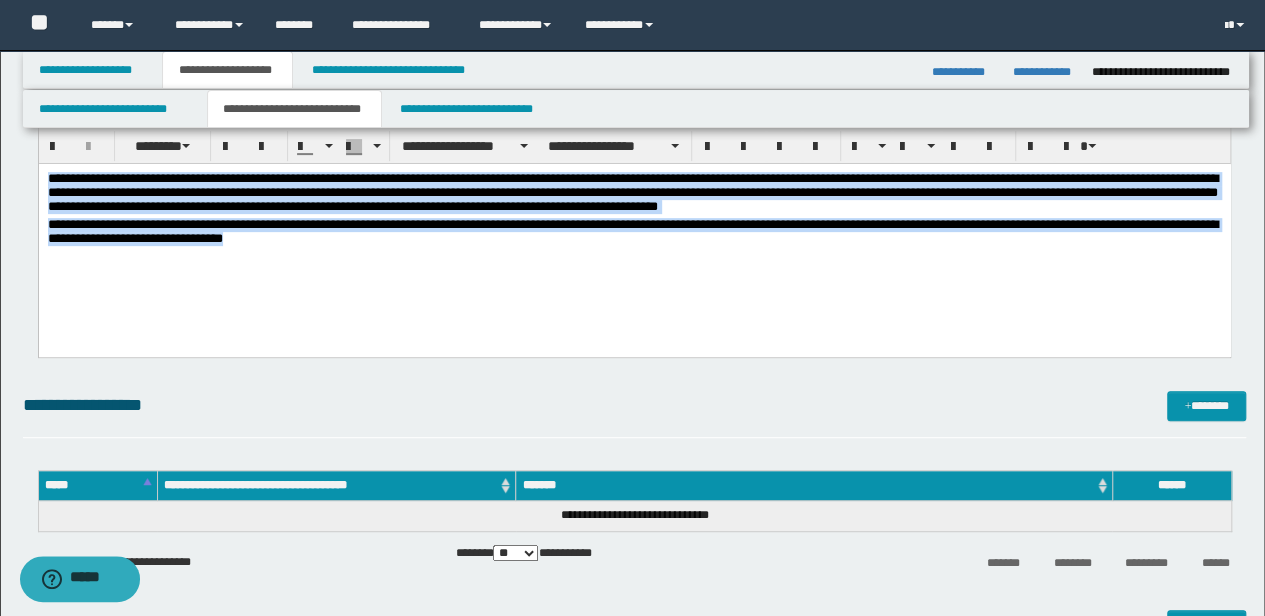 drag, startPoint x: 395, startPoint y: 240, endPoint x: -3, endPoint y: 142, distance: 409.8878 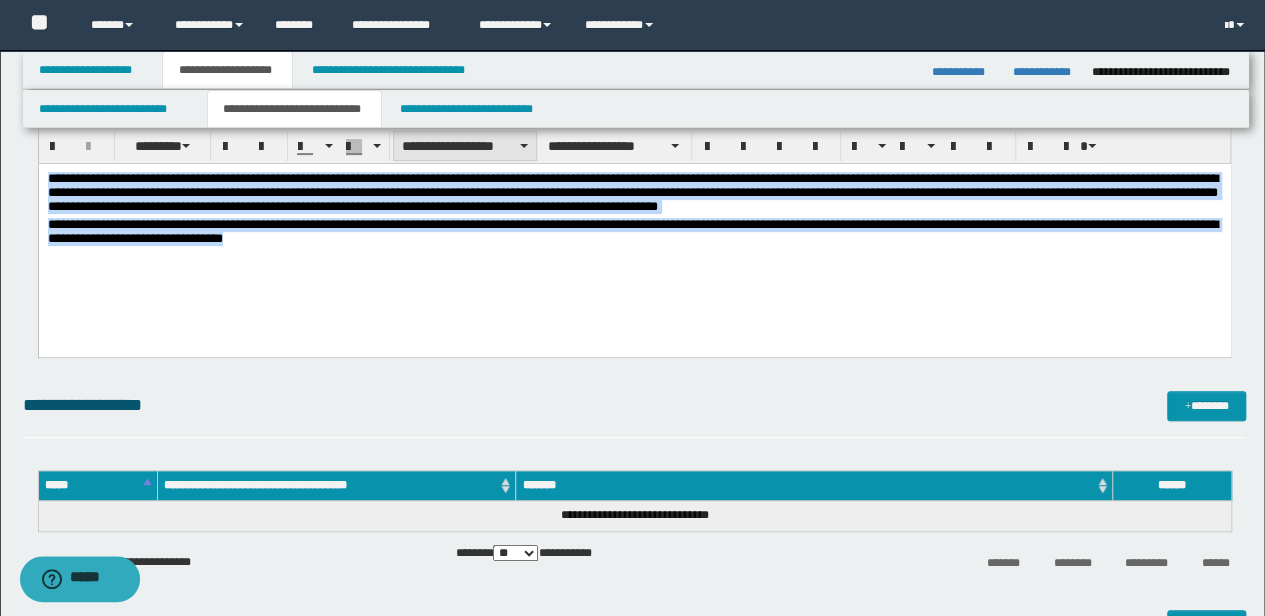 click on "**********" at bounding box center (465, 146) 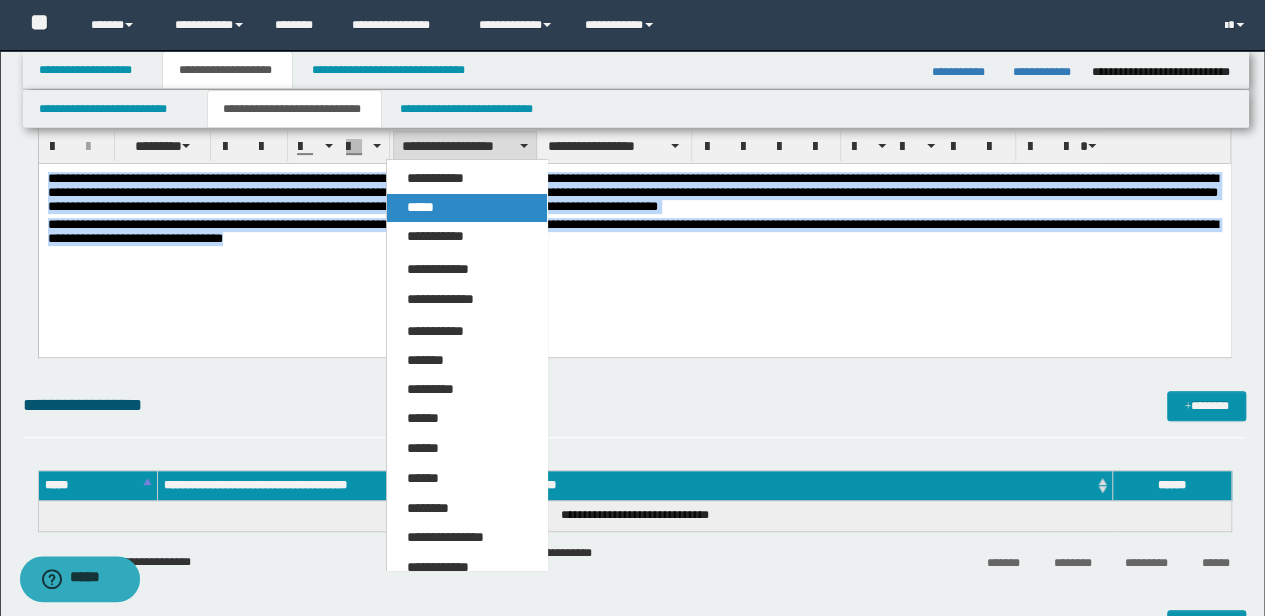 click on "*****" at bounding box center [466, 208] 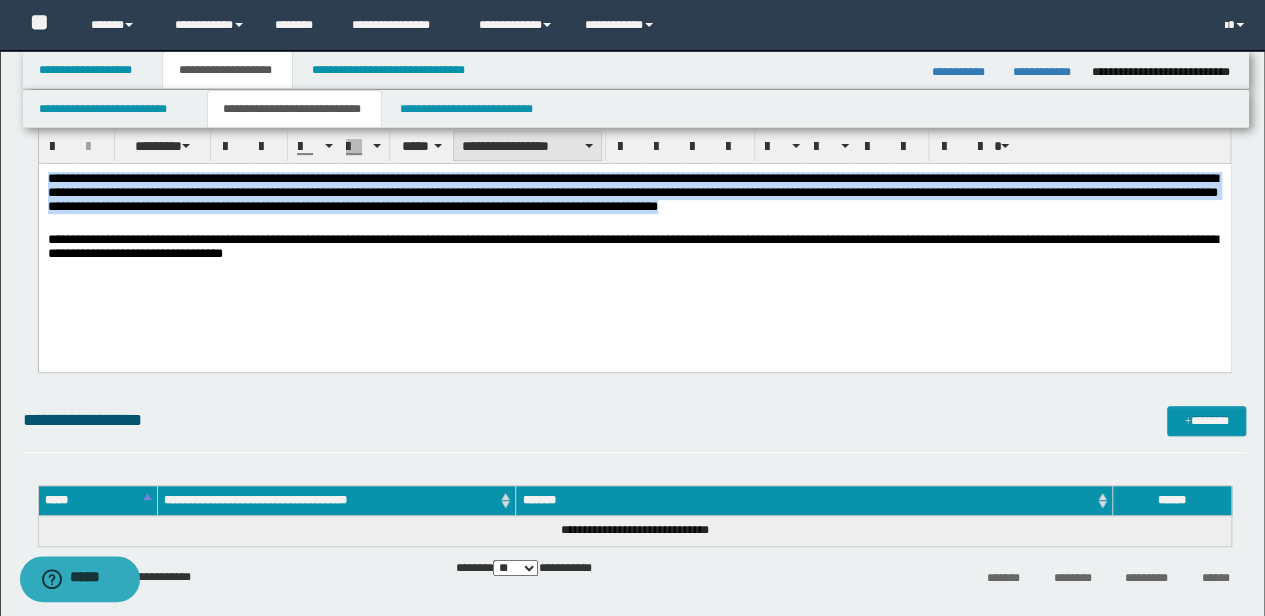click on "**********" at bounding box center (527, 146) 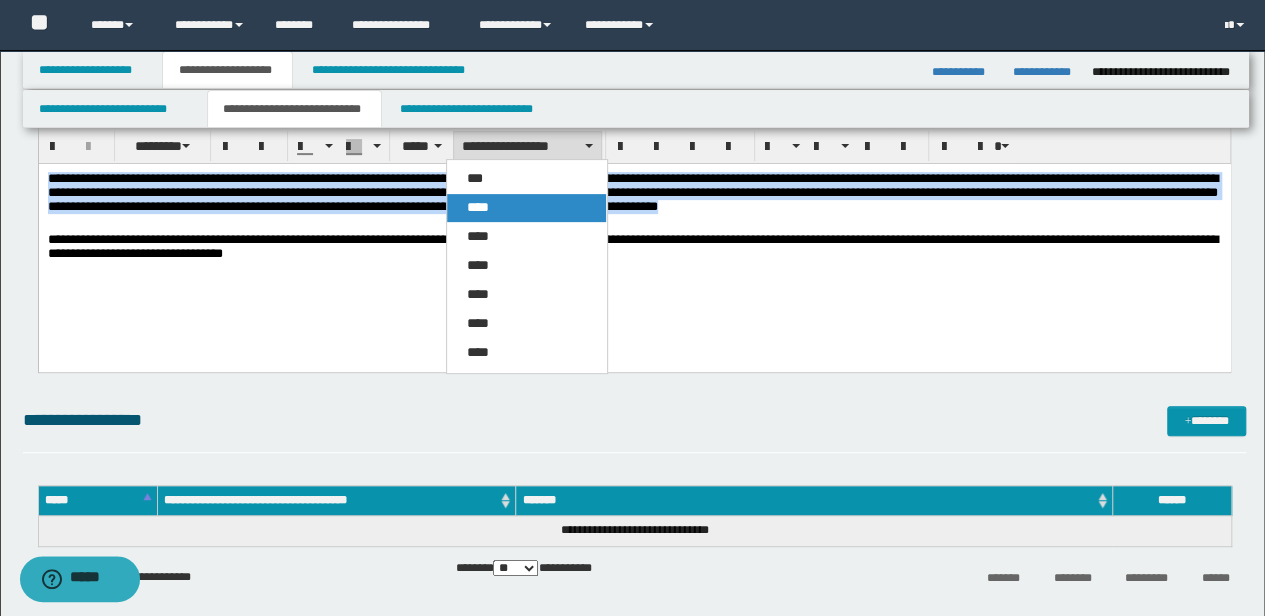 click on "****" at bounding box center (526, 208) 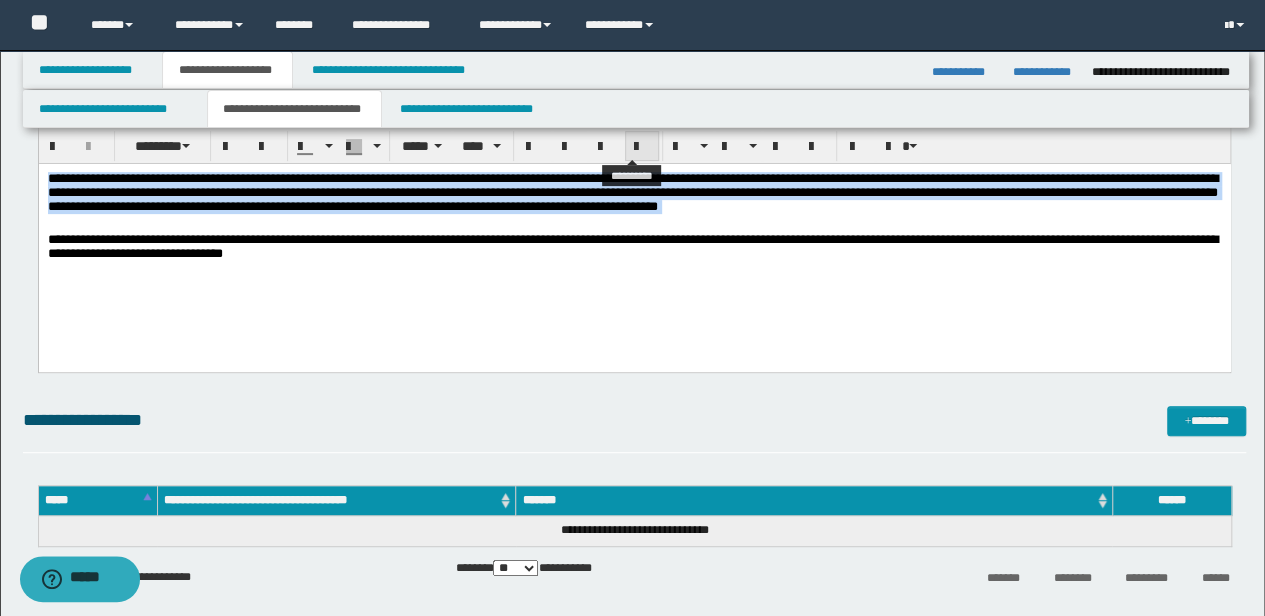 click at bounding box center (642, 147) 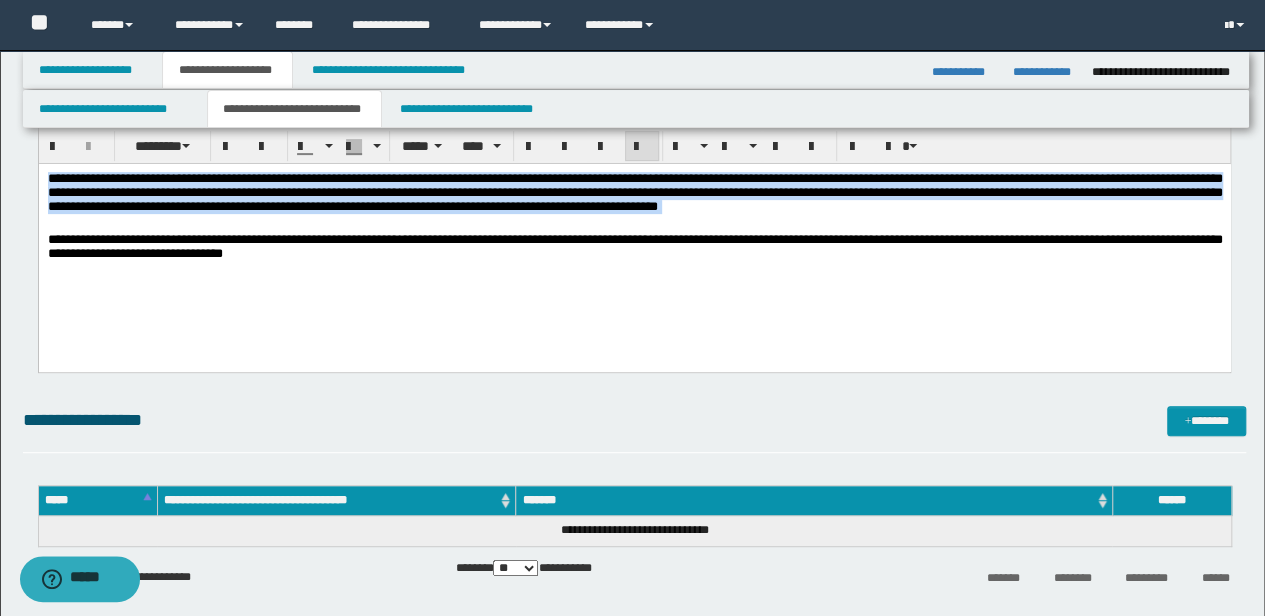 click on "**********" at bounding box center (634, 246) 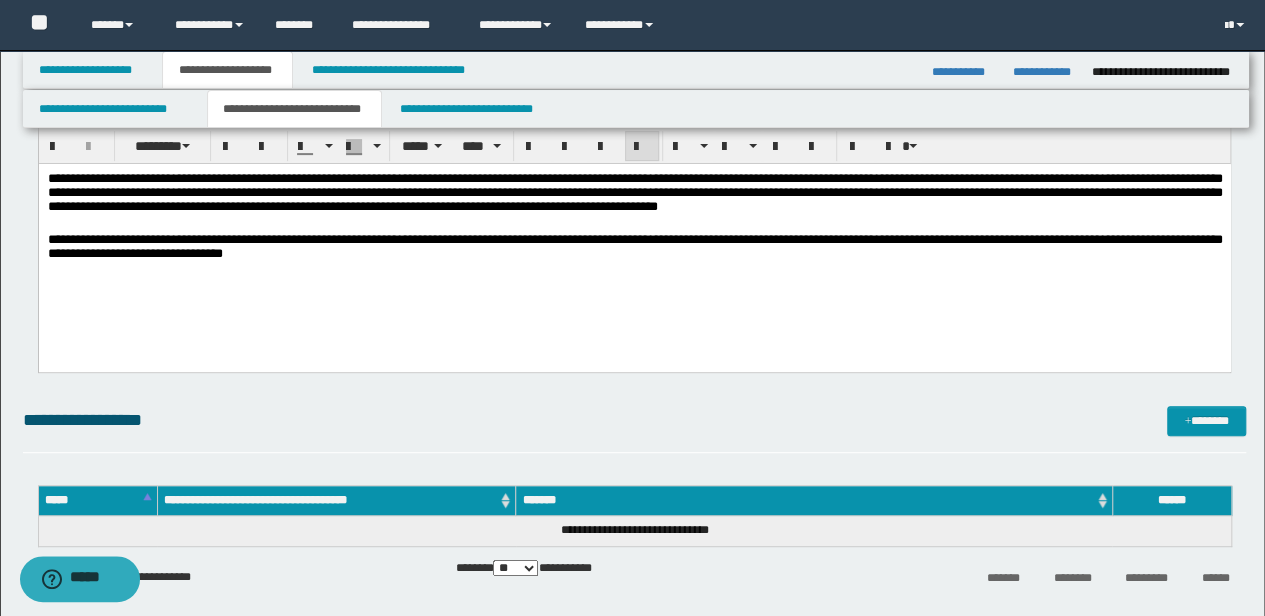 click on "**********" at bounding box center (634, 246) 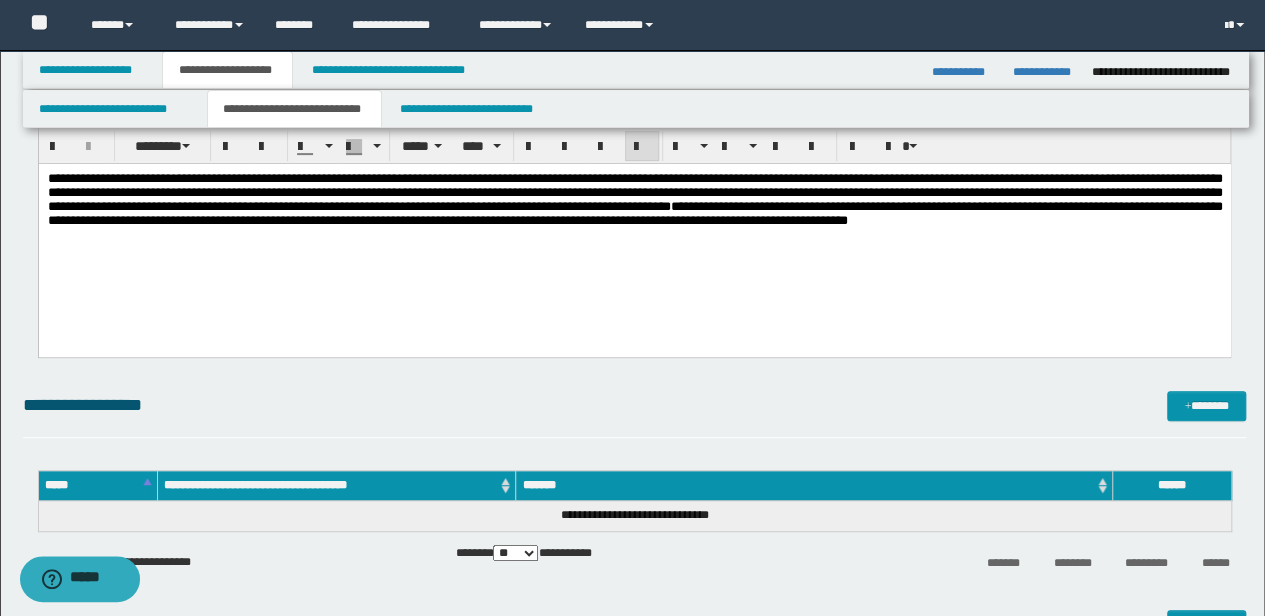 click on "**********" at bounding box center (634, 235) 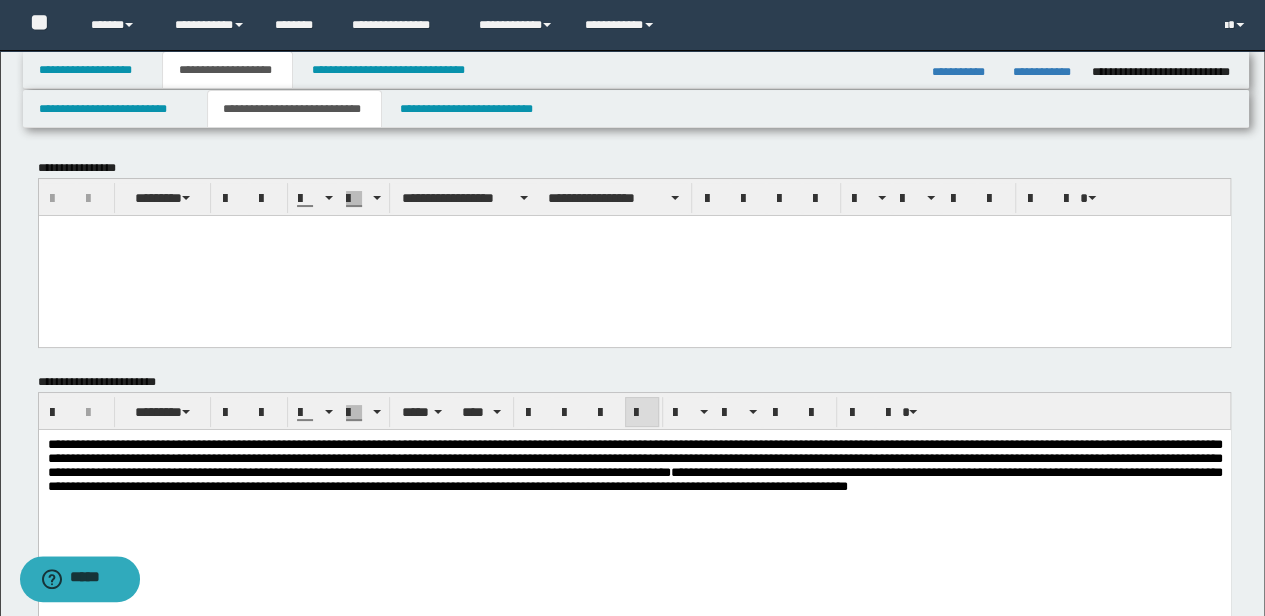 click on "**********" at bounding box center [634, 501] 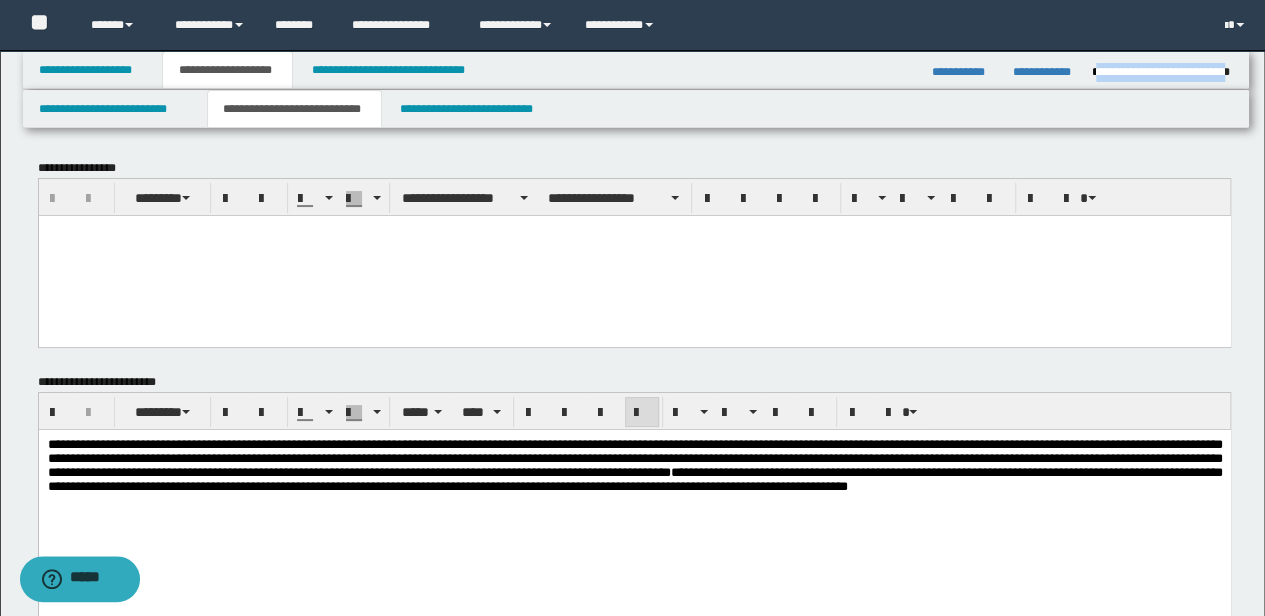 drag, startPoint x: 1095, startPoint y: 73, endPoint x: 1233, endPoint y: 70, distance: 138.03261 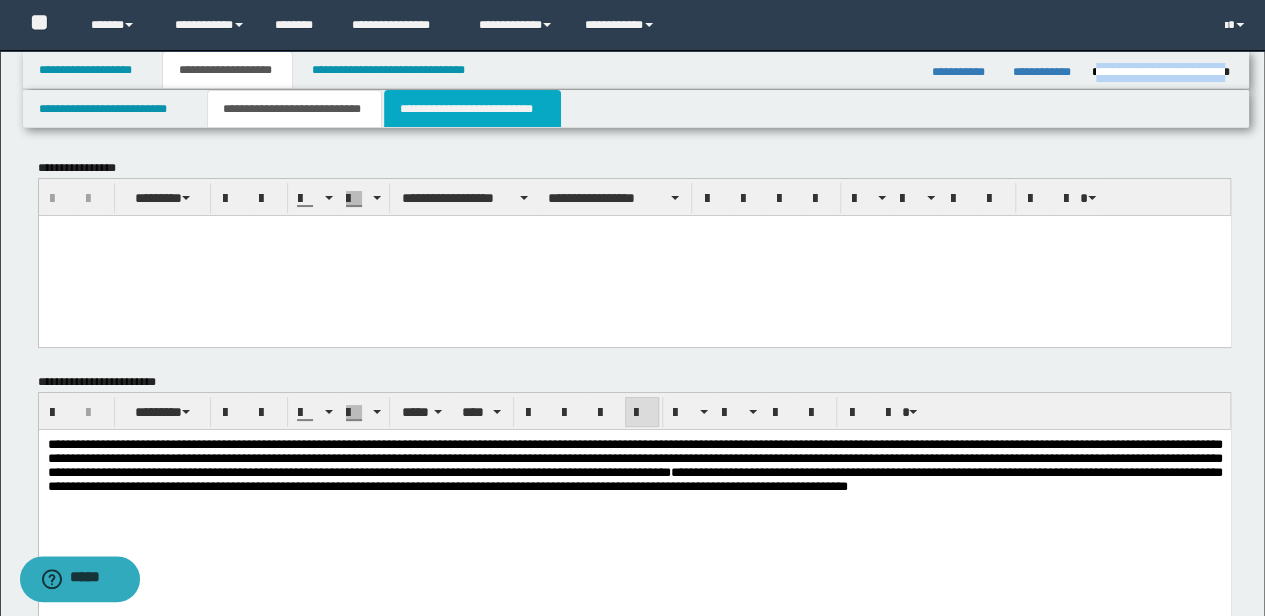 click on "**********" at bounding box center (472, 109) 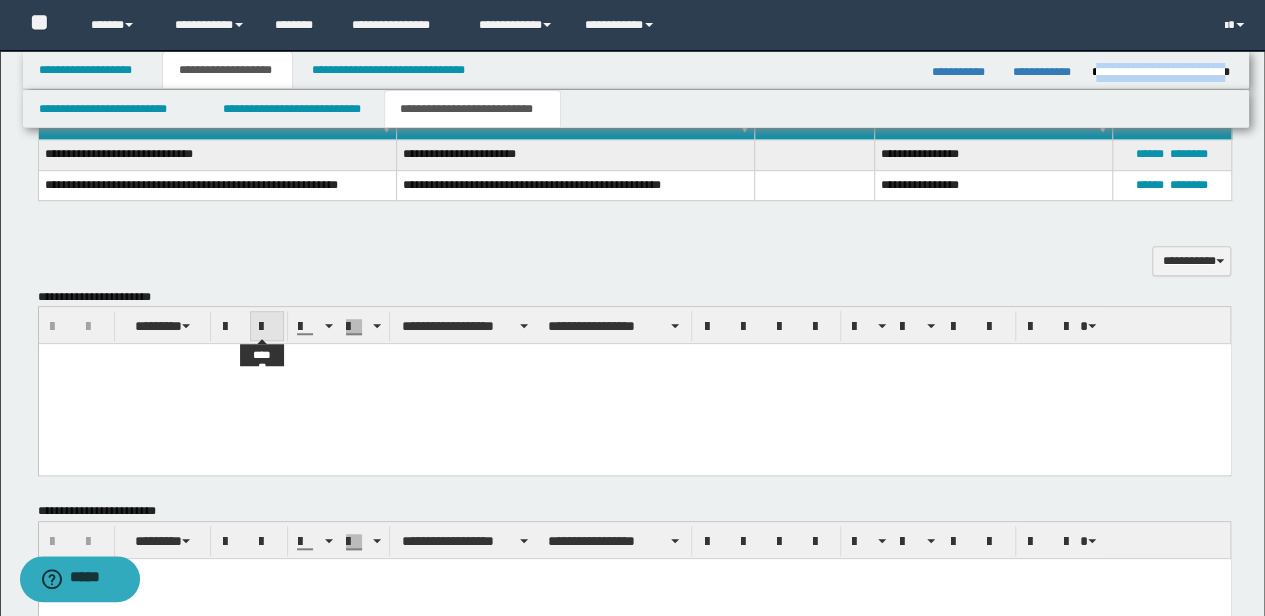 scroll, scrollTop: 533, scrollLeft: 0, axis: vertical 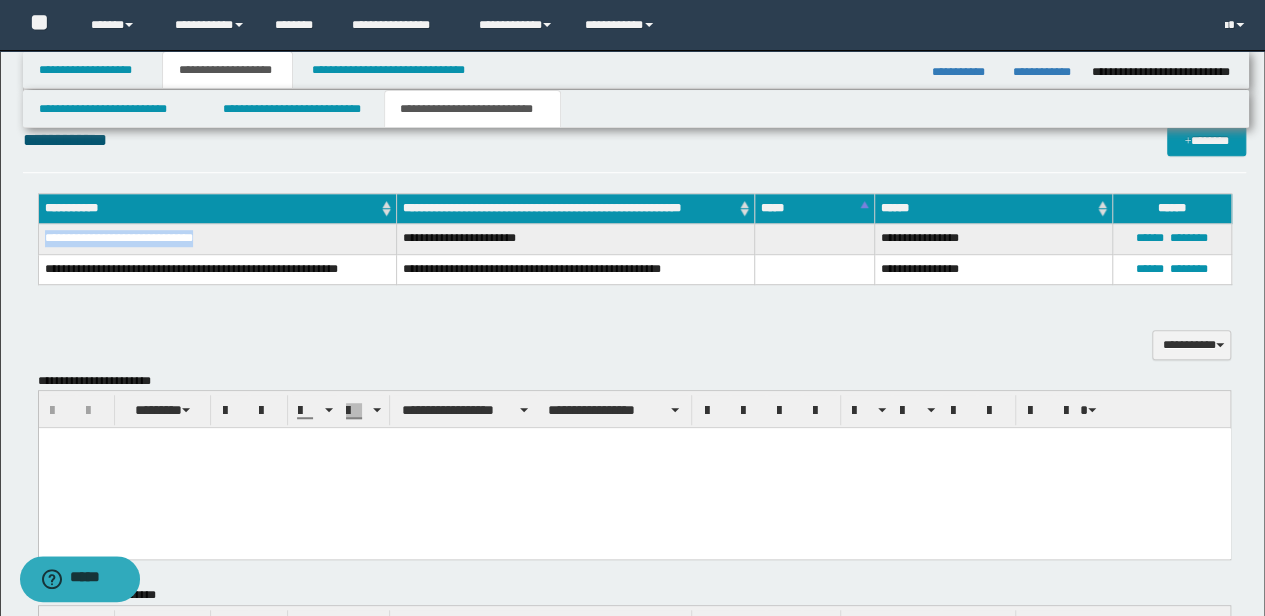 drag, startPoint x: 203, startPoint y: 240, endPoint x: 48, endPoint y: 242, distance: 155.01291 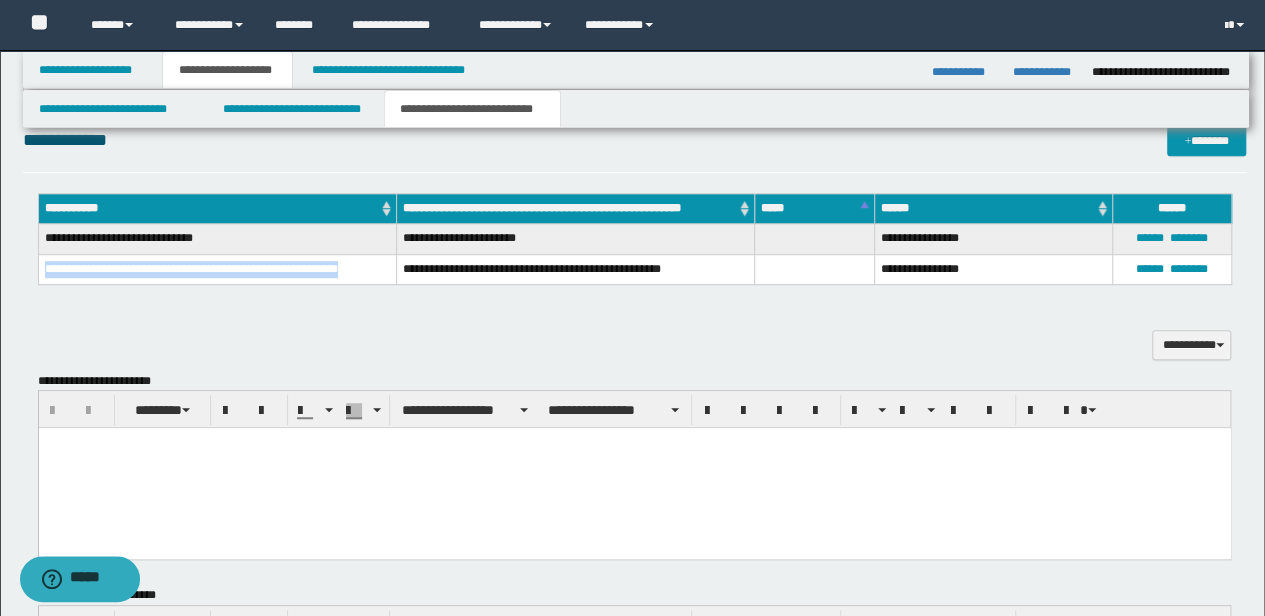 drag, startPoint x: 370, startPoint y: 269, endPoint x: 44, endPoint y: 274, distance: 326.03833 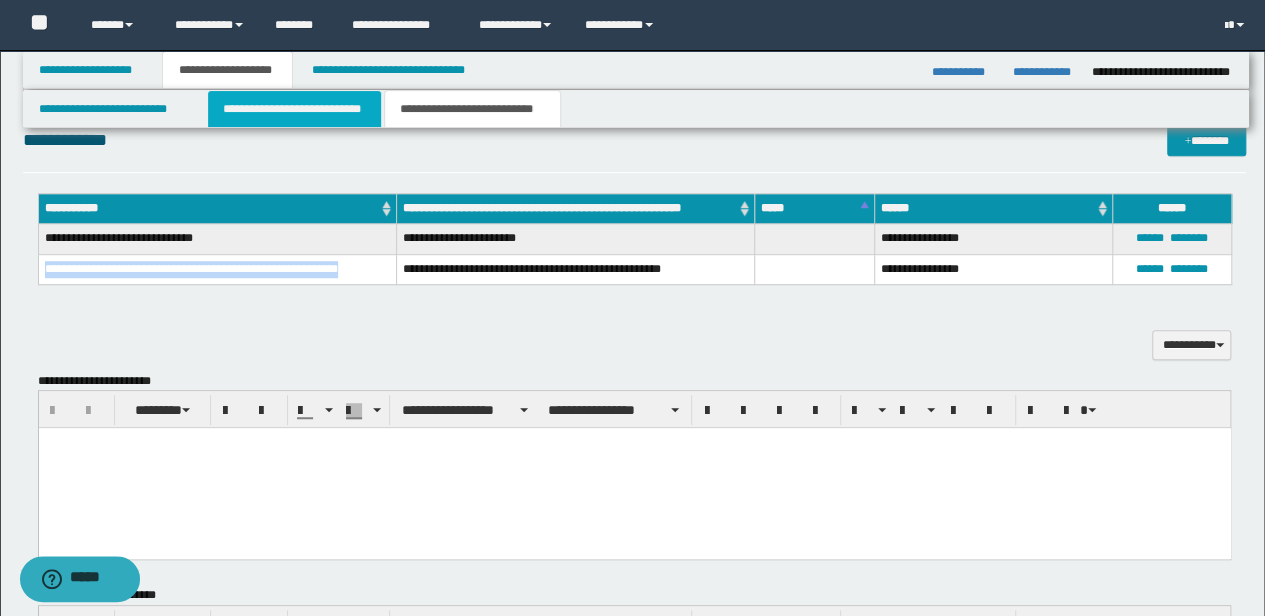 click on "**********" at bounding box center [294, 109] 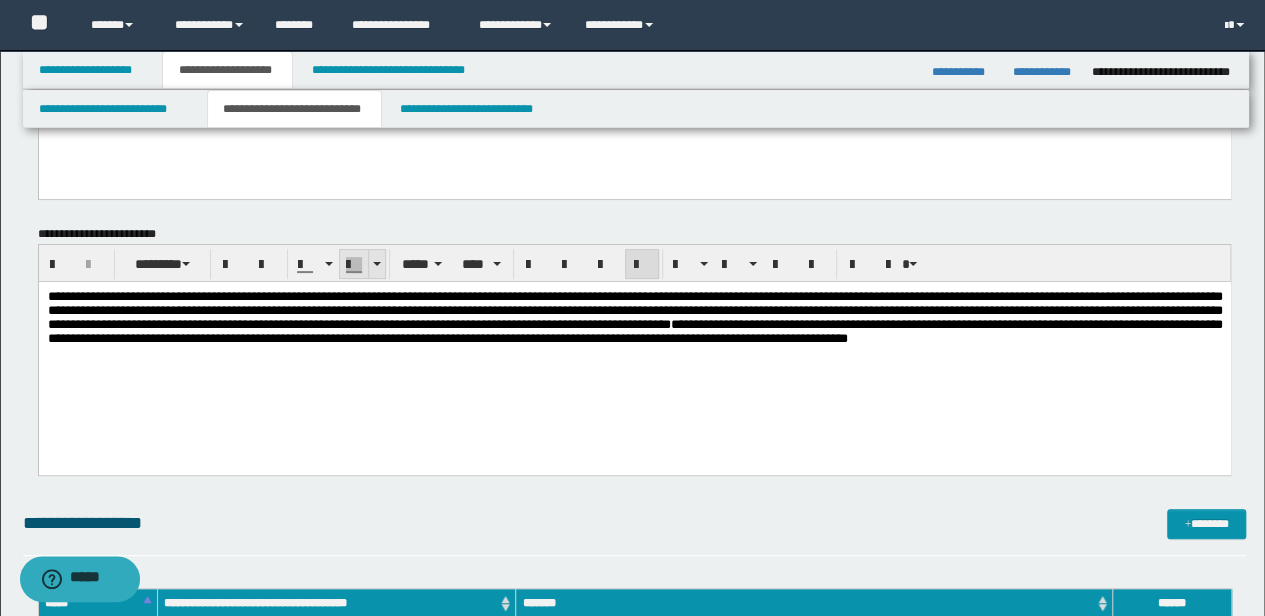 scroll, scrollTop: 0, scrollLeft: 0, axis: both 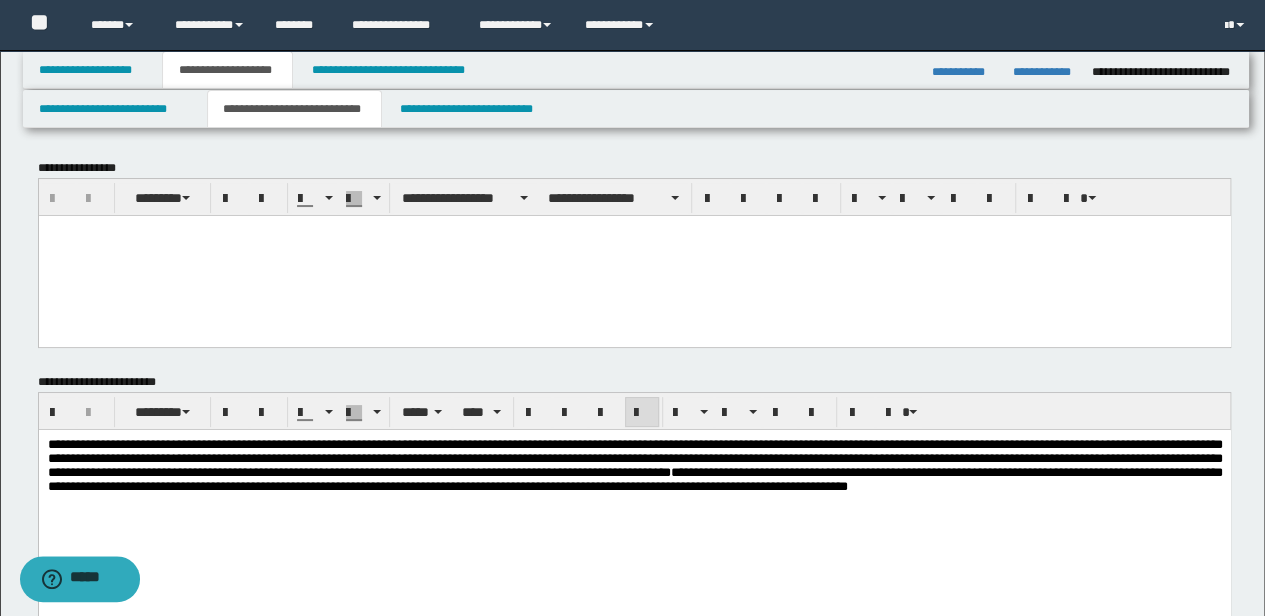 click at bounding box center (634, 255) 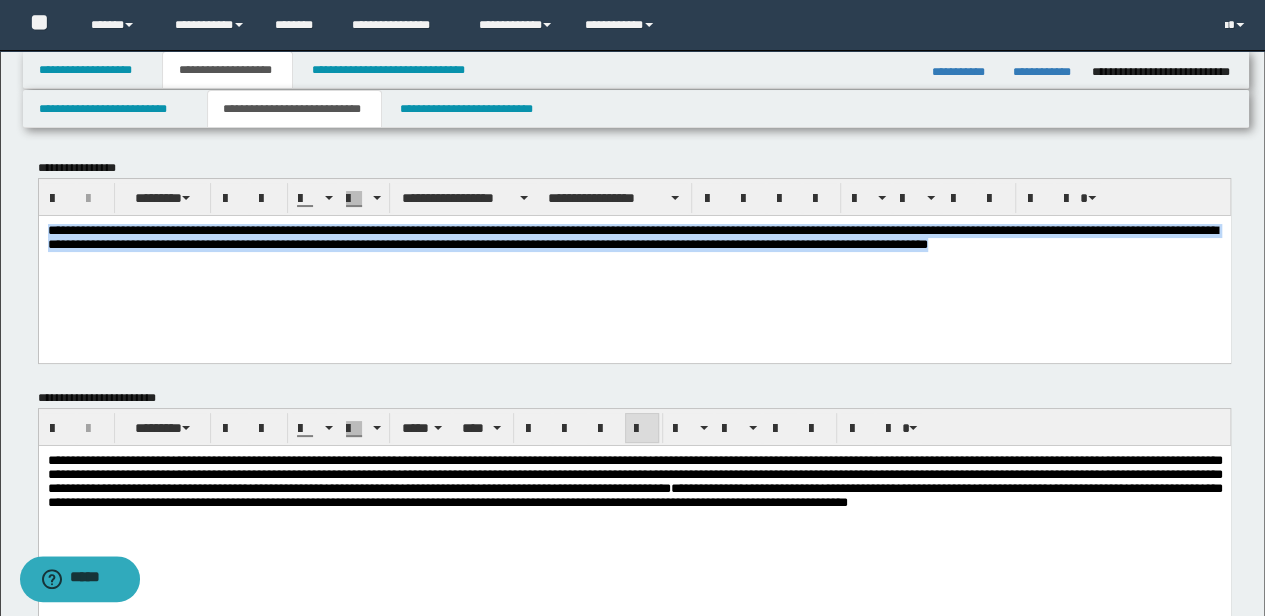 drag, startPoint x: 1196, startPoint y: 258, endPoint x: 38, endPoint y: 267, distance: 1158.035 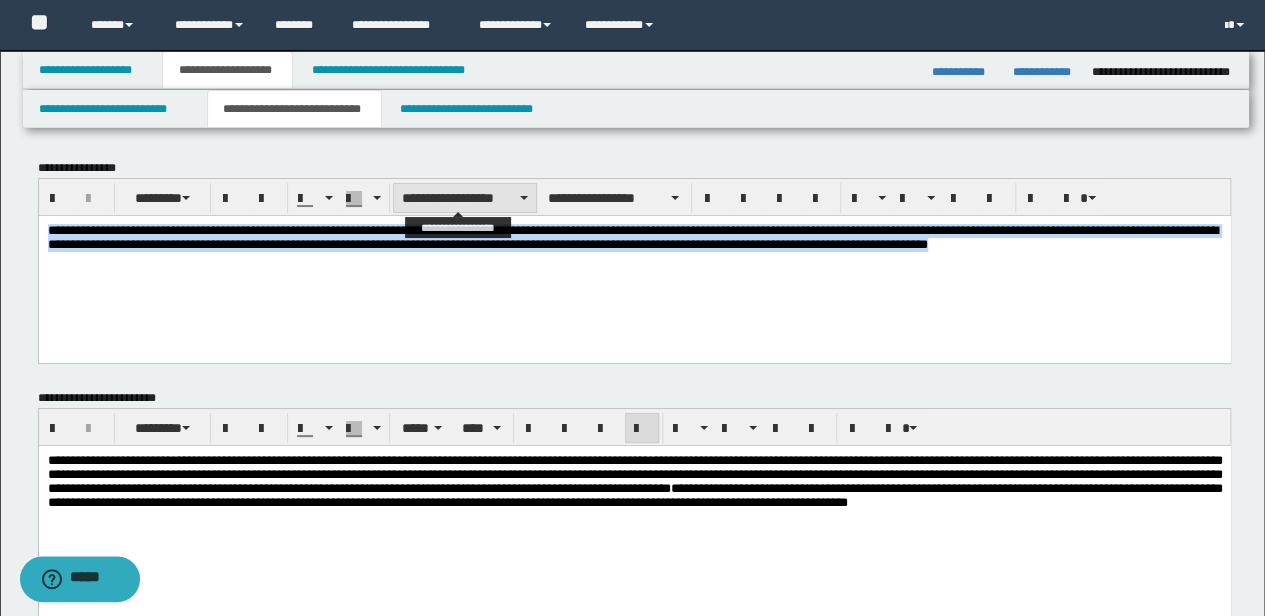 click on "**********" at bounding box center (465, 198) 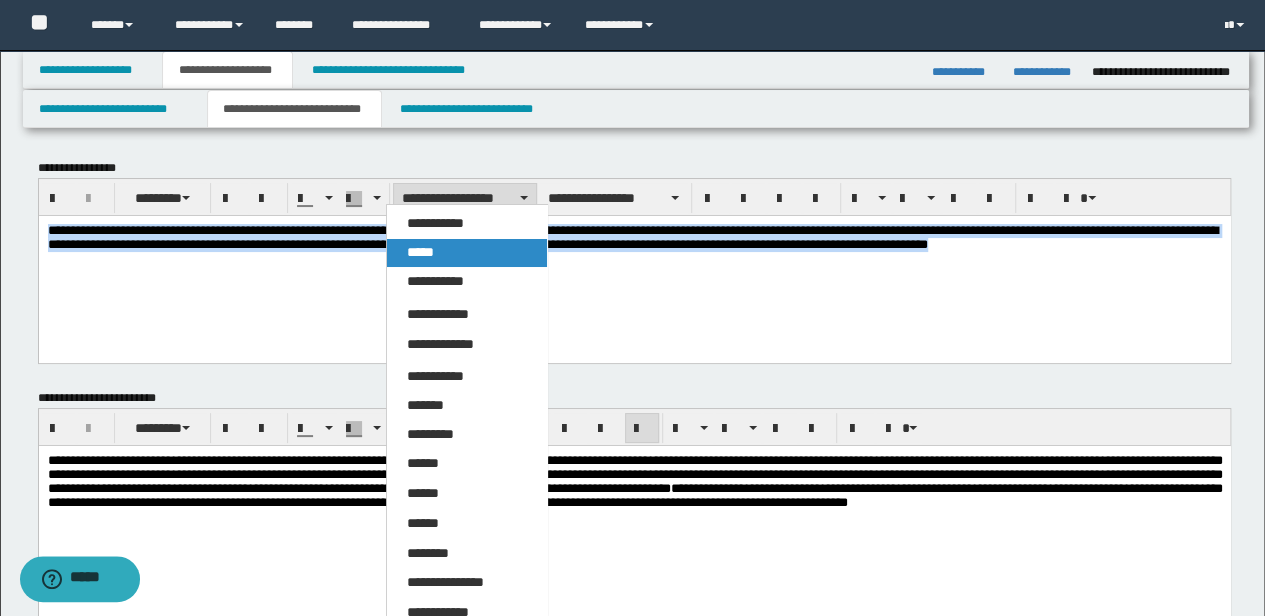 drag, startPoint x: 477, startPoint y: 260, endPoint x: 456, endPoint y: 13, distance: 247.8911 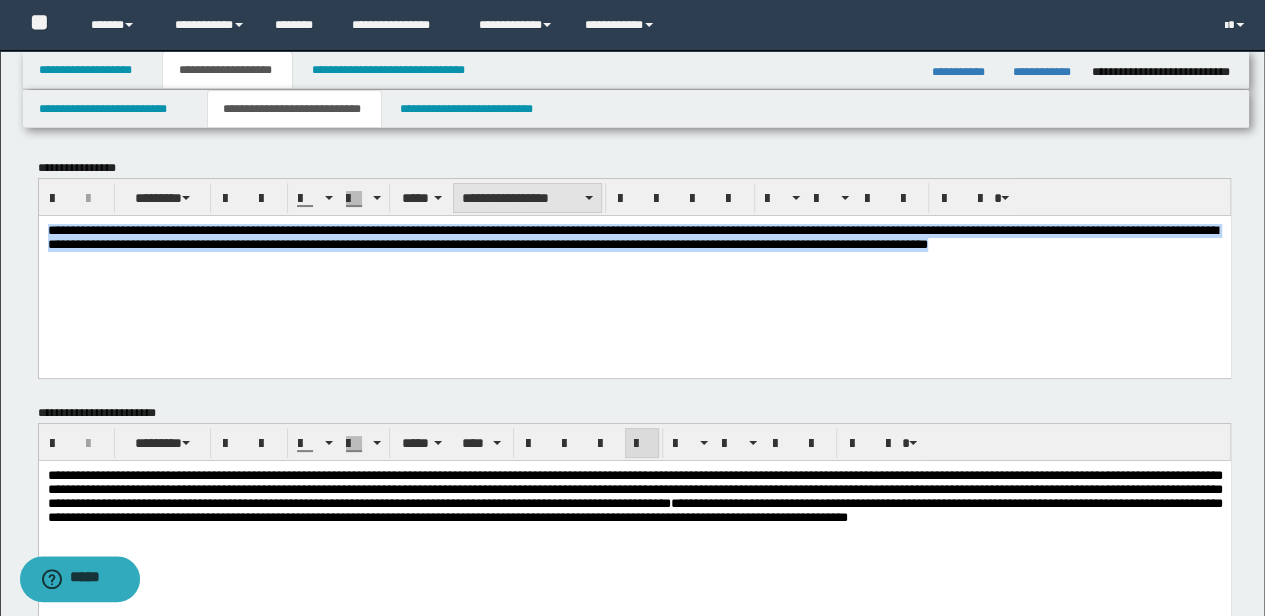 click on "**********" at bounding box center [527, 198] 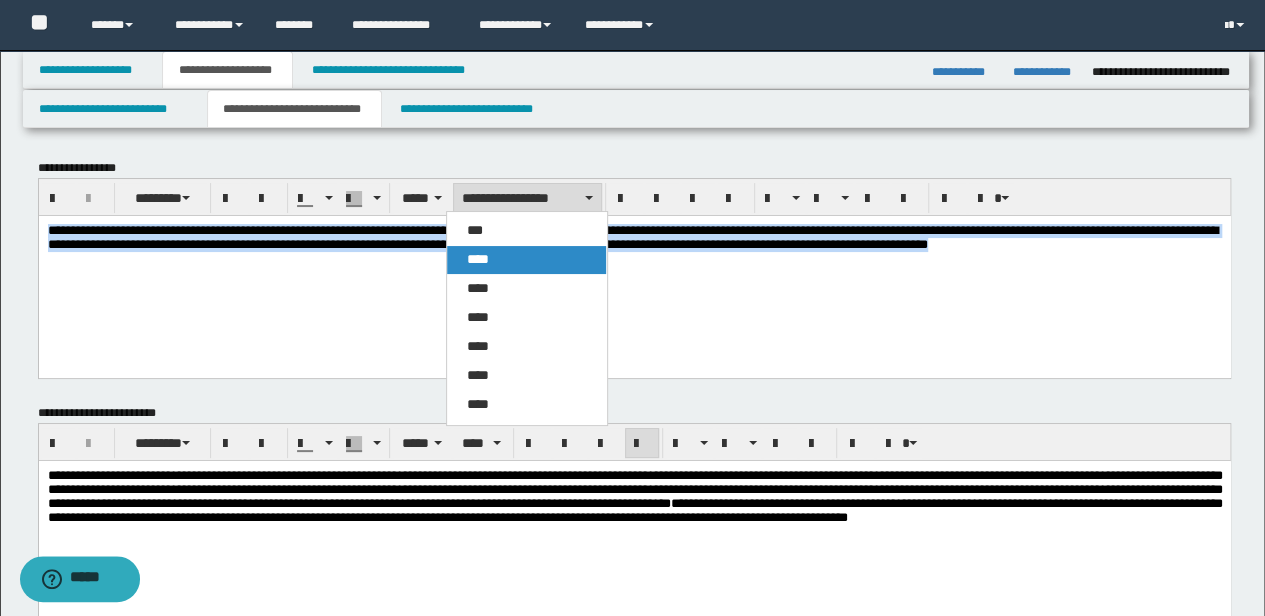 drag, startPoint x: 492, startPoint y: 264, endPoint x: 505, endPoint y: 21, distance: 243.34749 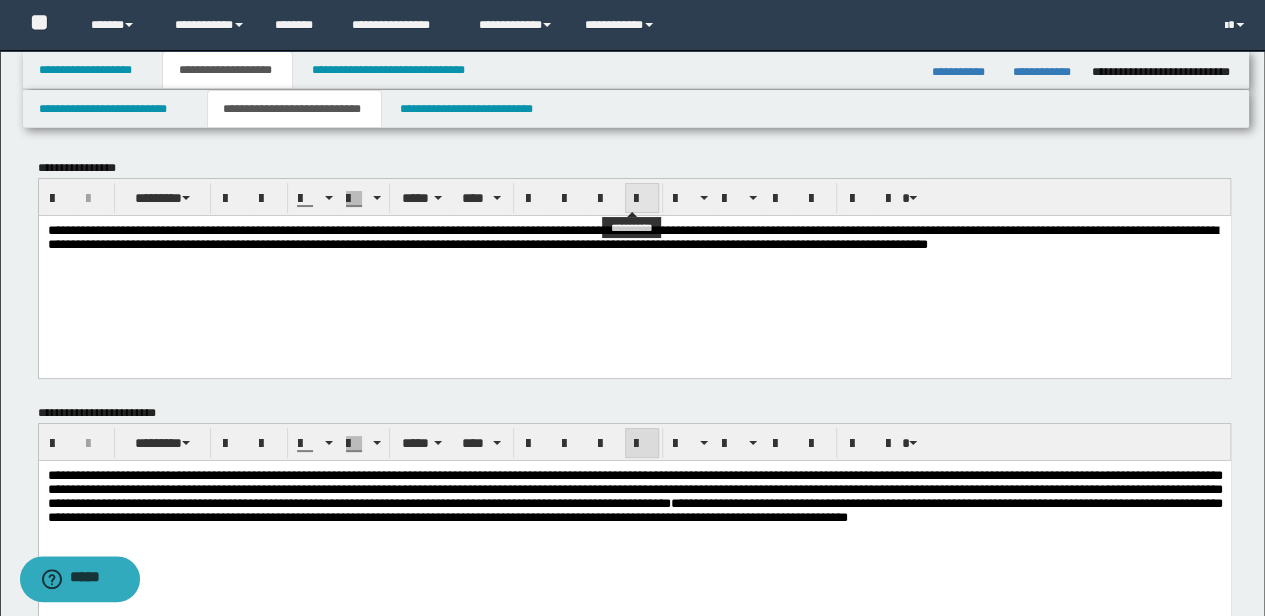 click at bounding box center [642, 199] 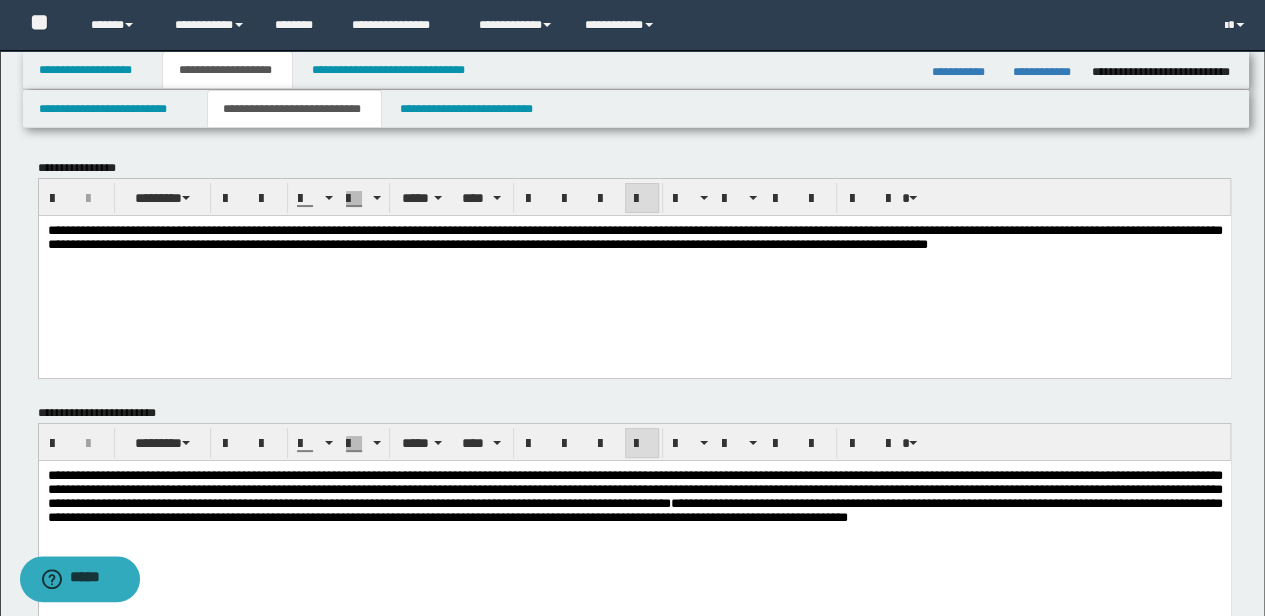 click on "**********" at bounding box center (634, 271) 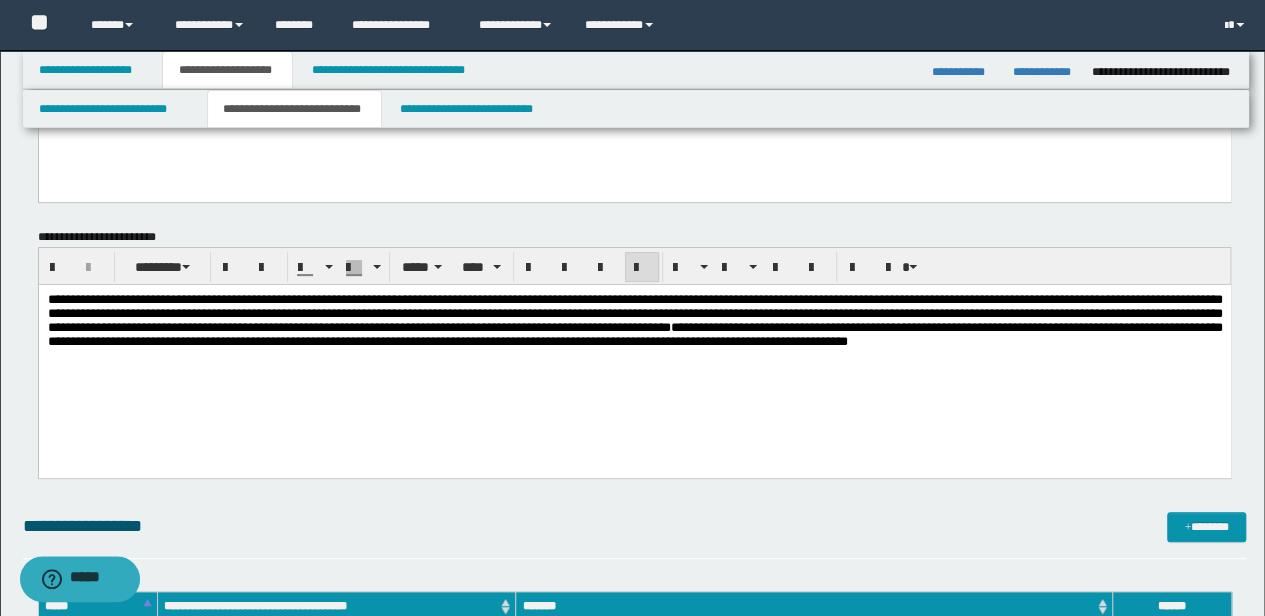 scroll, scrollTop: 266, scrollLeft: 0, axis: vertical 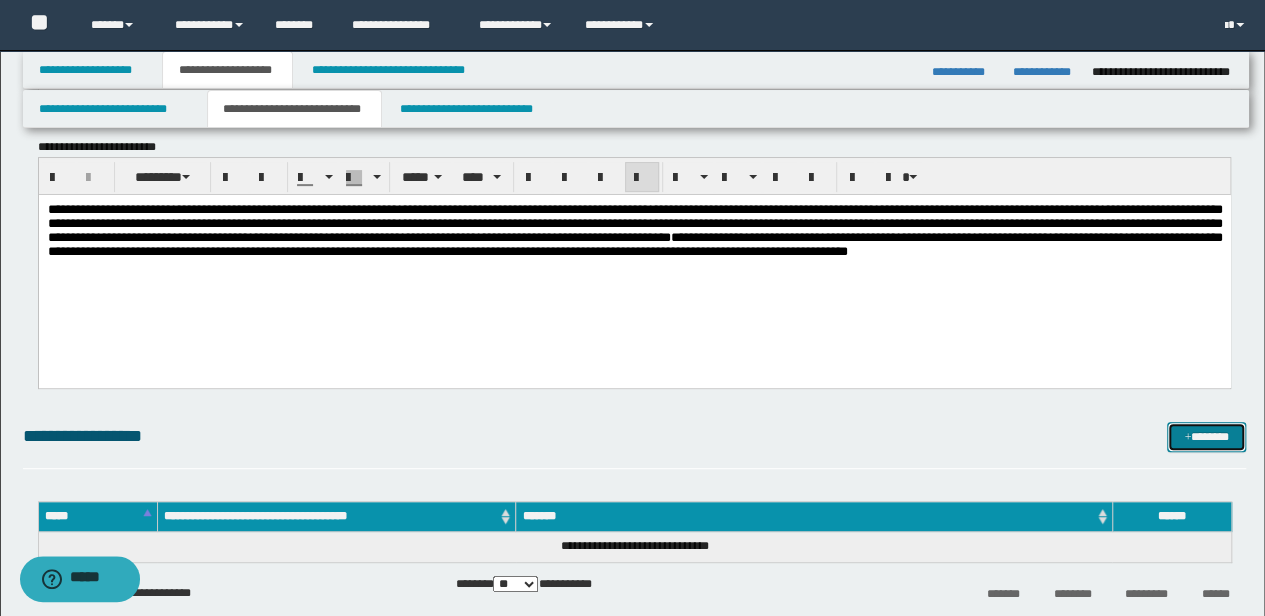 click on "*******" at bounding box center [1206, 436] 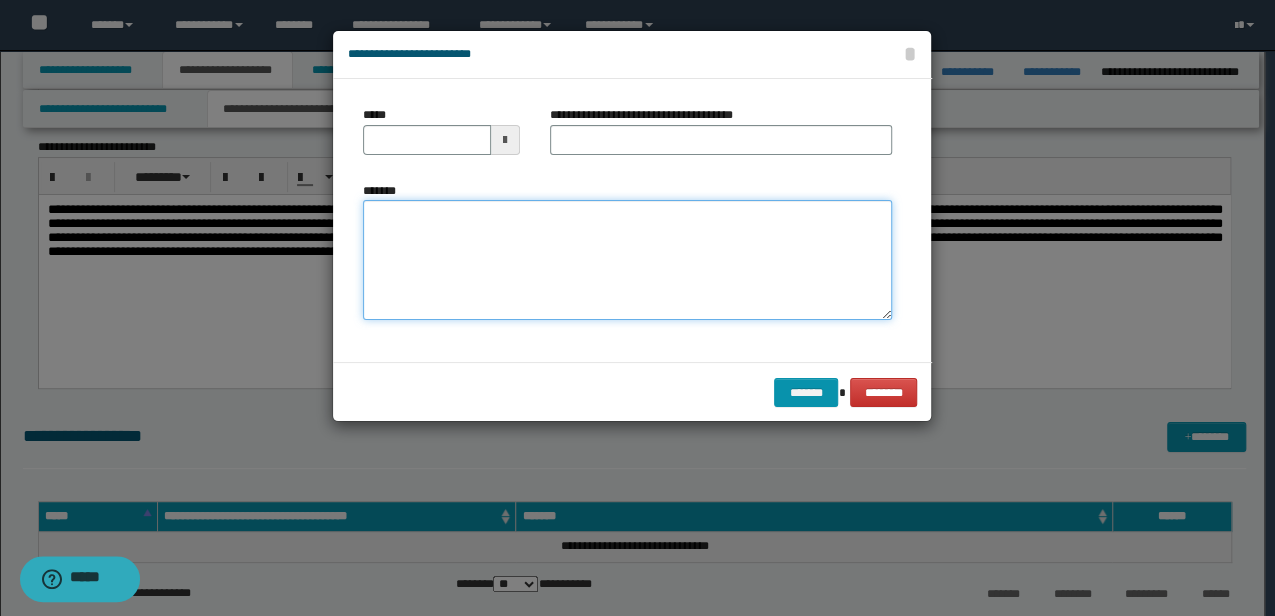 click on "*******" at bounding box center [627, 260] 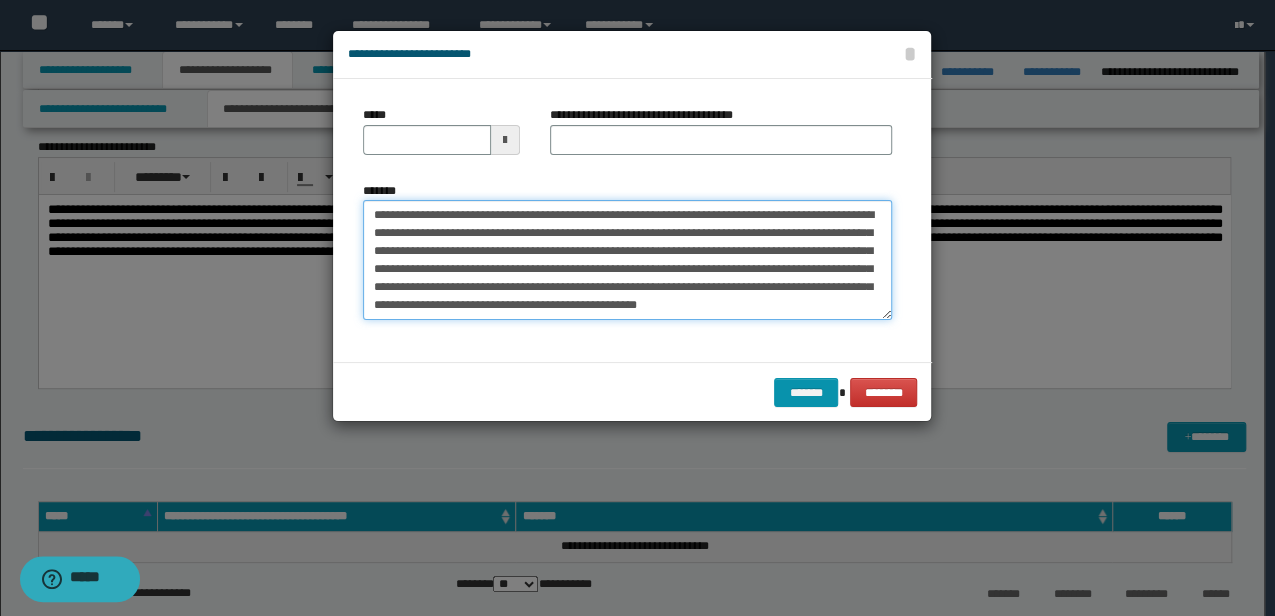 type 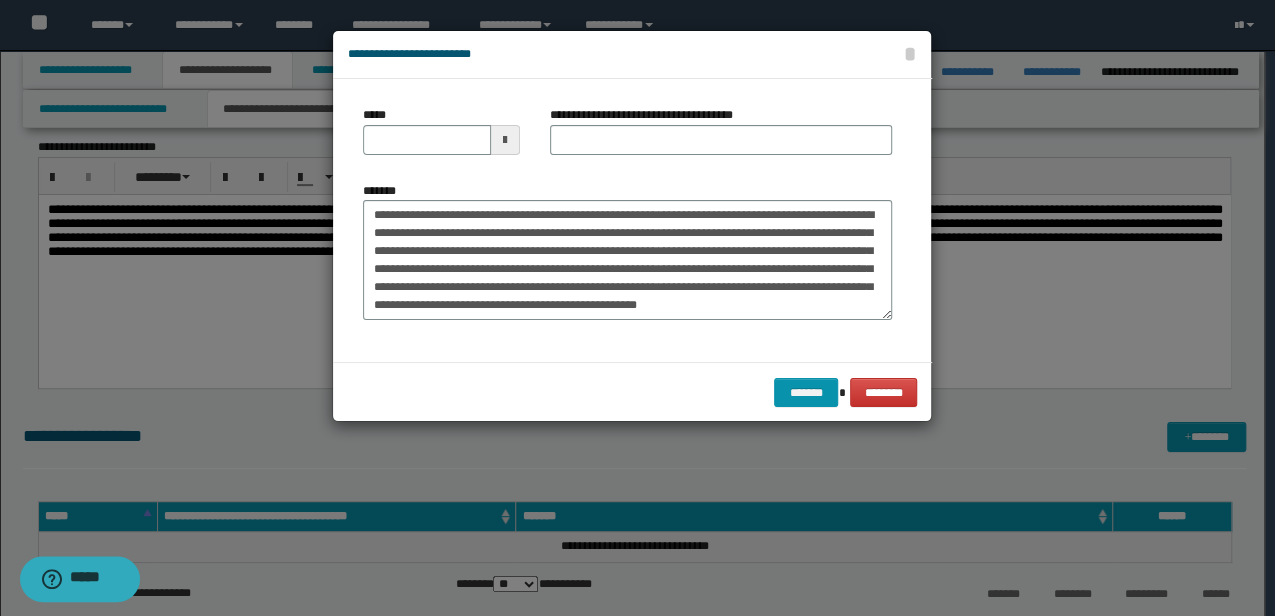 click at bounding box center (505, 140) 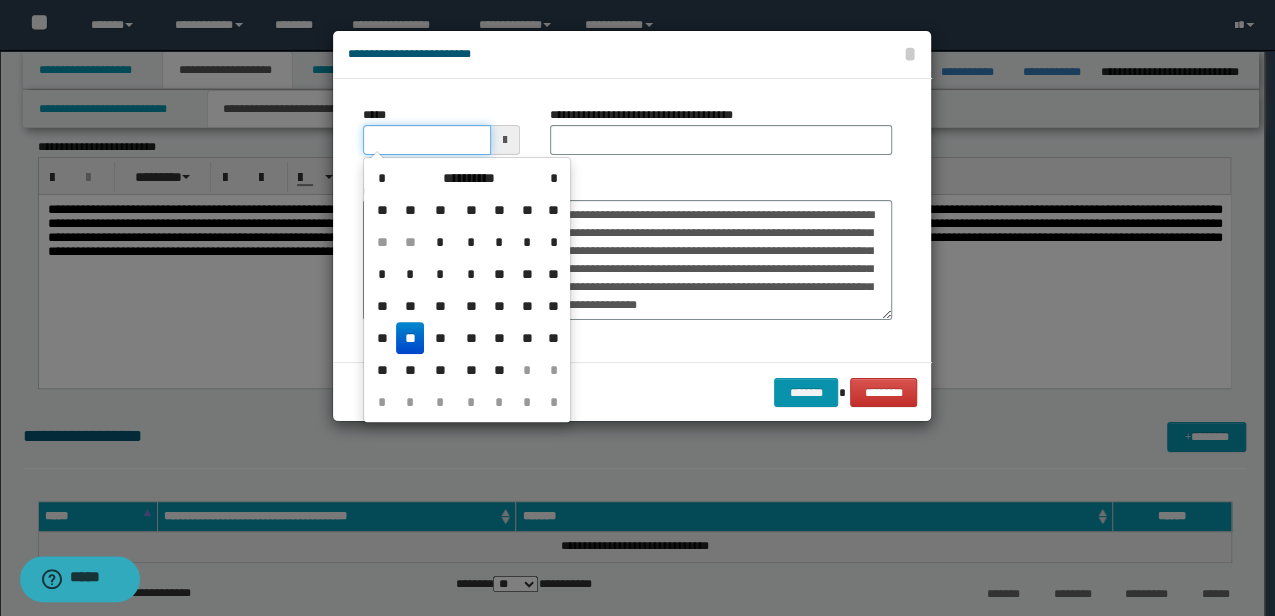 drag, startPoint x: 452, startPoint y: 140, endPoint x: 212, endPoint y: 169, distance: 241.74573 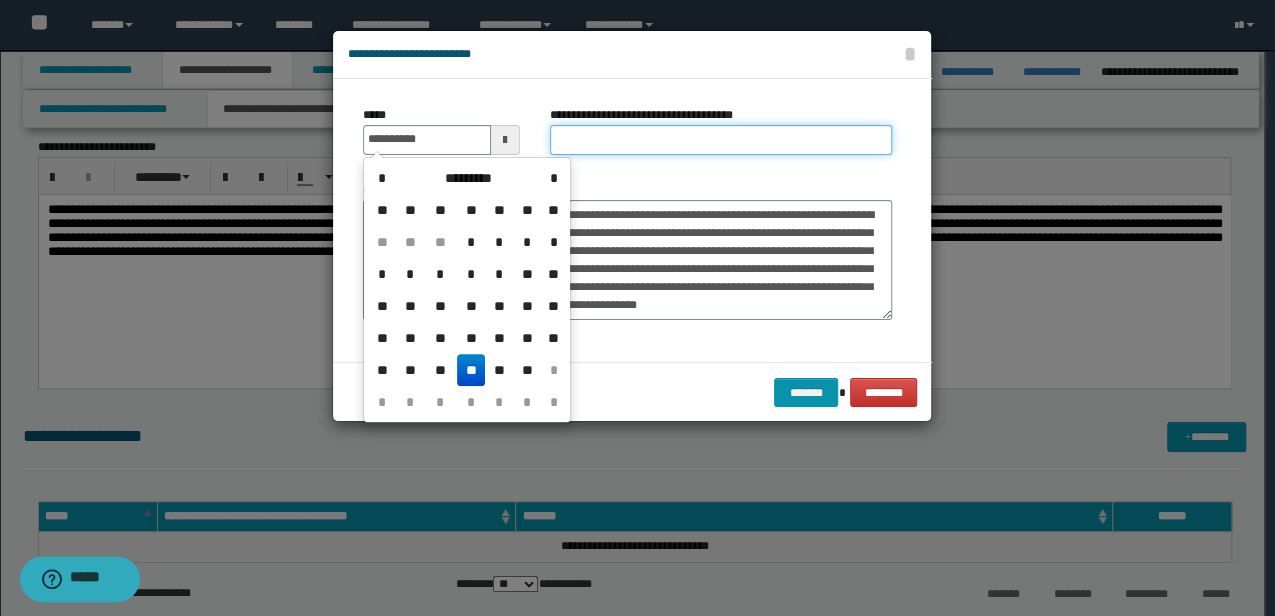 type on "**********" 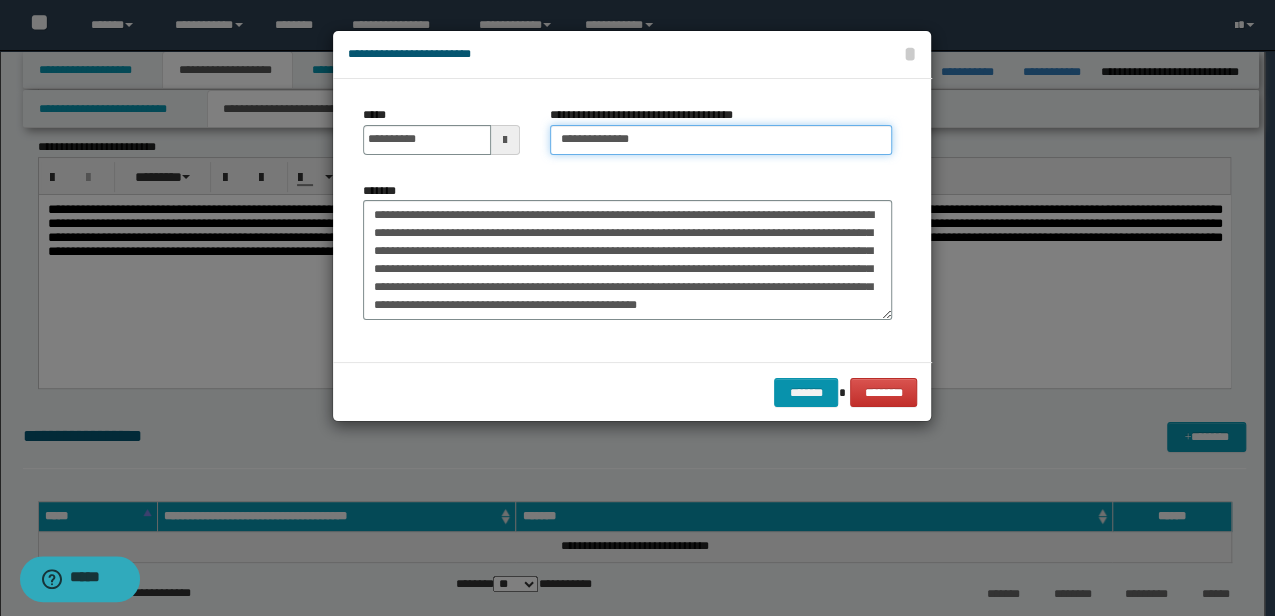 type on "**********" 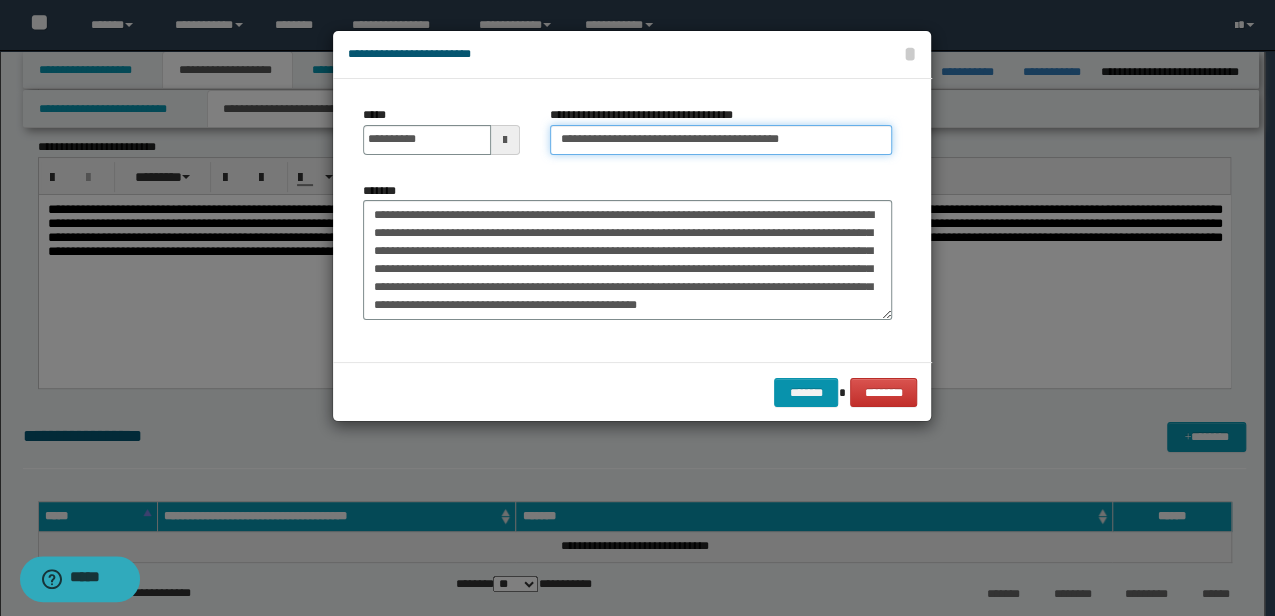 click on "*******" at bounding box center (806, 392) 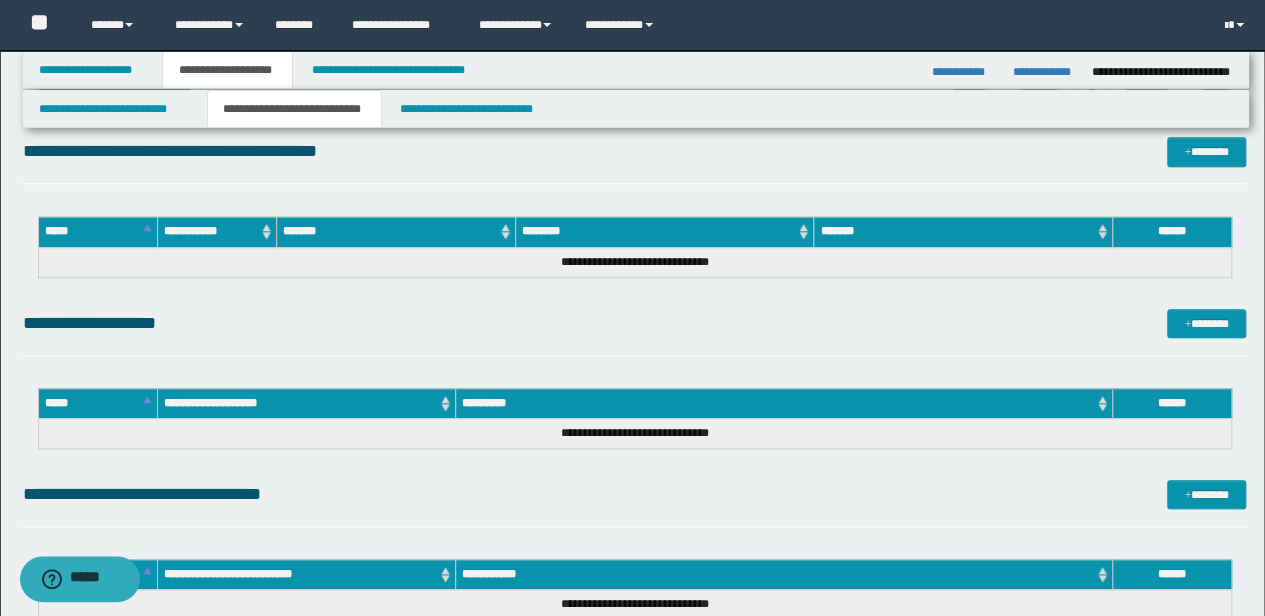 scroll, scrollTop: 962, scrollLeft: 0, axis: vertical 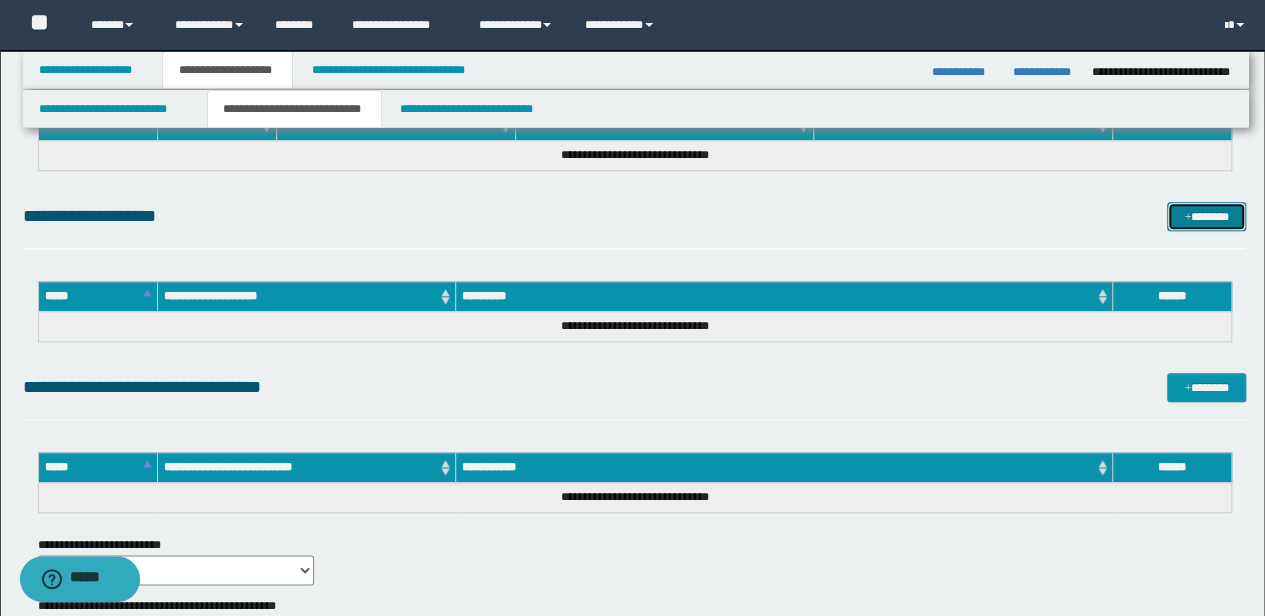 click on "*******" at bounding box center [1206, 216] 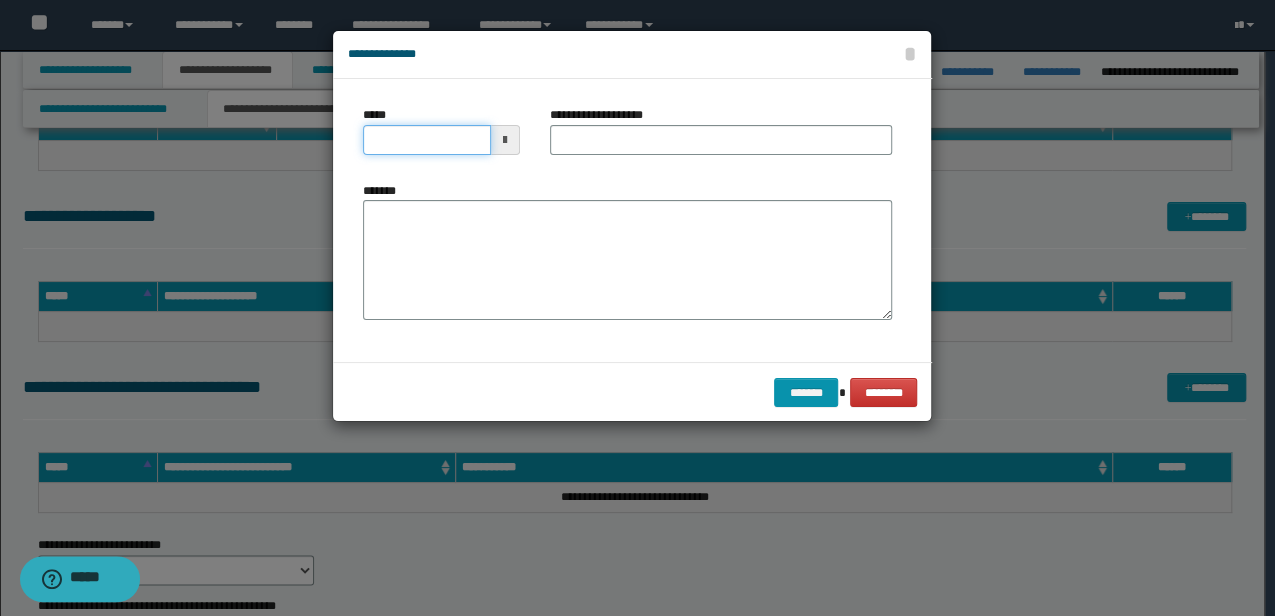 drag, startPoint x: 457, startPoint y: 136, endPoint x: 0, endPoint y: 236, distance: 467.813 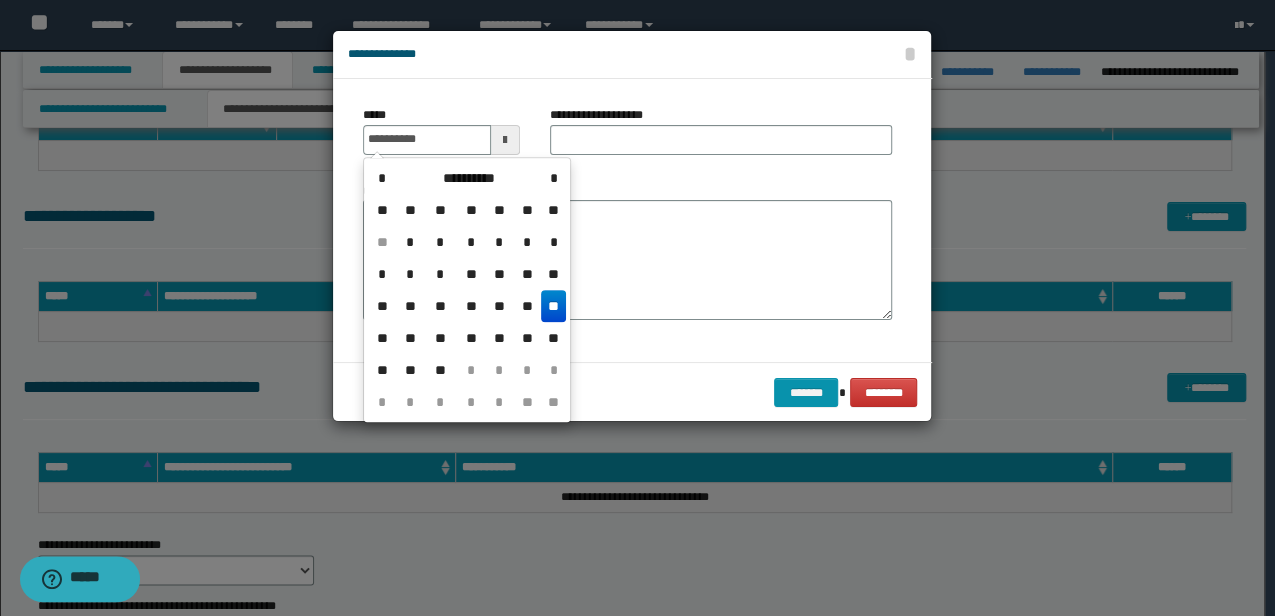 type on "**********" 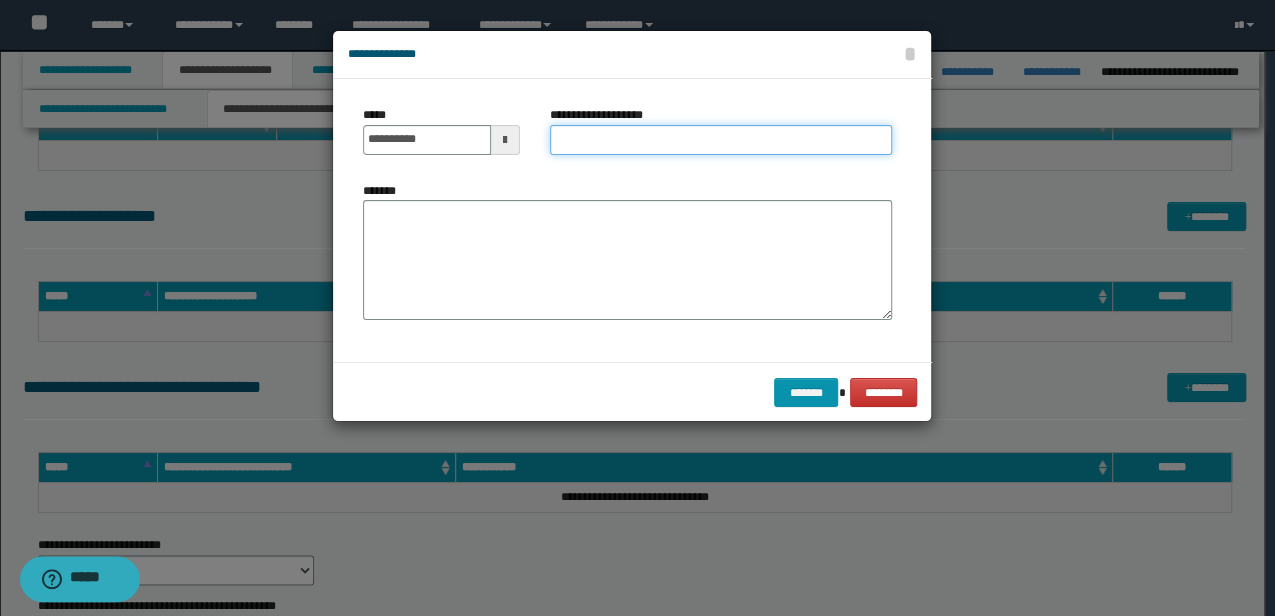 click on "**********" at bounding box center (721, 140) 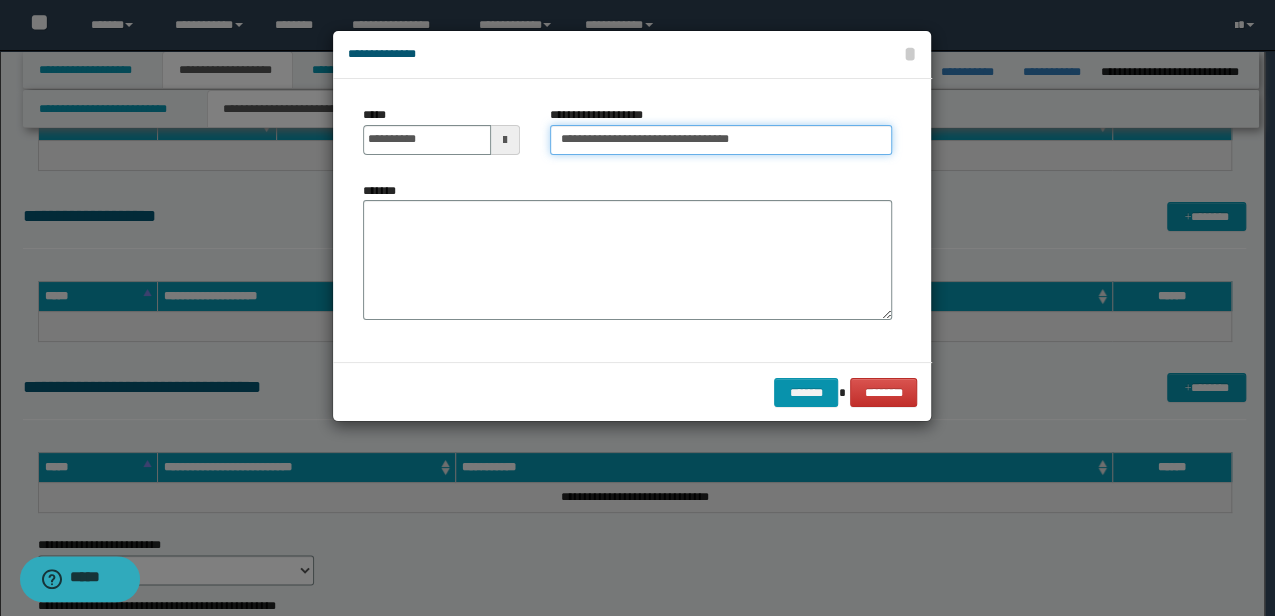 type on "**********" 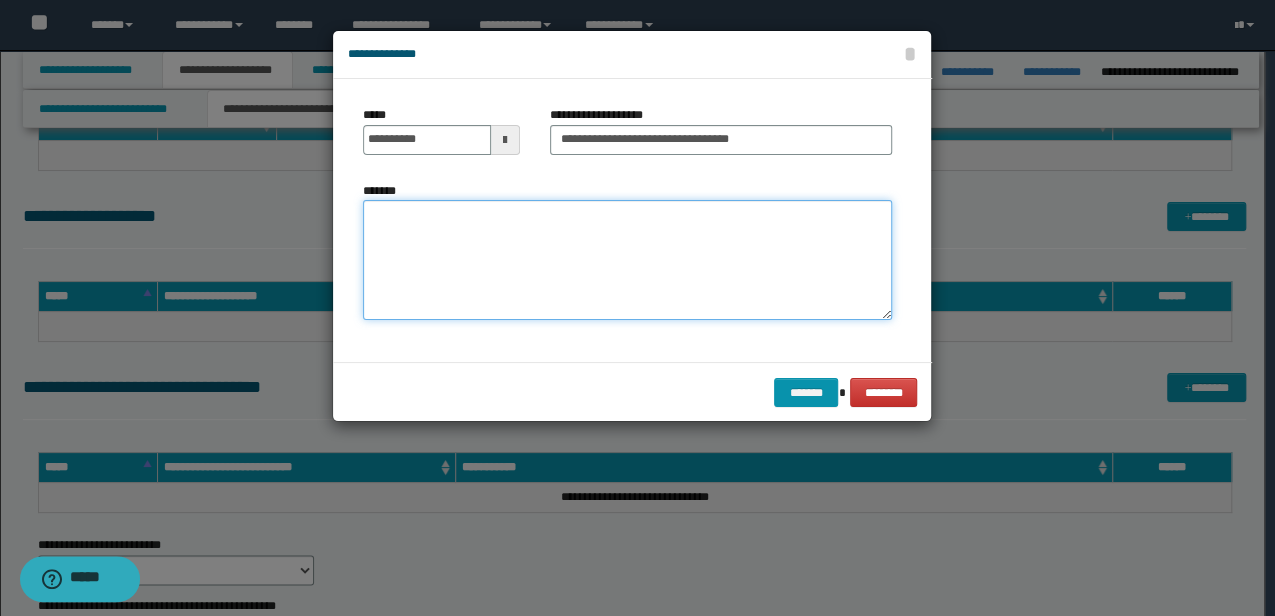 click on "*******" at bounding box center (627, 260) 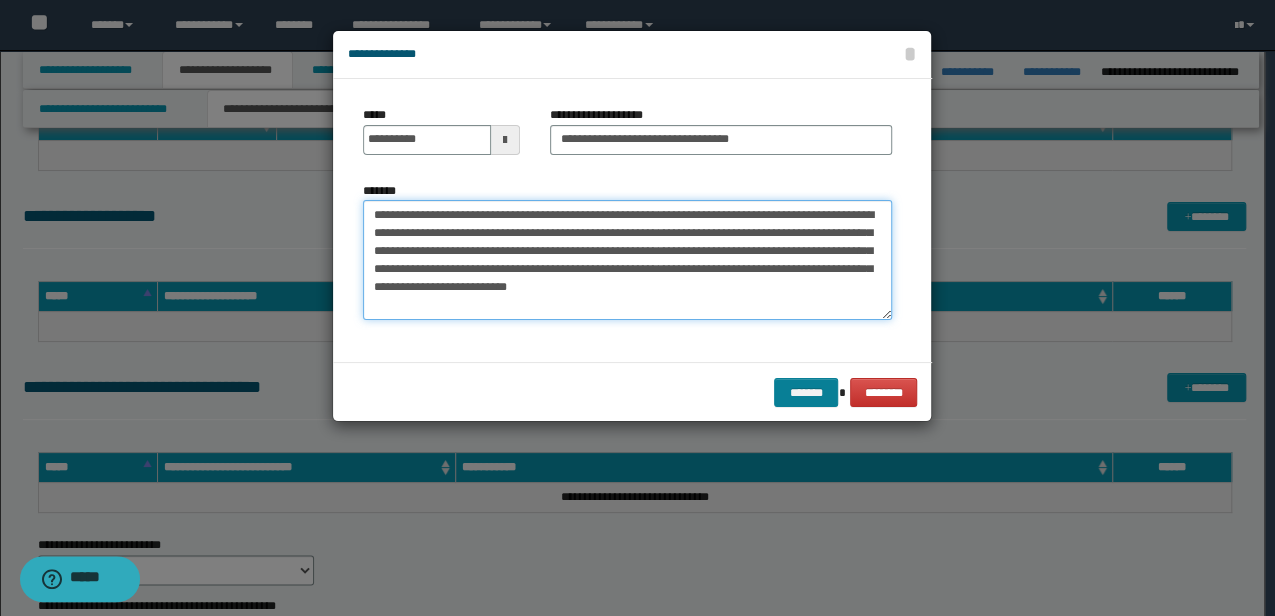 type on "**********" 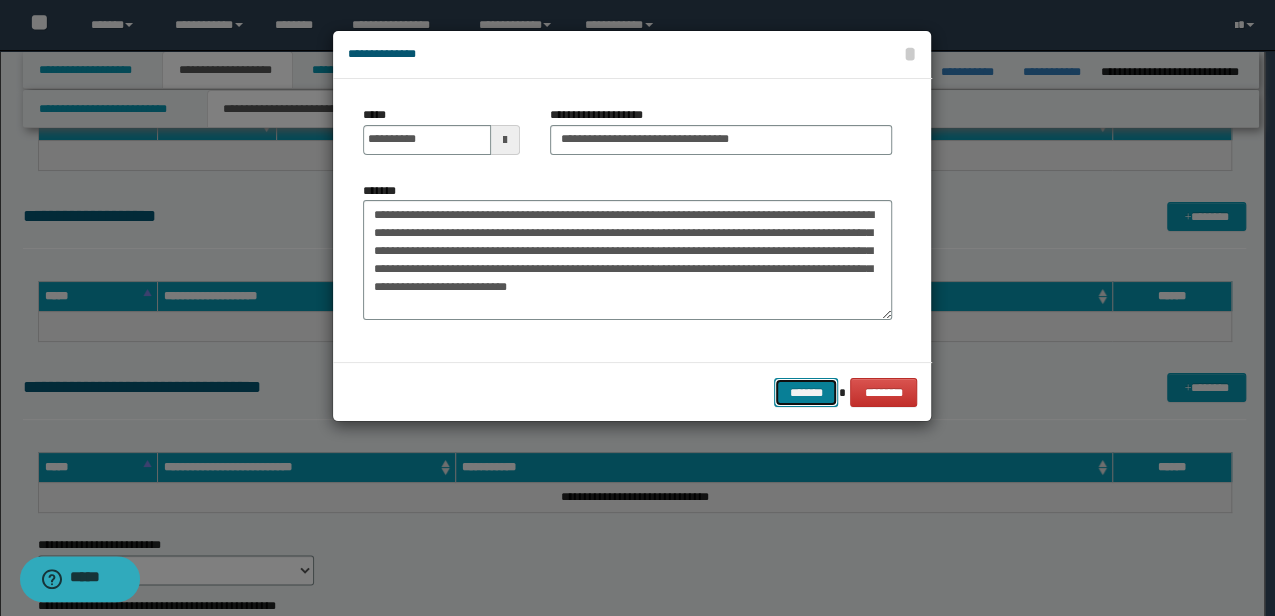 click on "*******" at bounding box center (806, 392) 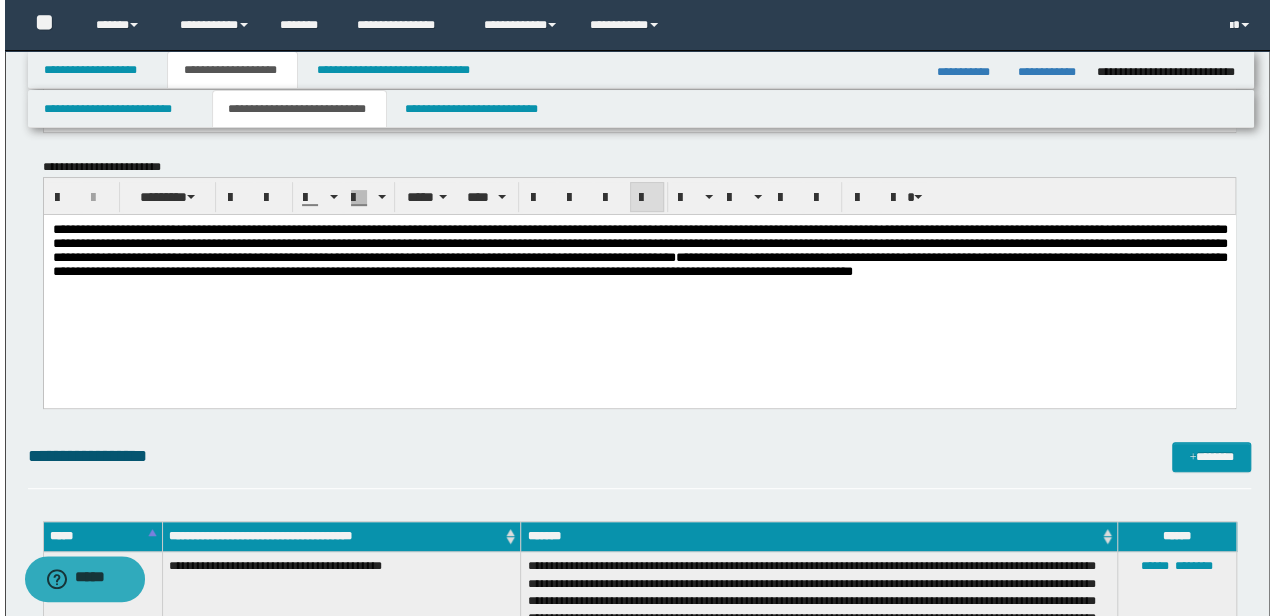 scroll, scrollTop: 296, scrollLeft: 0, axis: vertical 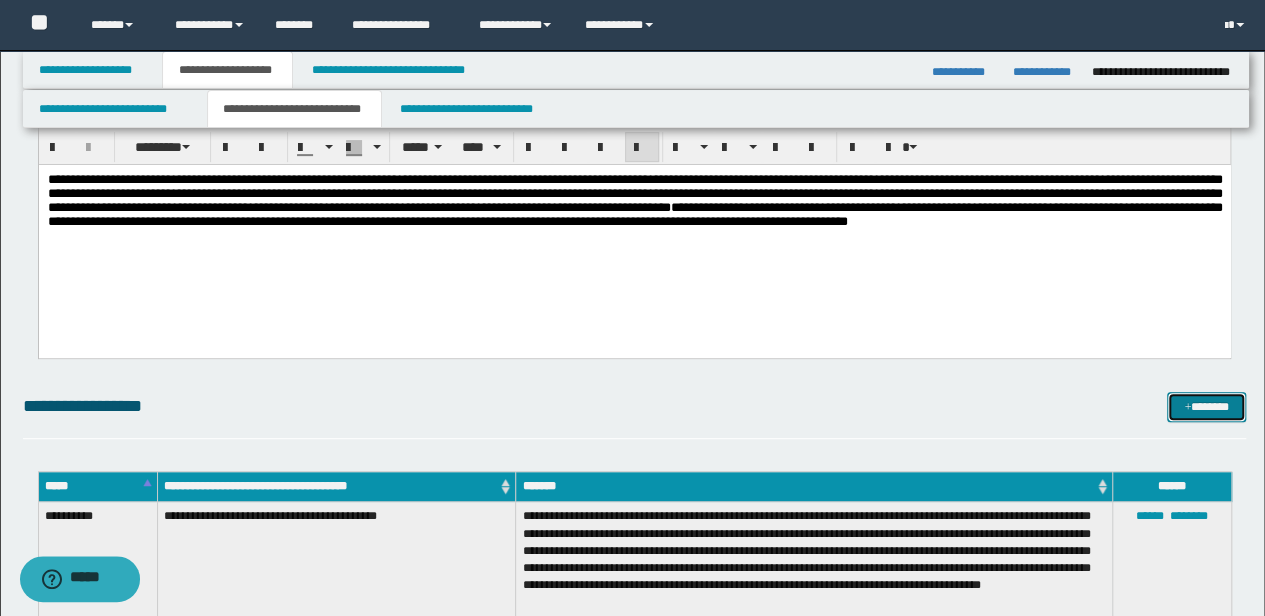 drag, startPoint x: 1219, startPoint y: 404, endPoint x: 1194, endPoint y: 407, distance: 25.179358 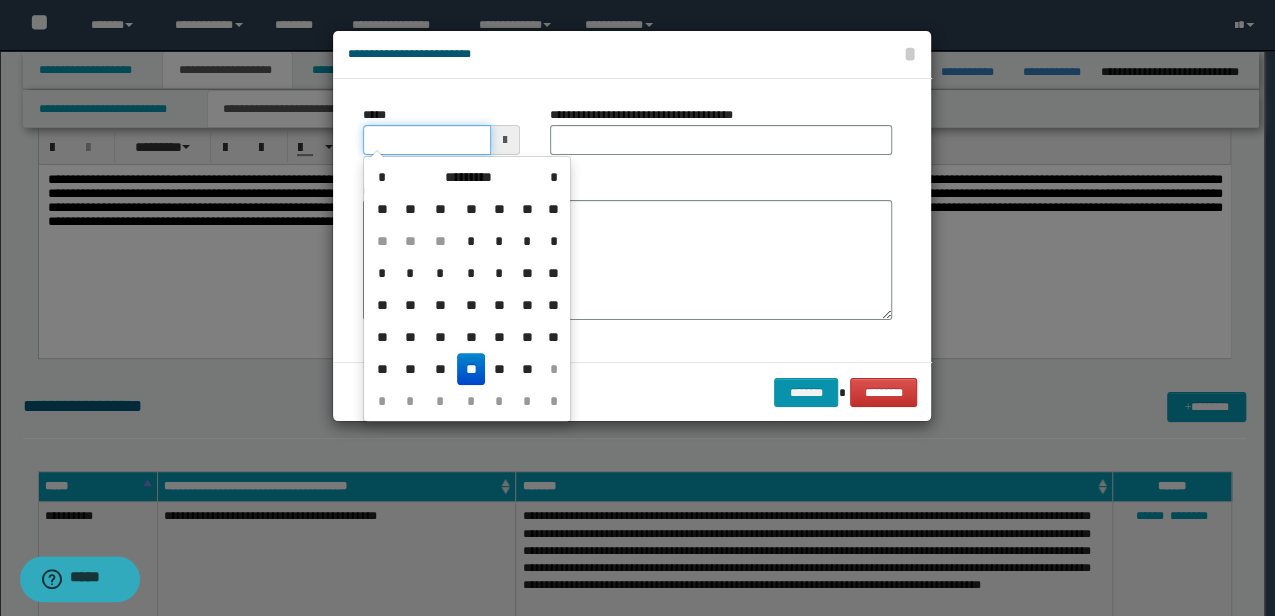 drag, startPoint x: 469, startPoint y: 135, endPoint x: 207, endPoint y: 135, distance: 262 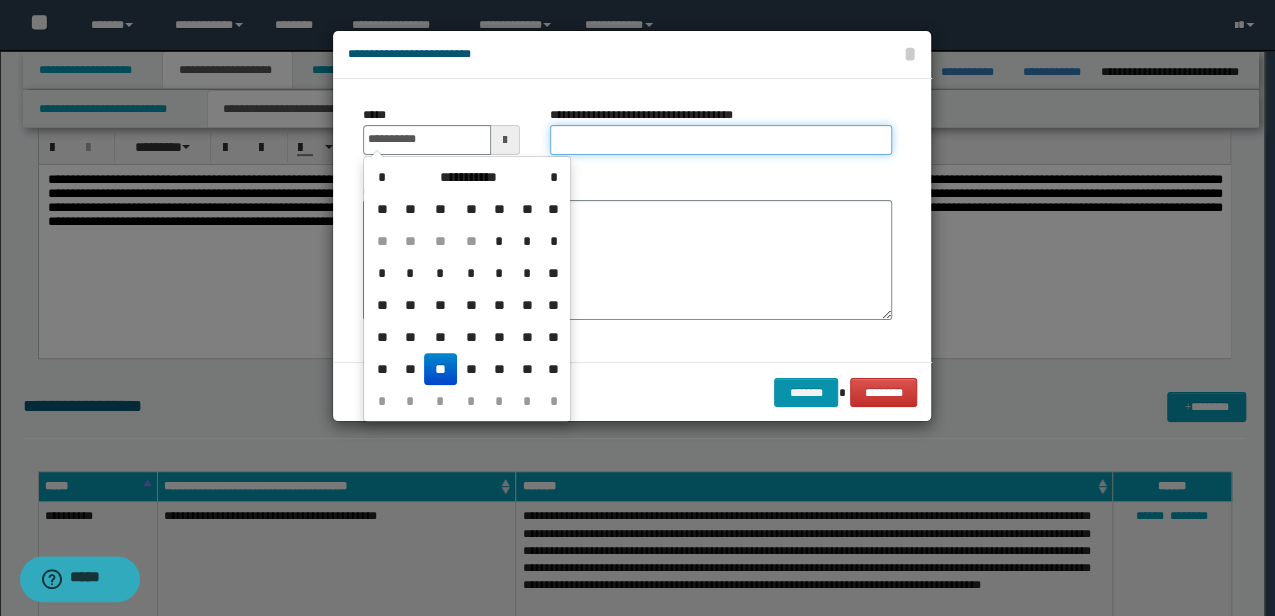 type on "**********" 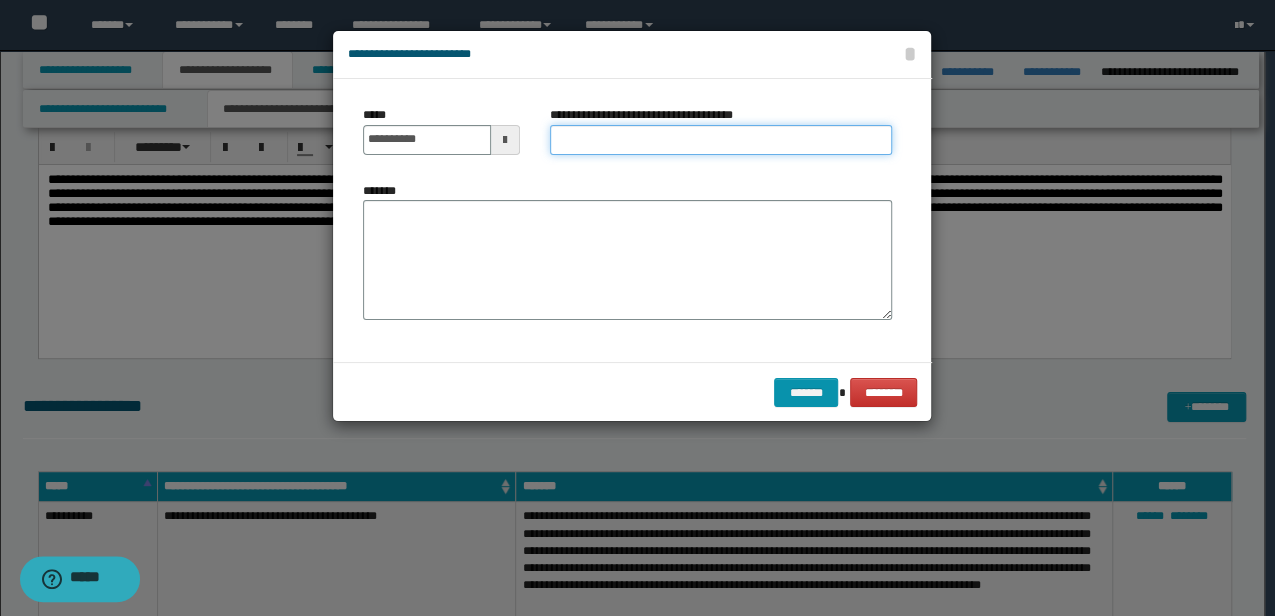 click on "**********" at bounding box center (721, 140) 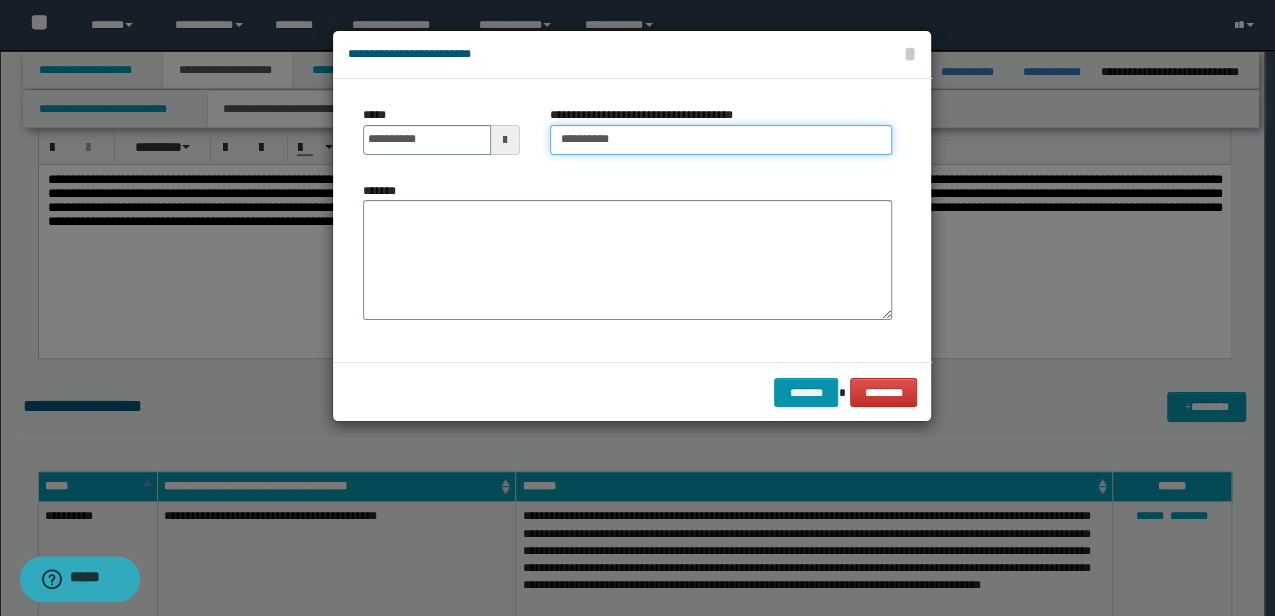 type on "**********" 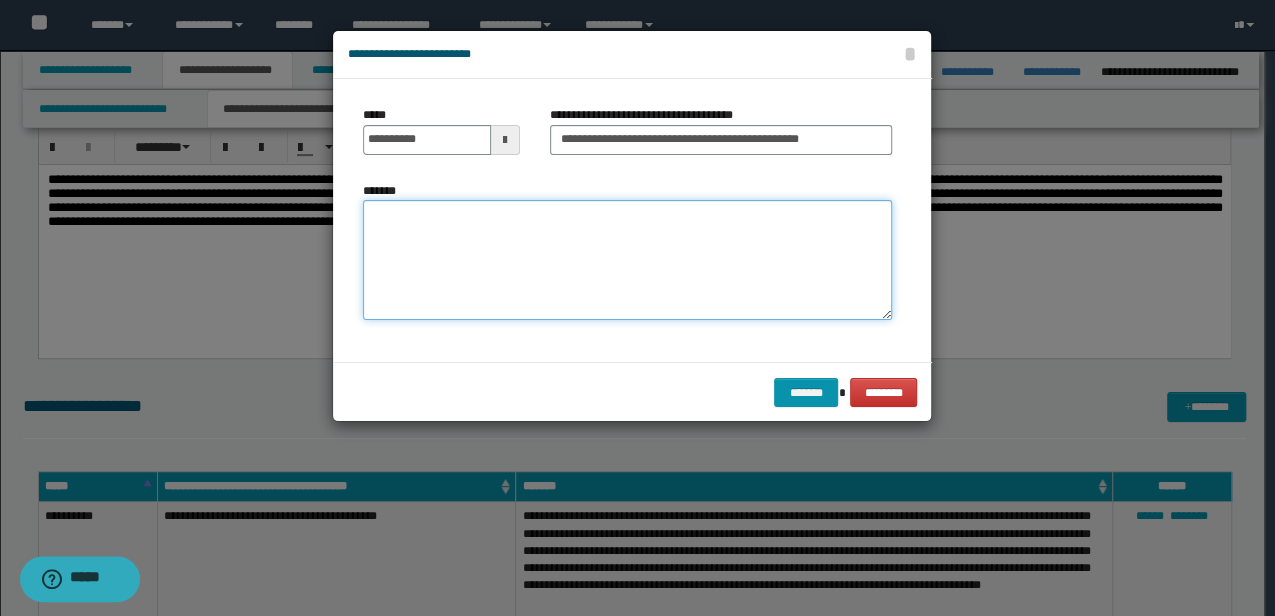 click on "*******" at bounding box center (627, 260) 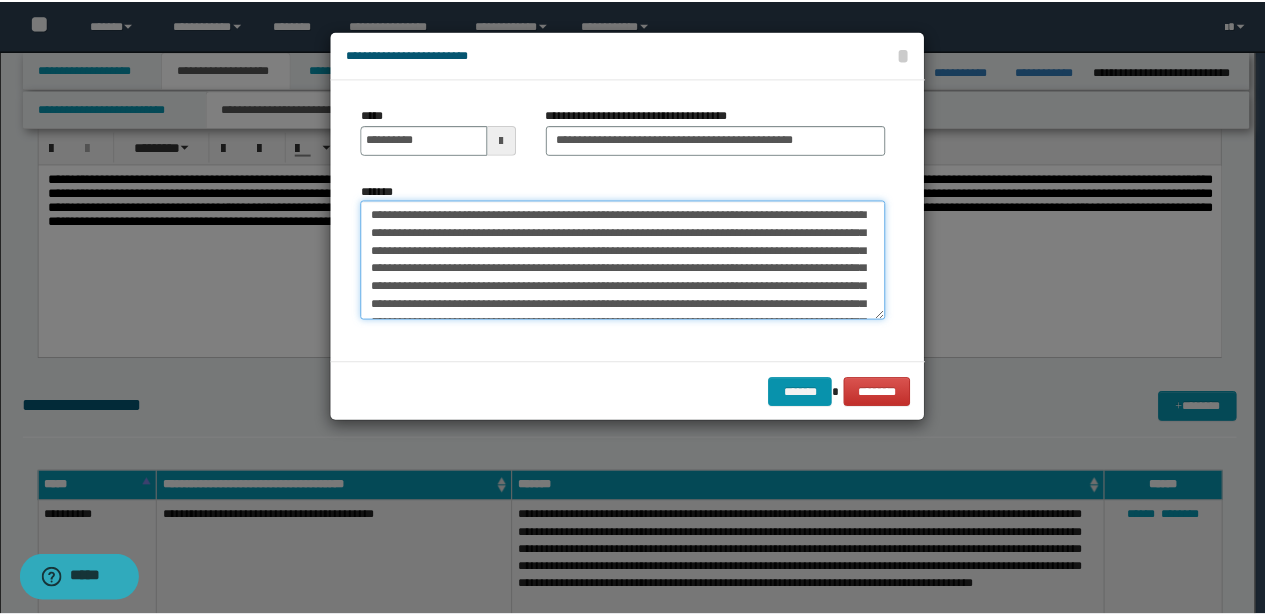 scroll, scrollTop: 174, scrollLeft: 0, axis: vertical 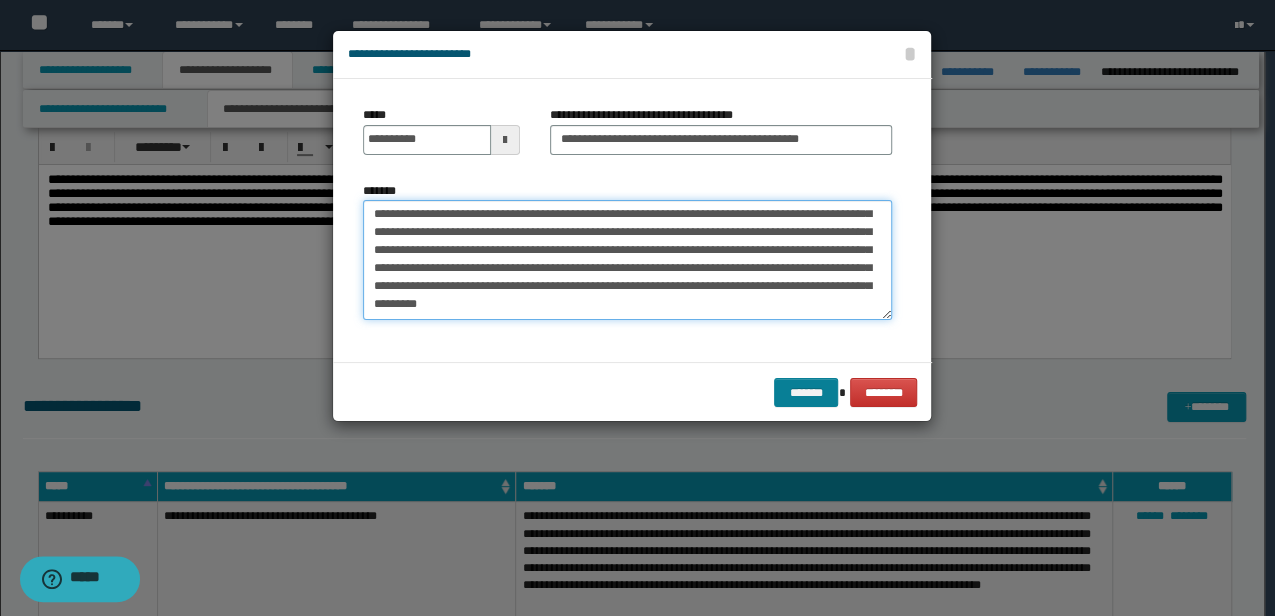 type on "**********" 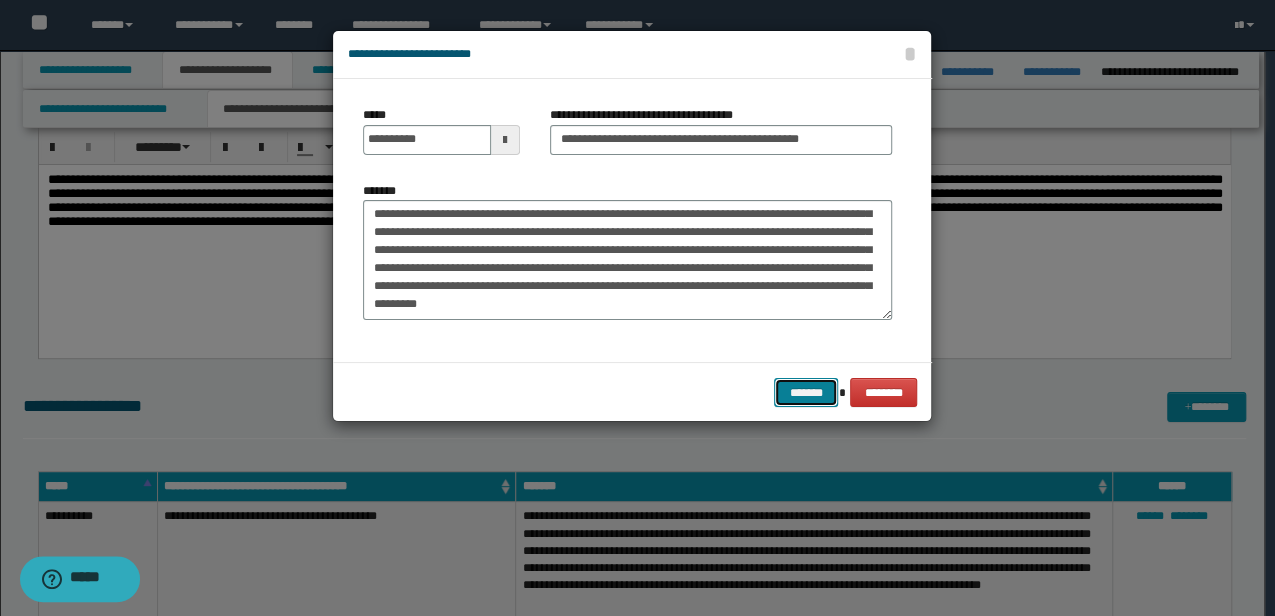 click on "*******" at bounding box center [806, 392] 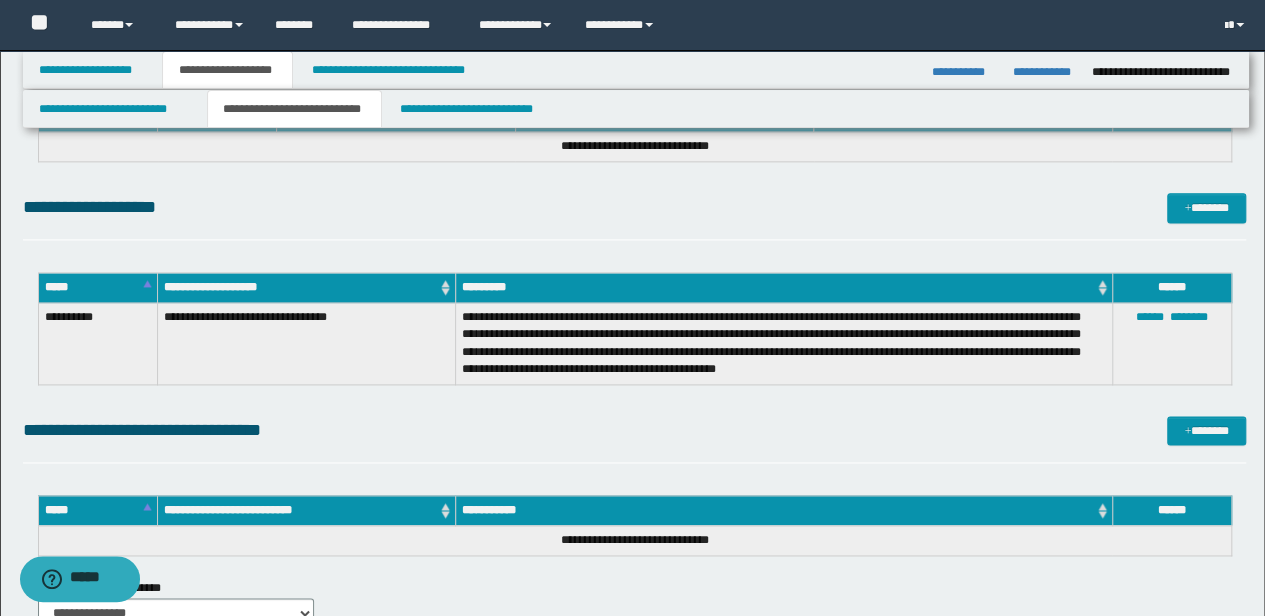 scroll, scrollTop: 1162, scrollLeft: 0, axis: vertical 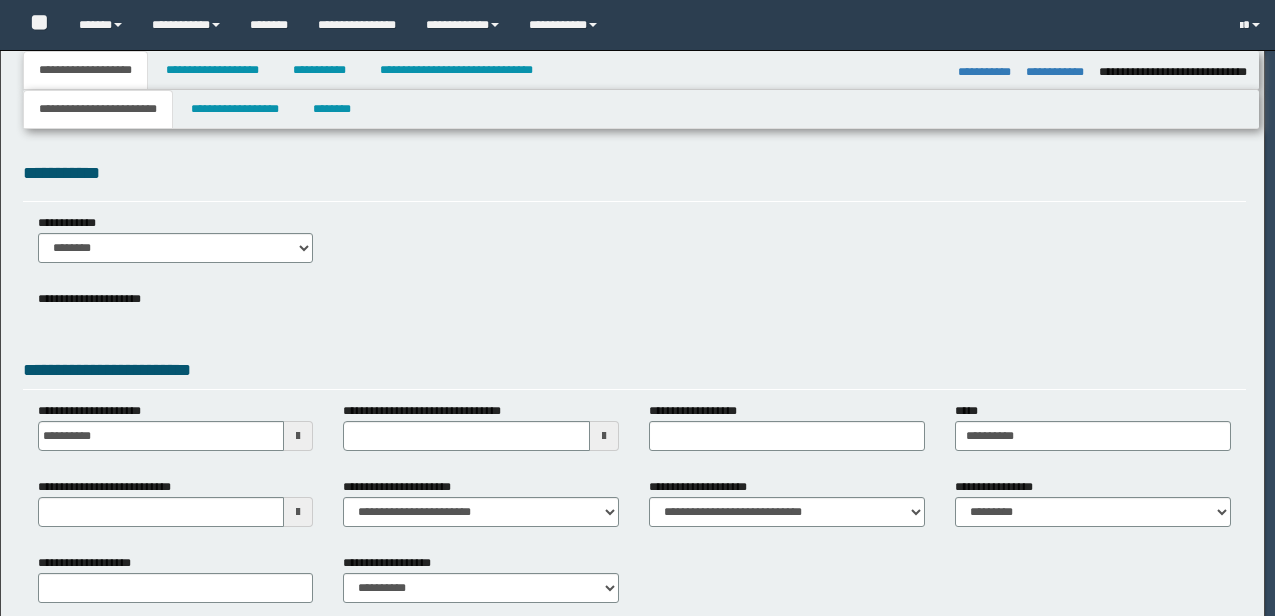 select on "*" 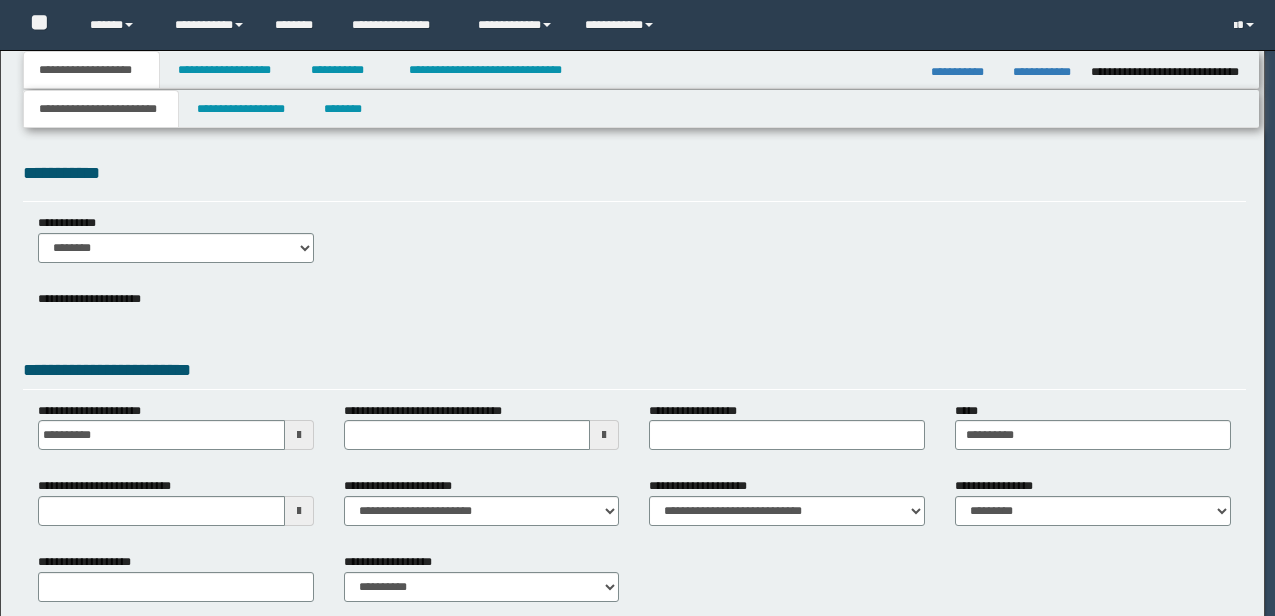 scroll, scrollTop: 0, scrollLeft: 0, axis: both 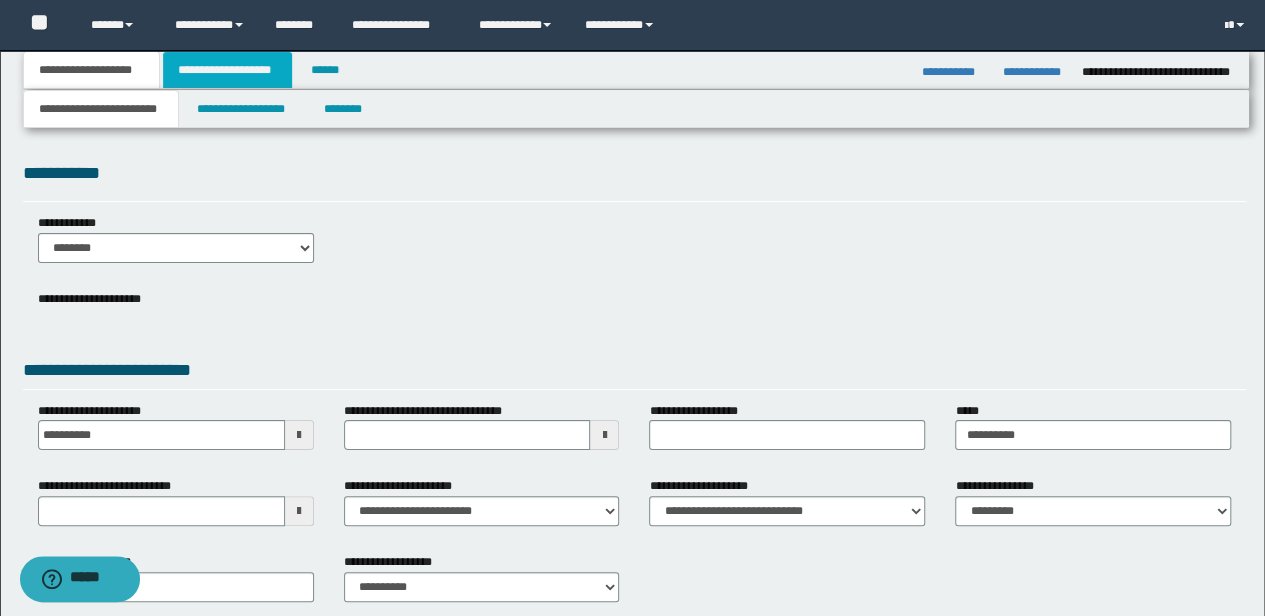 click on "**********" at bounding box center (227, 70) 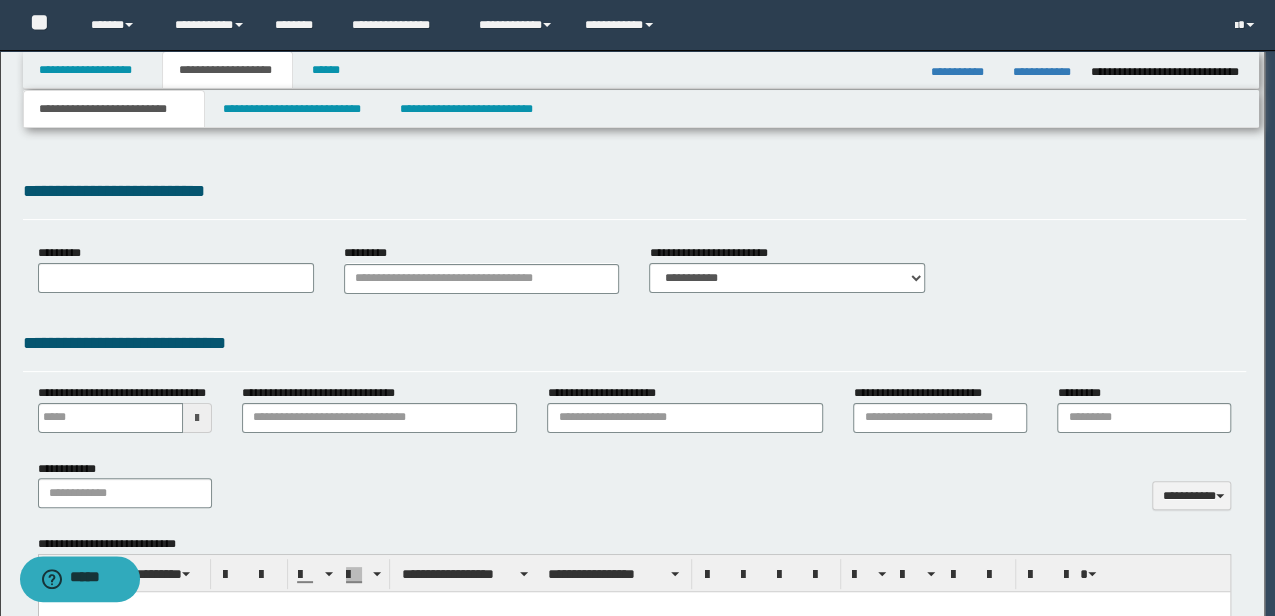 click on "**********" at bounding box center (637, 308) 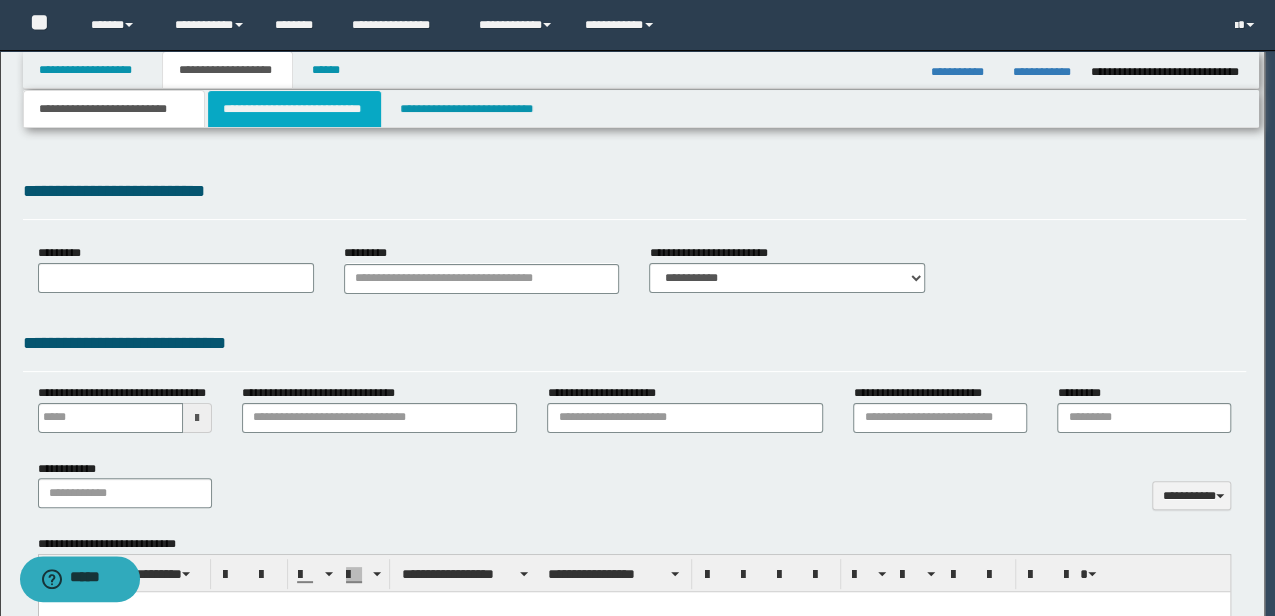 click on "**********" at bounding box center (294, 109) 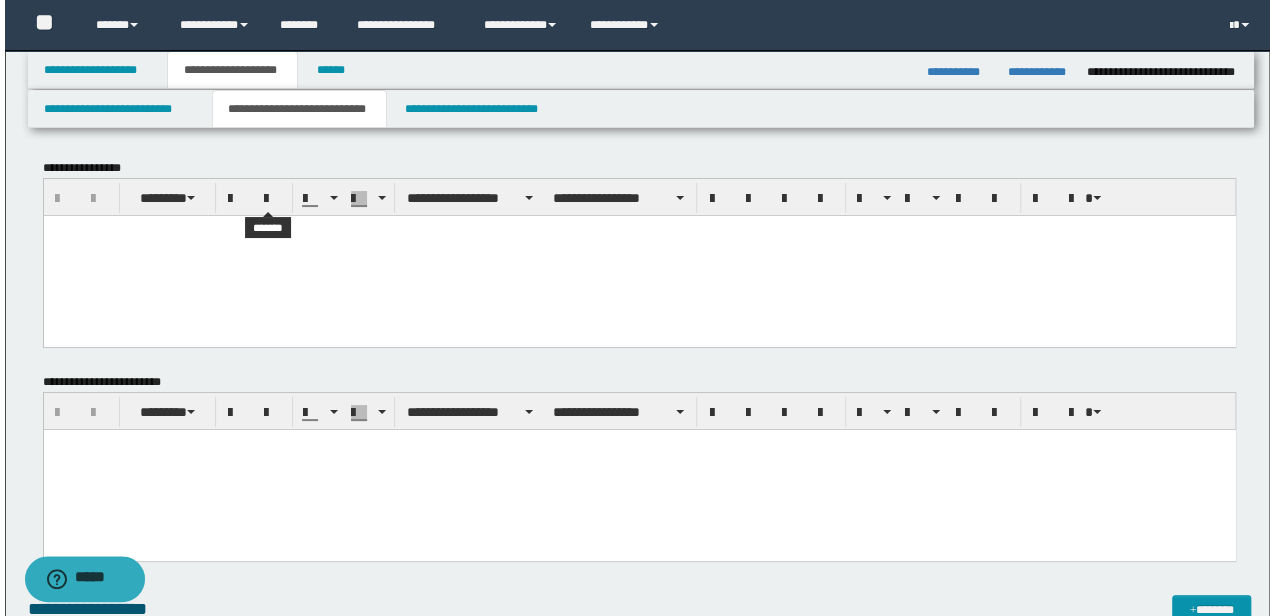 scroll, scrollTop: 0, scrollLeft: 0, axis: both 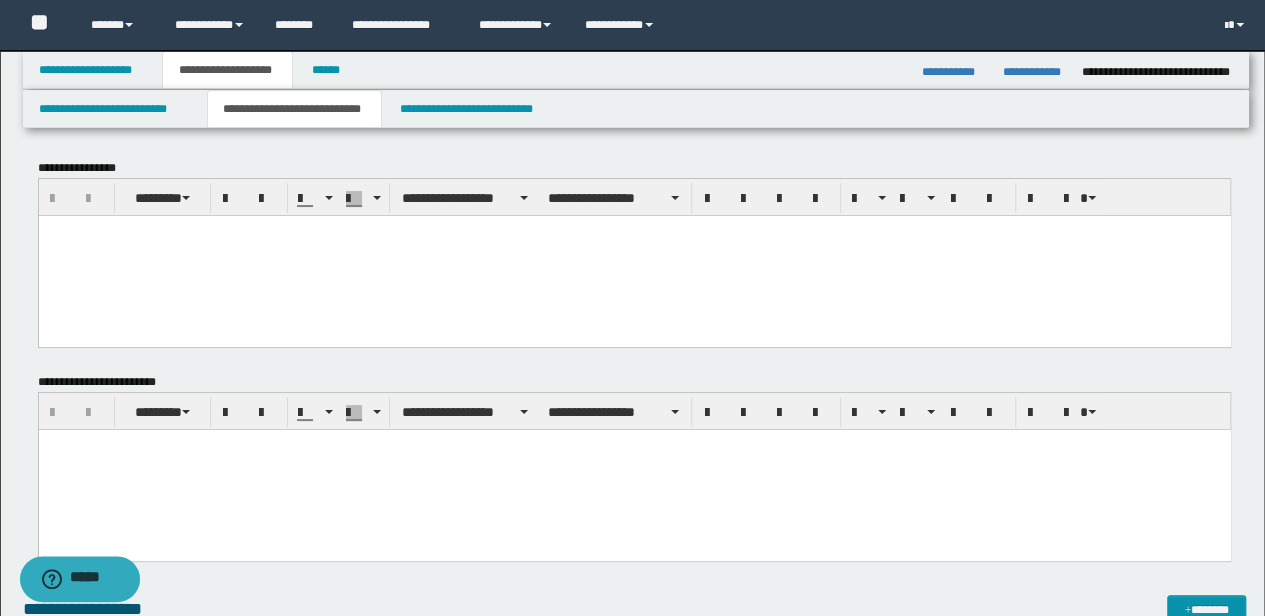 click at bounding box center (634, 470) 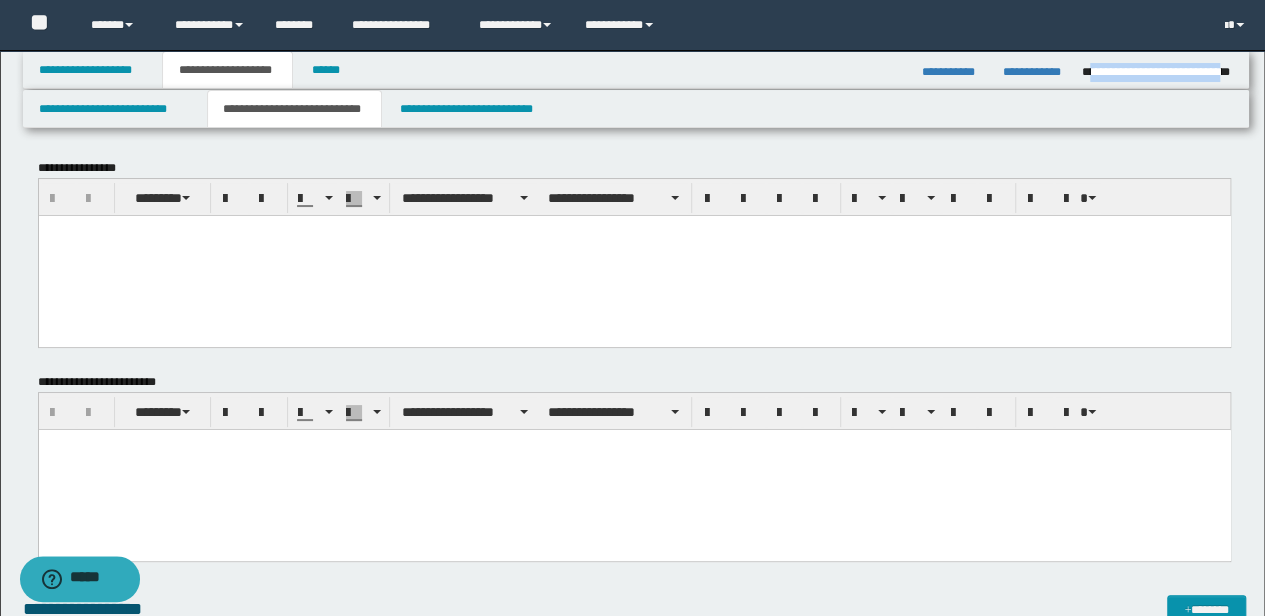 drag, startPoint x: 1090, startPoint y: 72, endPoint x: 1230, endPoint y: 66, distance: 140.12851 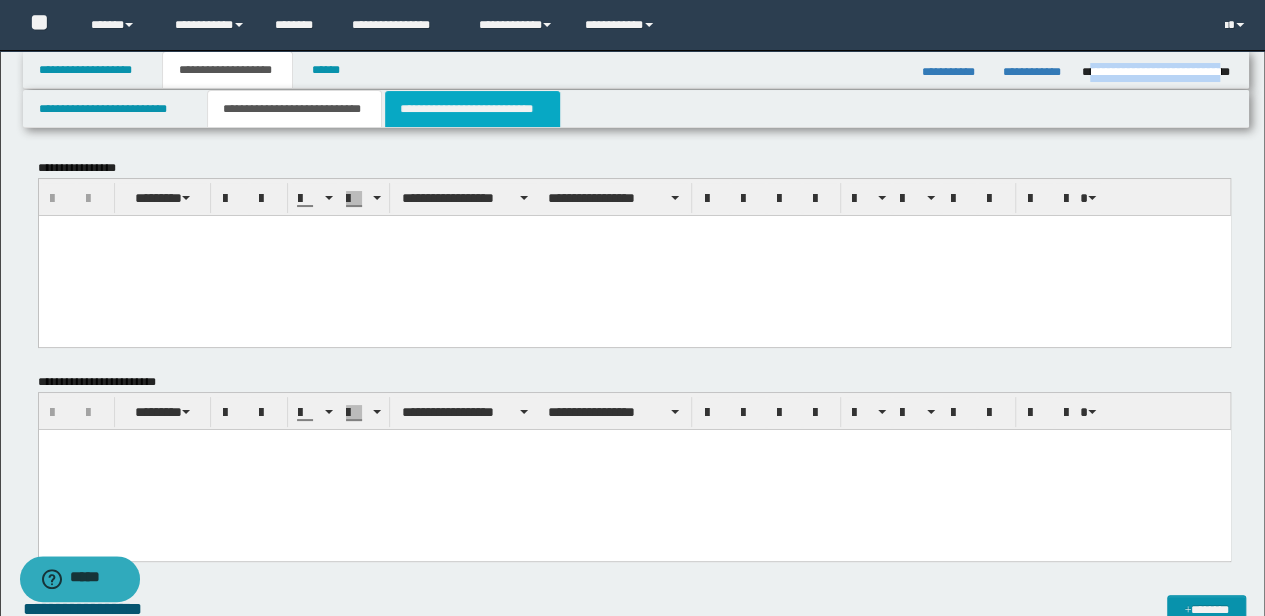 click on "**********" at bounding box center [472, 109] 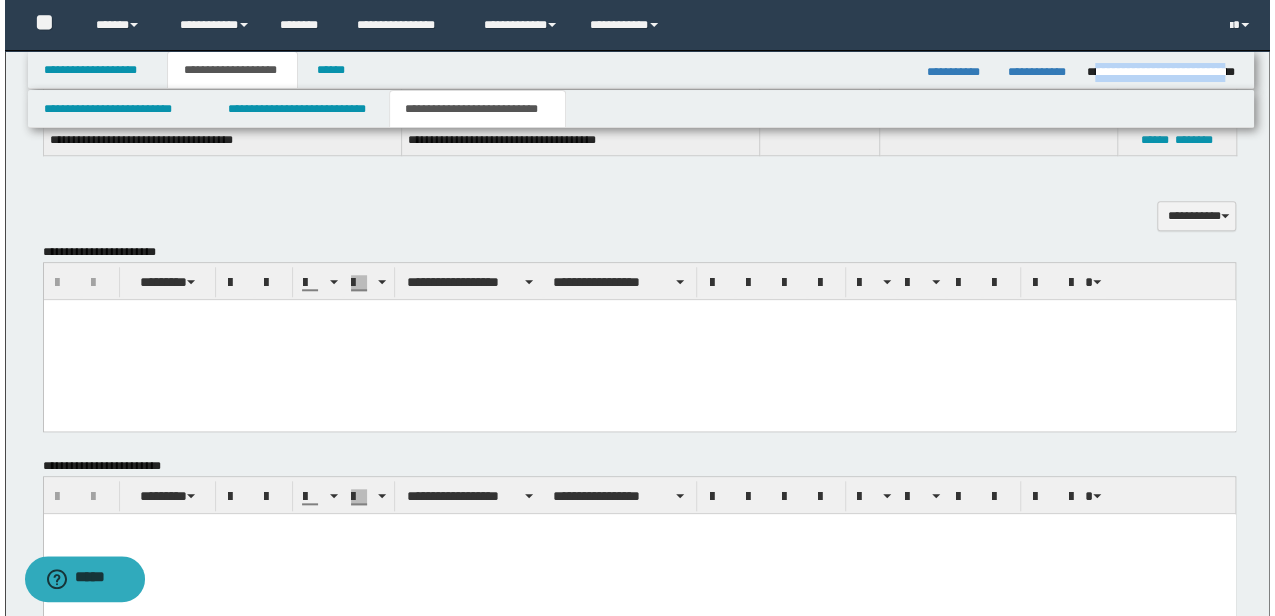 scroll, scrollTop: 666, scrollLeft: 0, axis: vertical 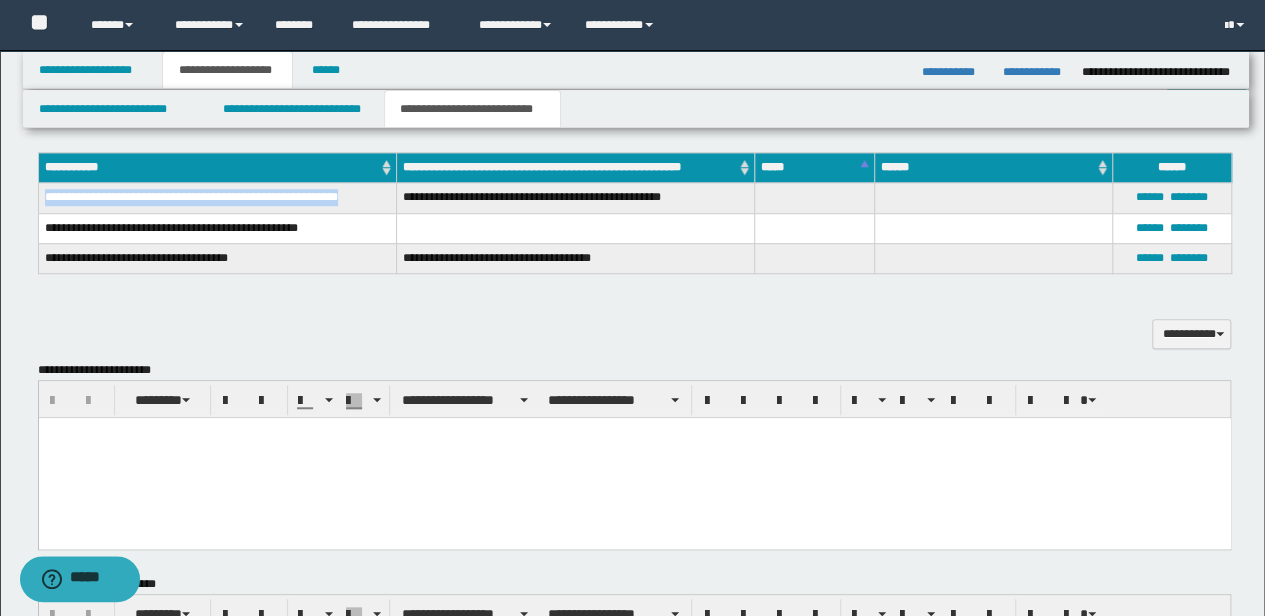 drag, startPoint x: 378, startPoint y: 191, endPoint x: 38, endPoint y: 201, distance: 340.14703 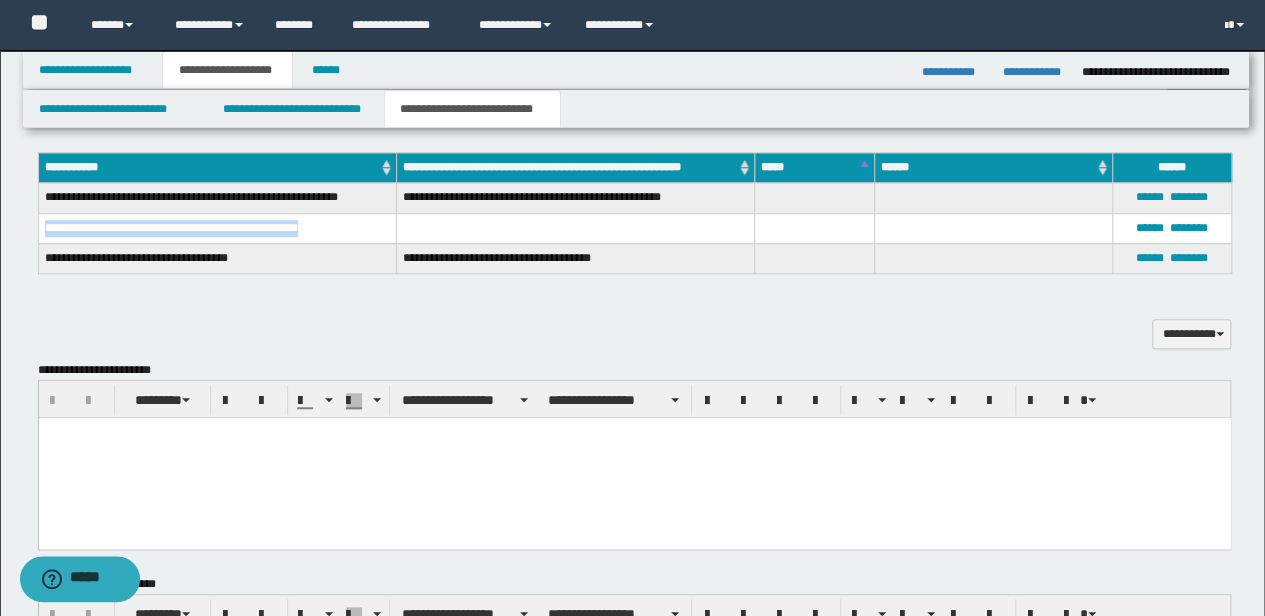 drag, startPoint x: 364, startPoint y: 232, endPoint x: 46, endPoint y: 224, distance: 318.10062 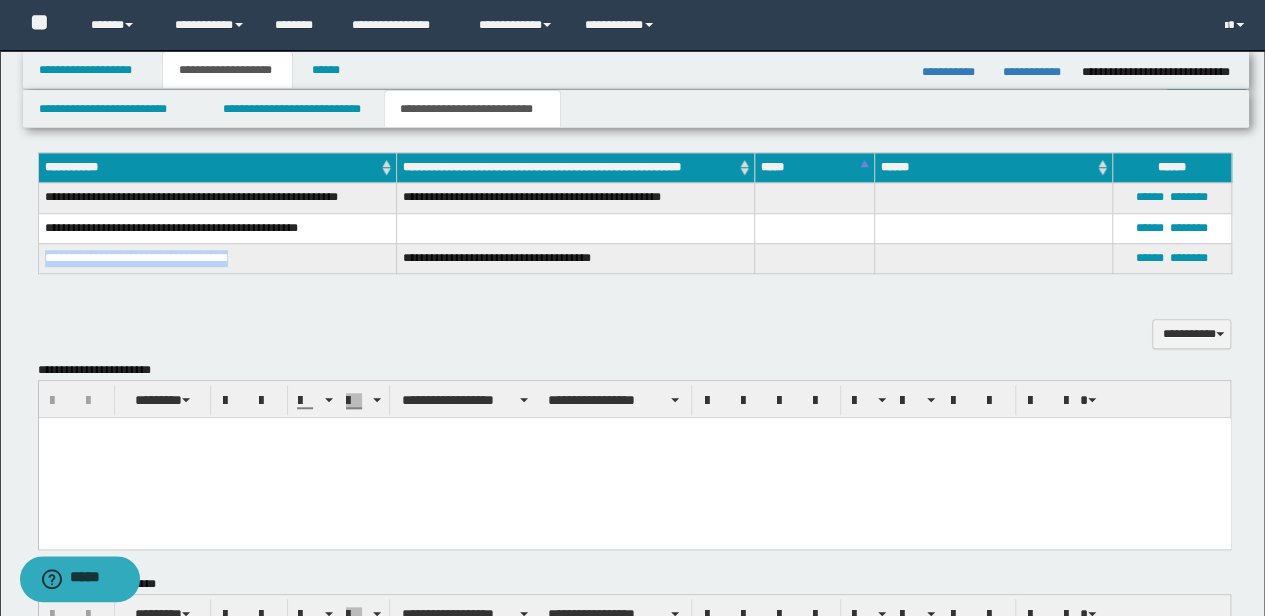 drag, startPoint x: 279, startPoint y: 258, endPoint x: 39, endPoint y: 261, distance: 240.01875 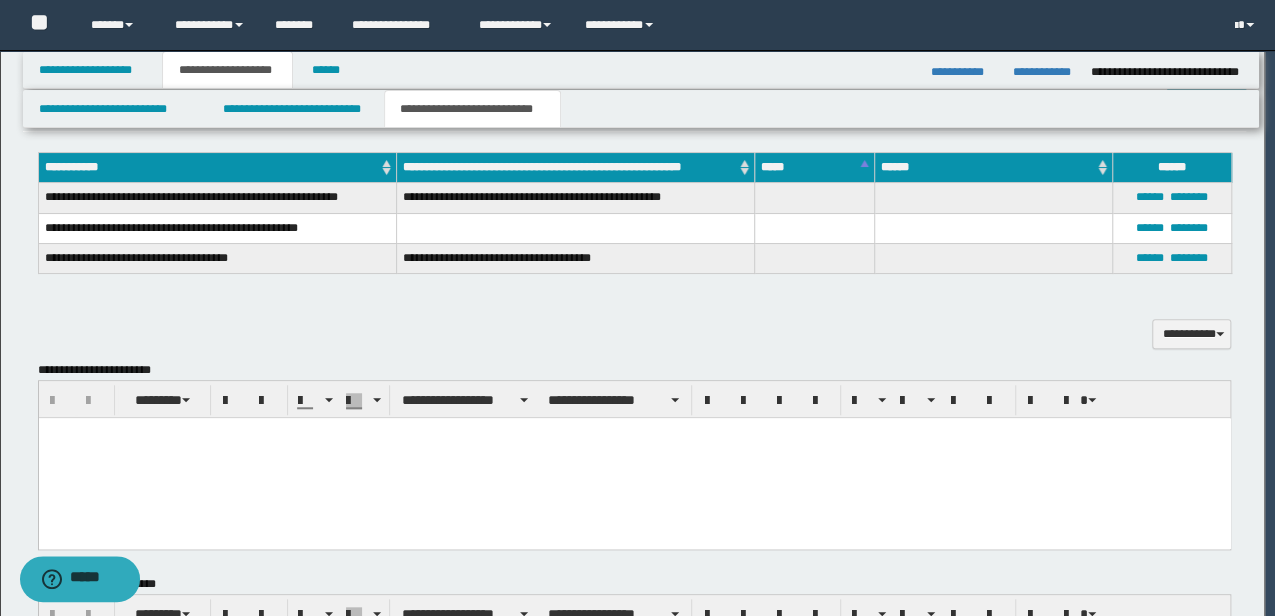 click on "**********" at bounding box center (632, -358) 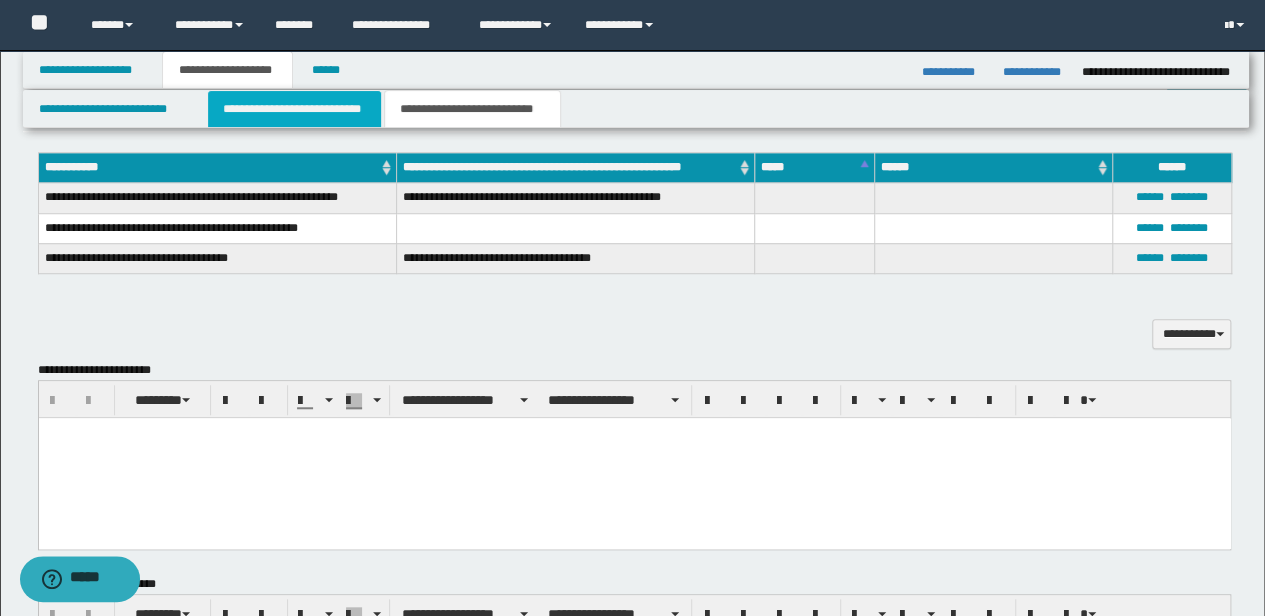 click on "**********" at bounding box center [294, 109] 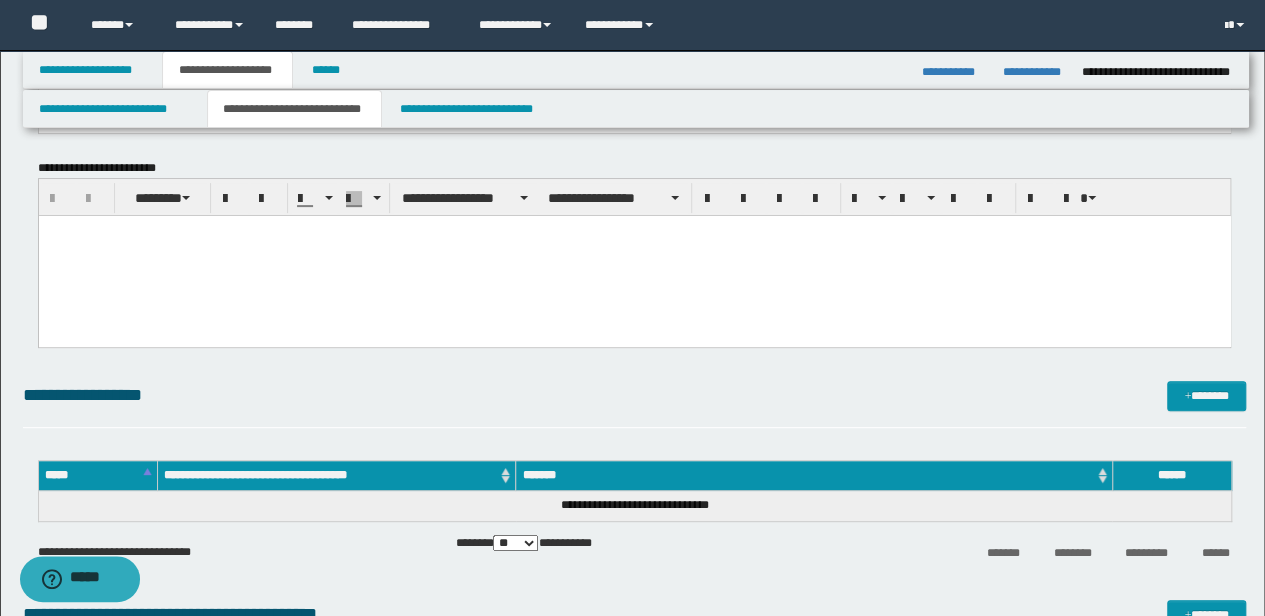 scroll, scrollTop: 0, scrollLeft: 0, axis: both 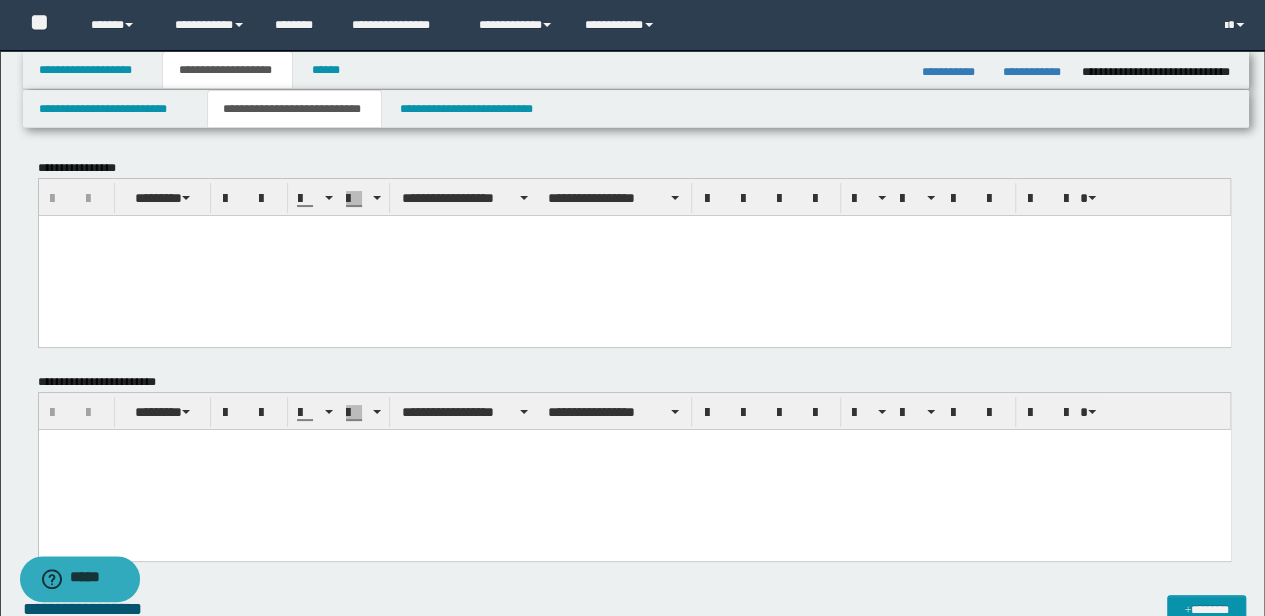 drag, startPoint x: 286, startPoint y: 263, endPoint x: 271, endPoint y: 242, distance: 25.806976 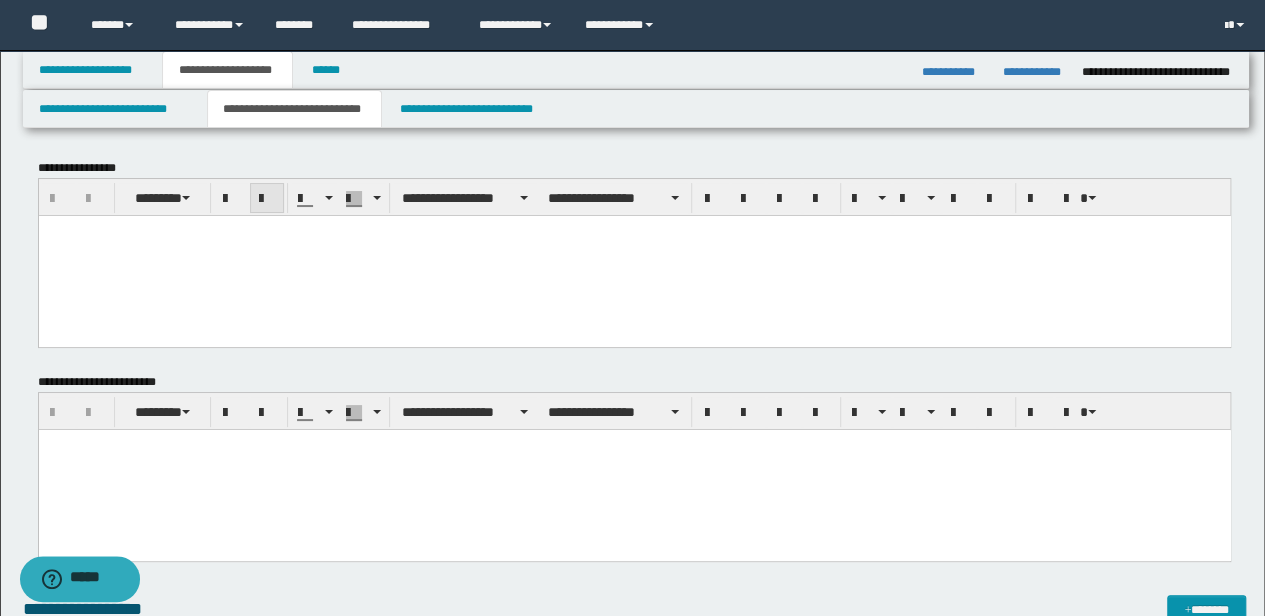 paste 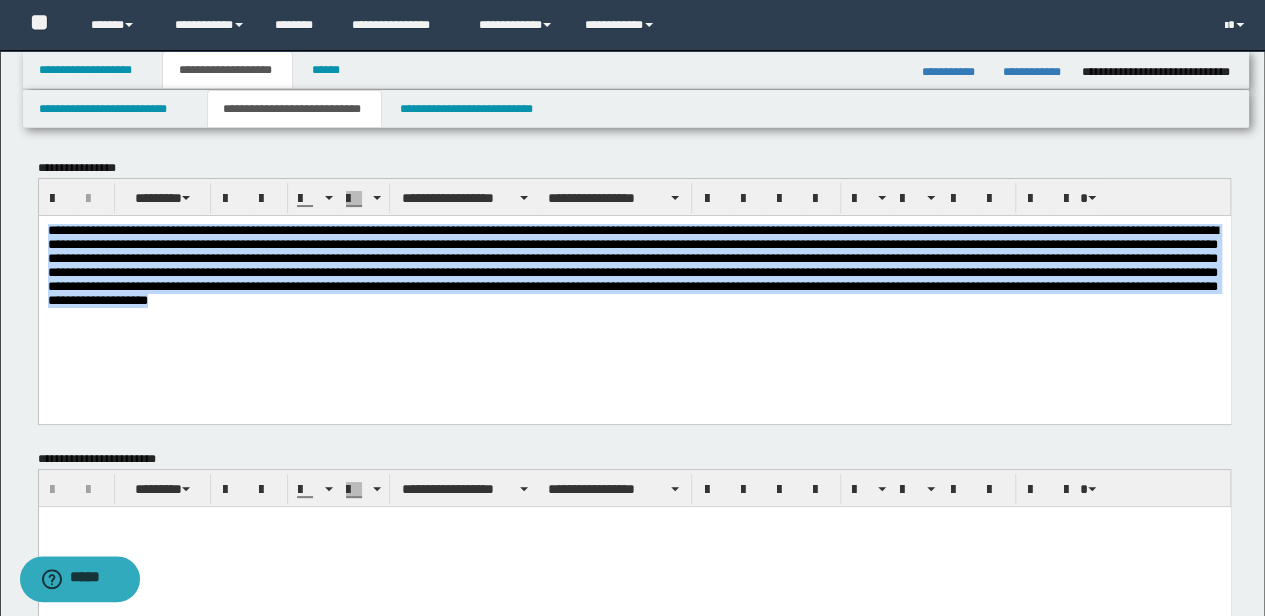 drag, startPoint x: 897, startPoint y: 334, endPoint x: -3, endPoint y: 196, distance: 910.51855 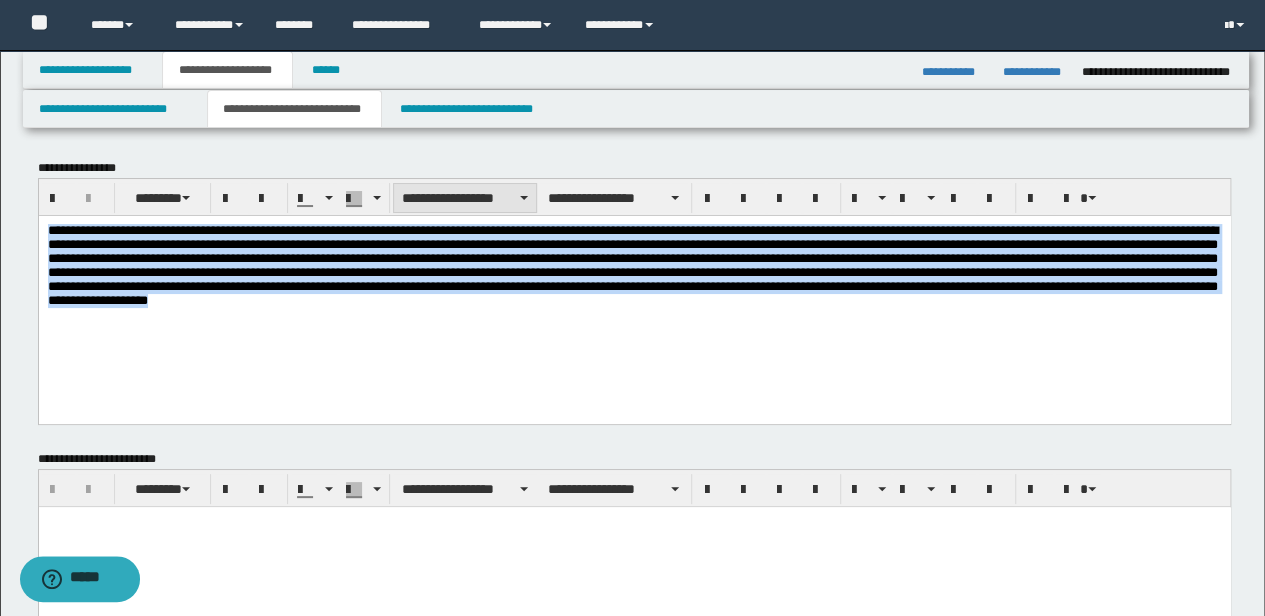 click on "**********" at bounding box center (465, 198) 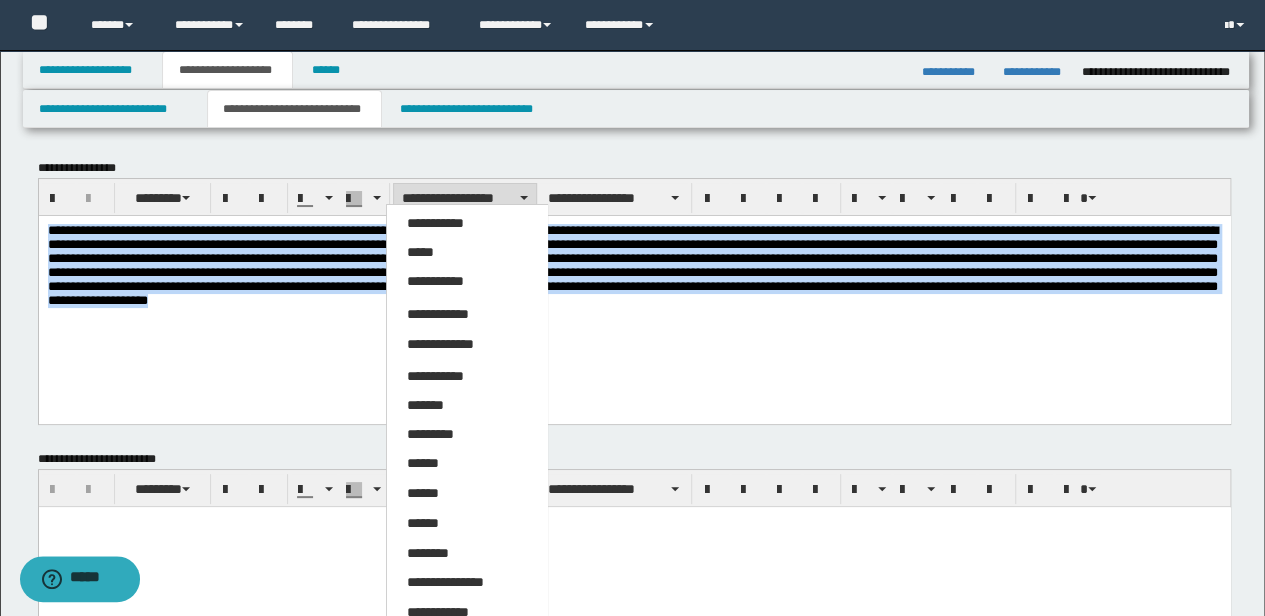 click on "*****" at bounding box center (466, 253) 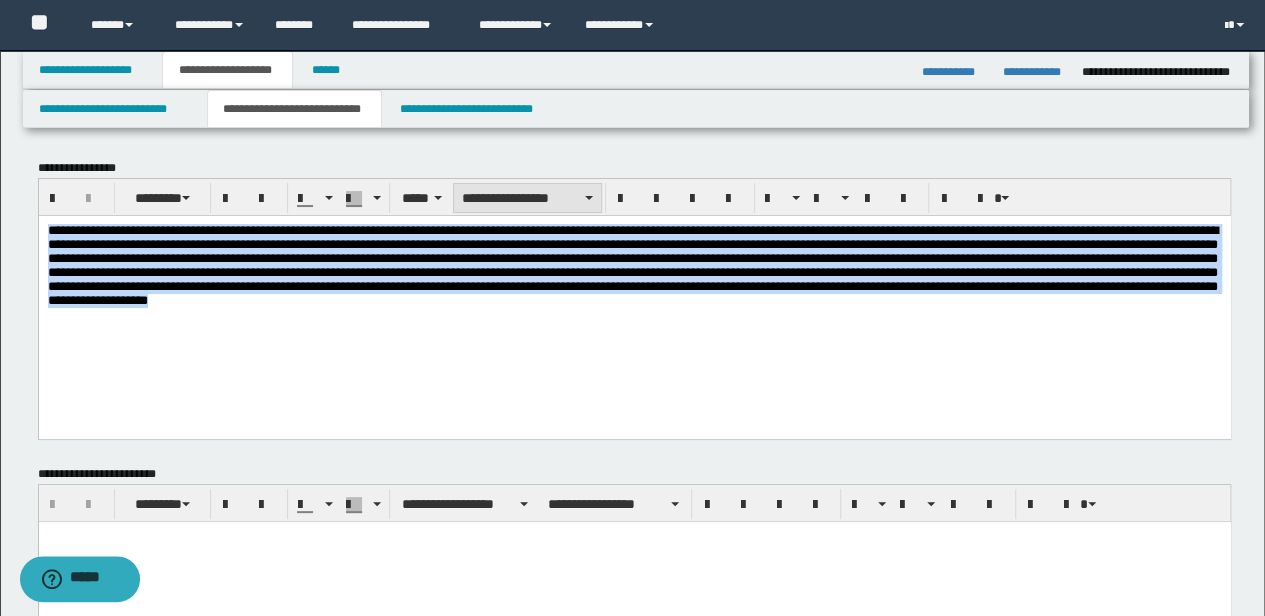 click on "**********" at bounding box center [527, 198] 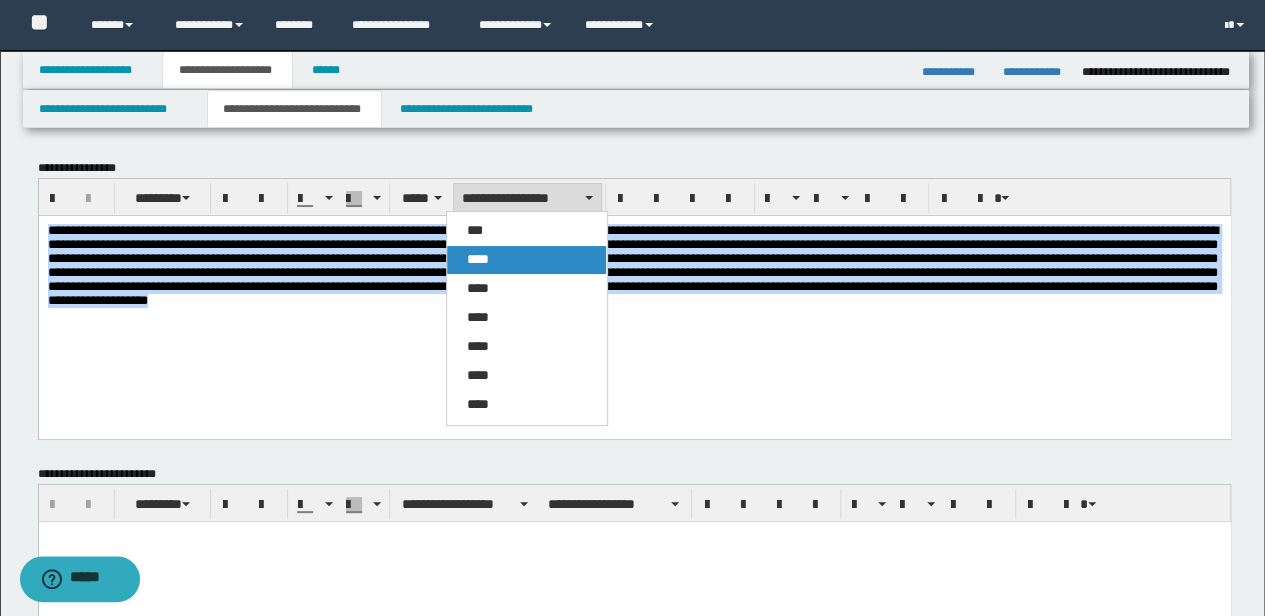 click on "****" at bounding box center [526, 260] 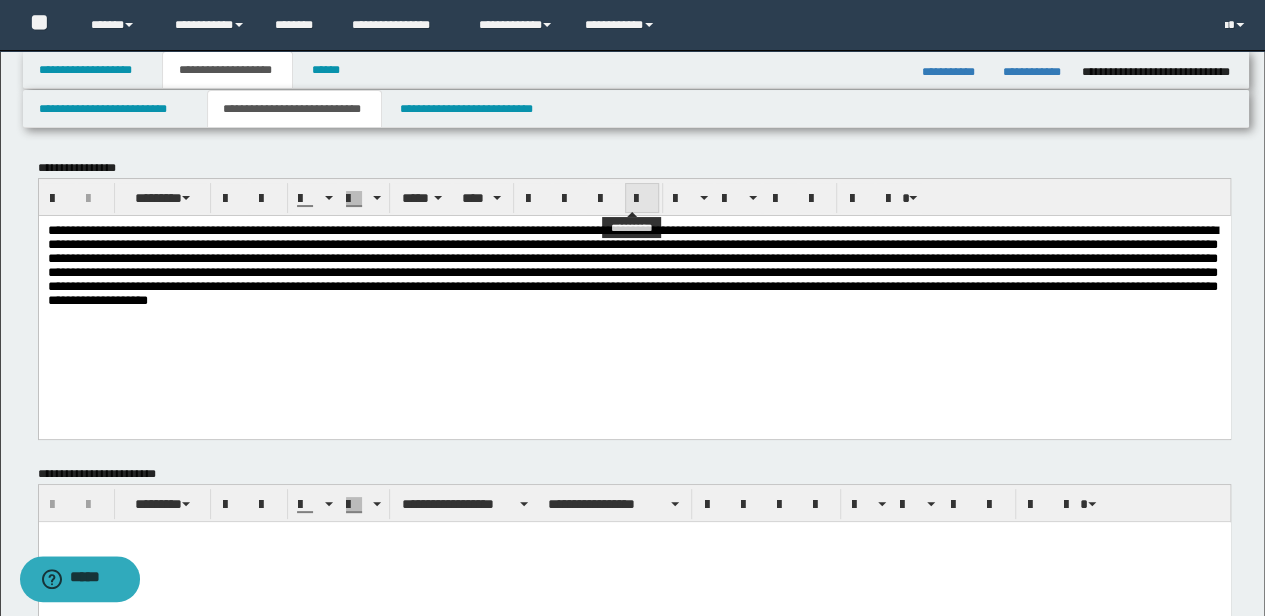click at bounding box center (642, 198) 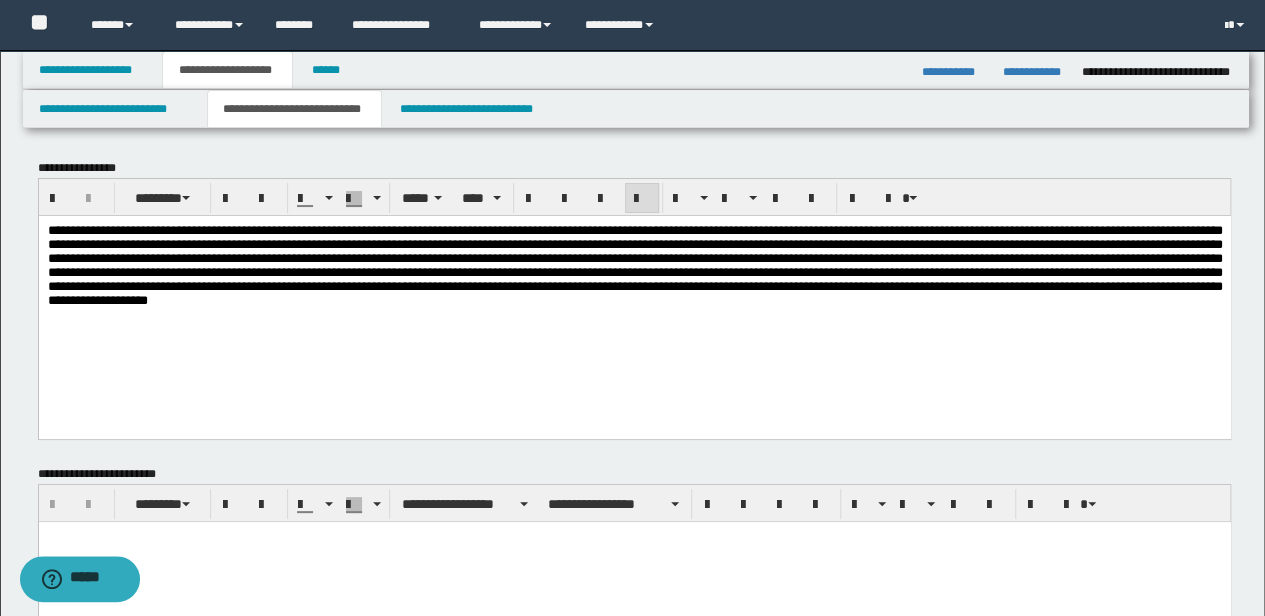 click at bounding box center [634, 264] 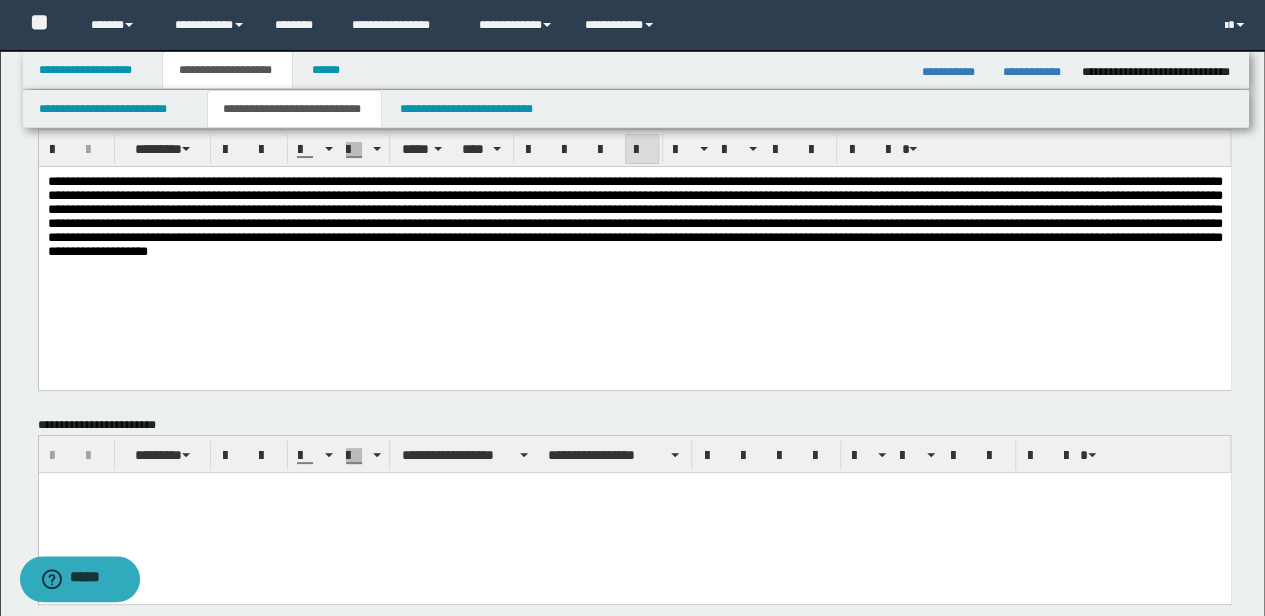 scroll, scrollTop: 0, scrollLeft: 0, axis: both 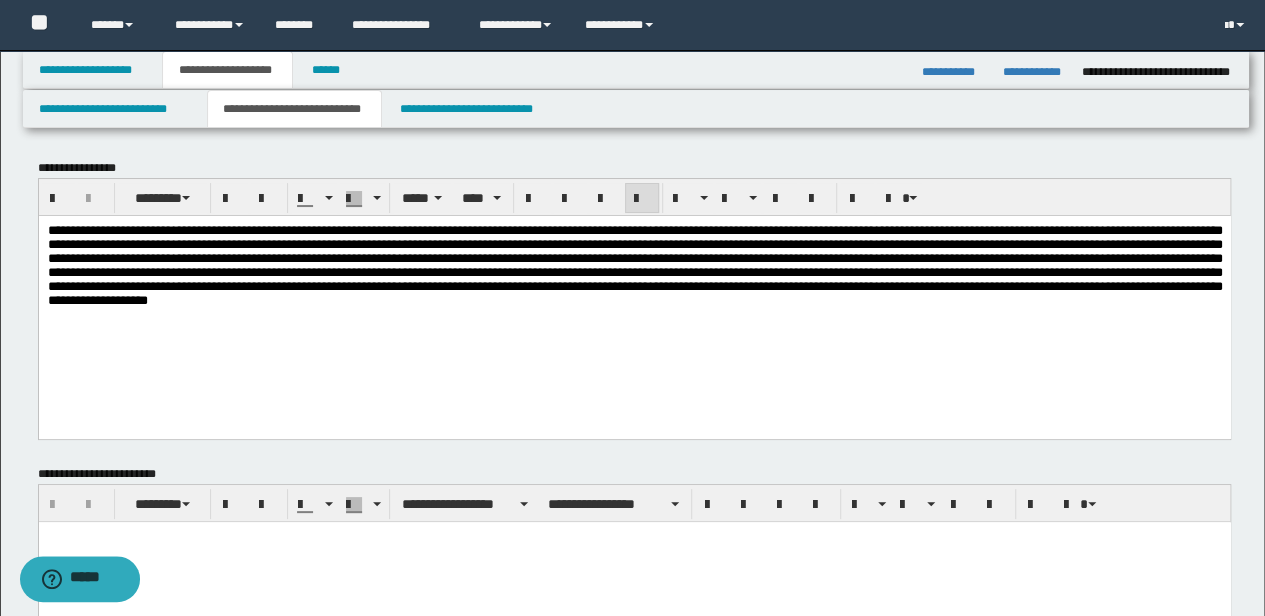 click at bounding box center [634, 562] 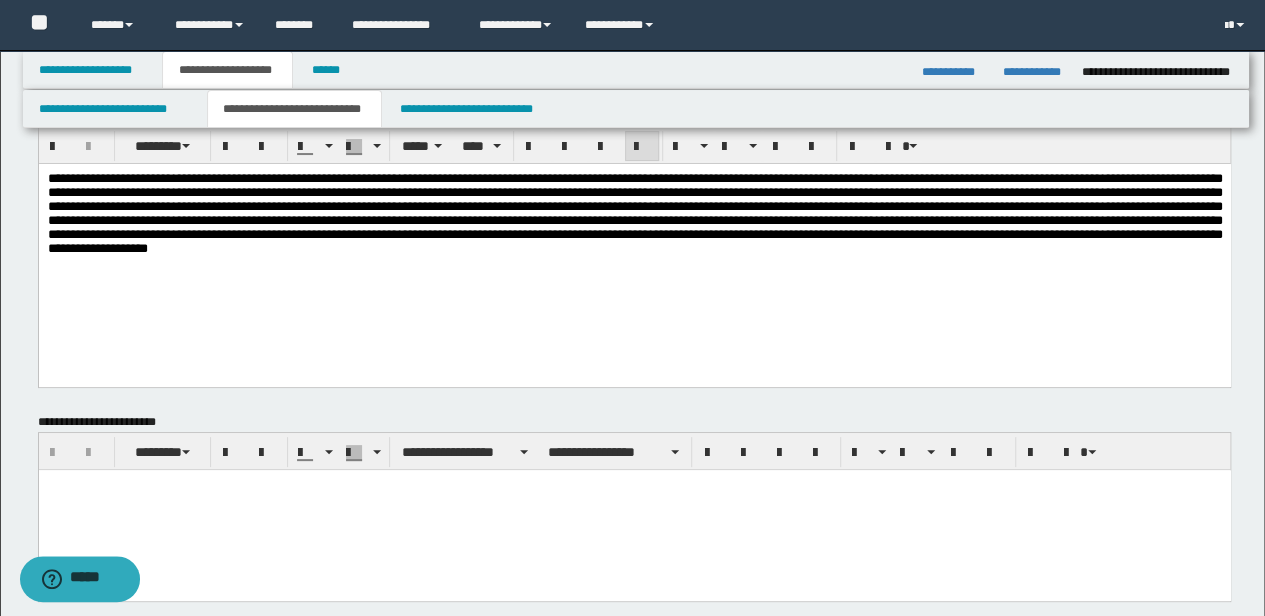 scroll, scrollTop: 200, scrollLeft: 0, axis: vertical 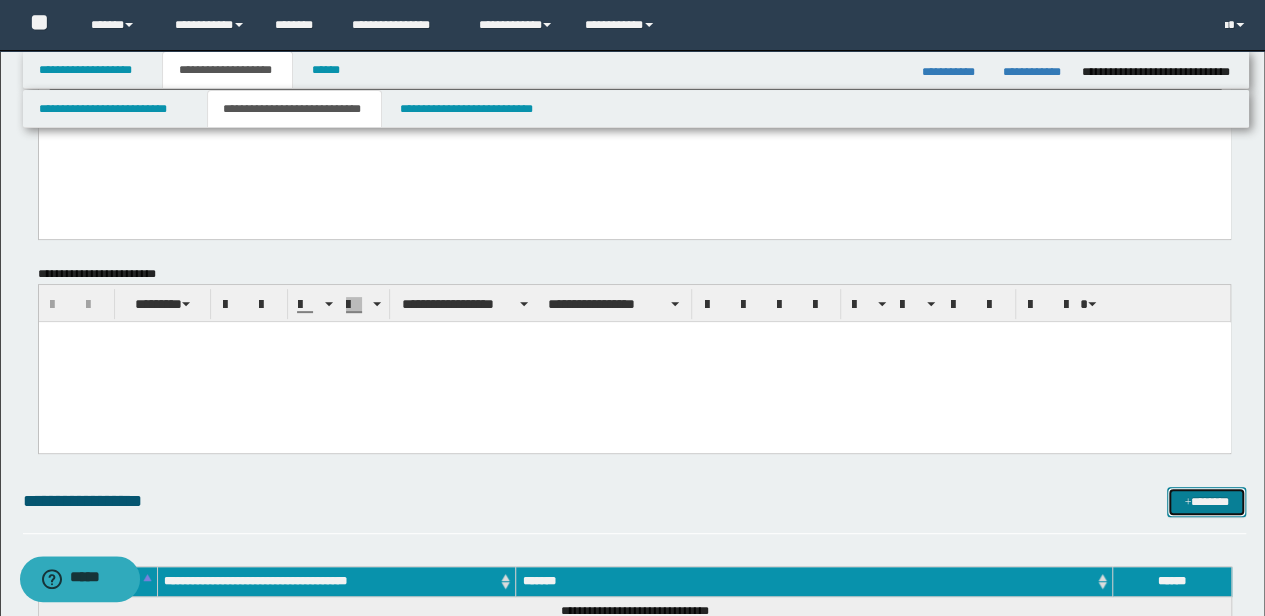 click at bounding box center (1187, 503) 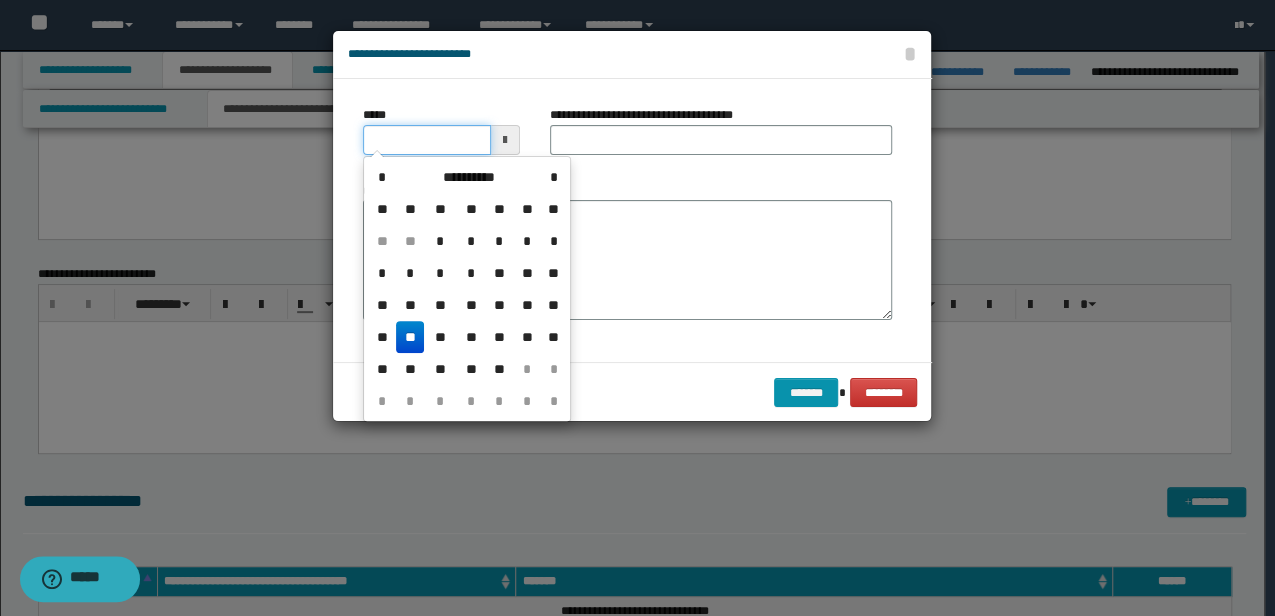 drag, startPoint x: 464, startPoint y: 134, endPoint x: 361, endPoint y: 138, distance: 103.077644 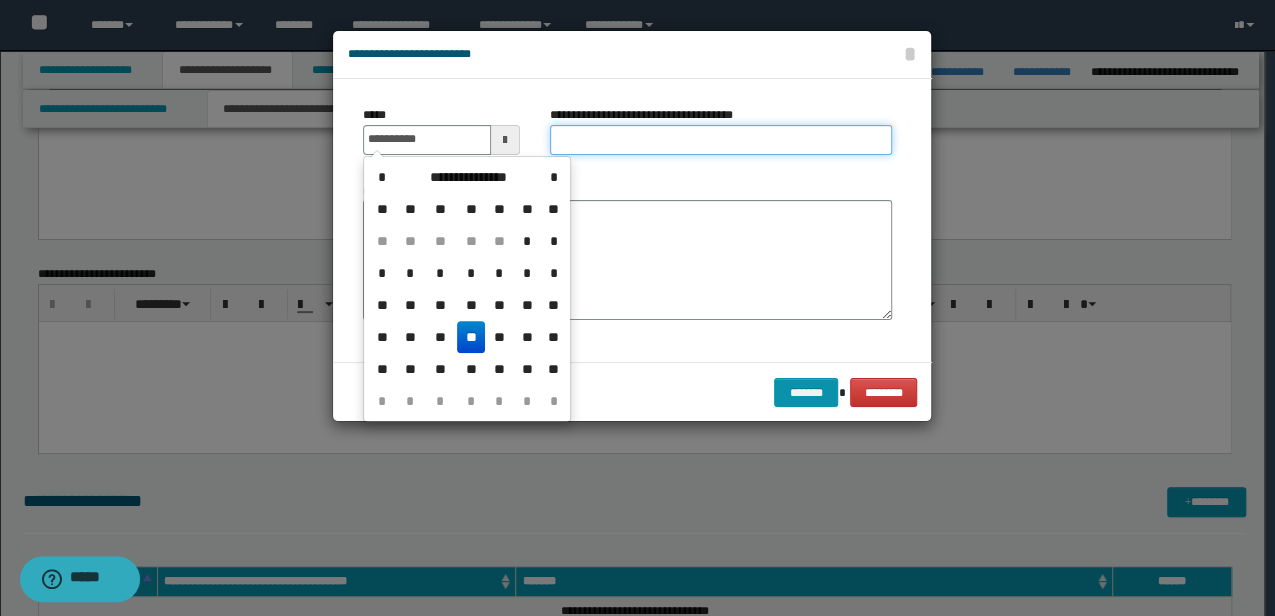 type on "**********" 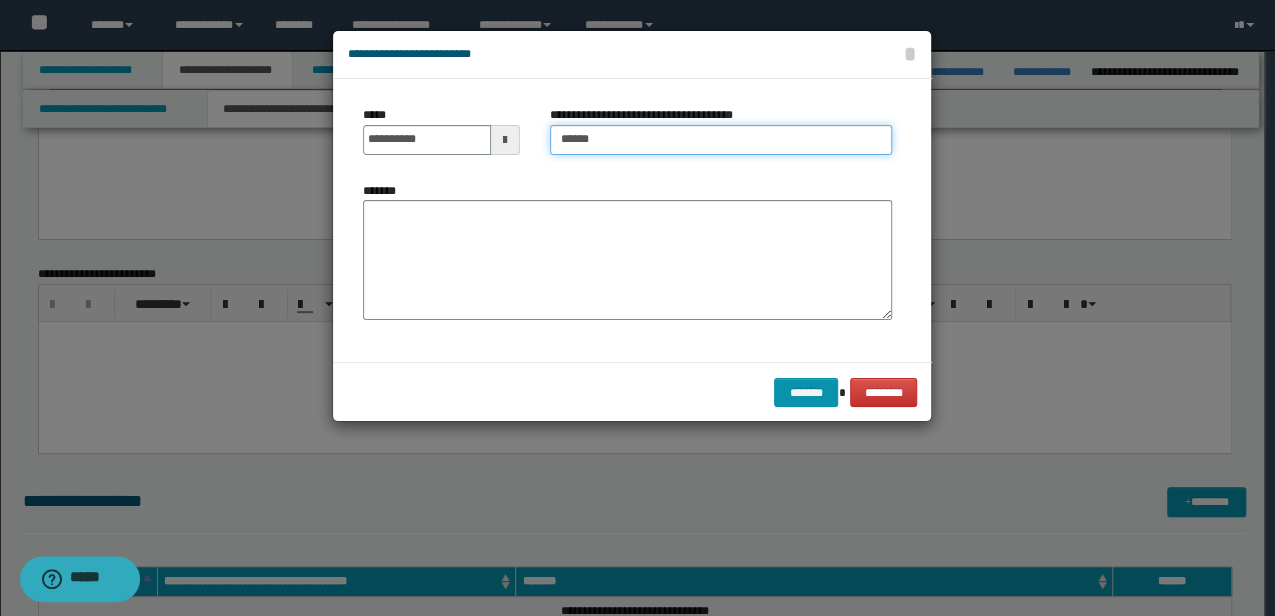 type on "**********" 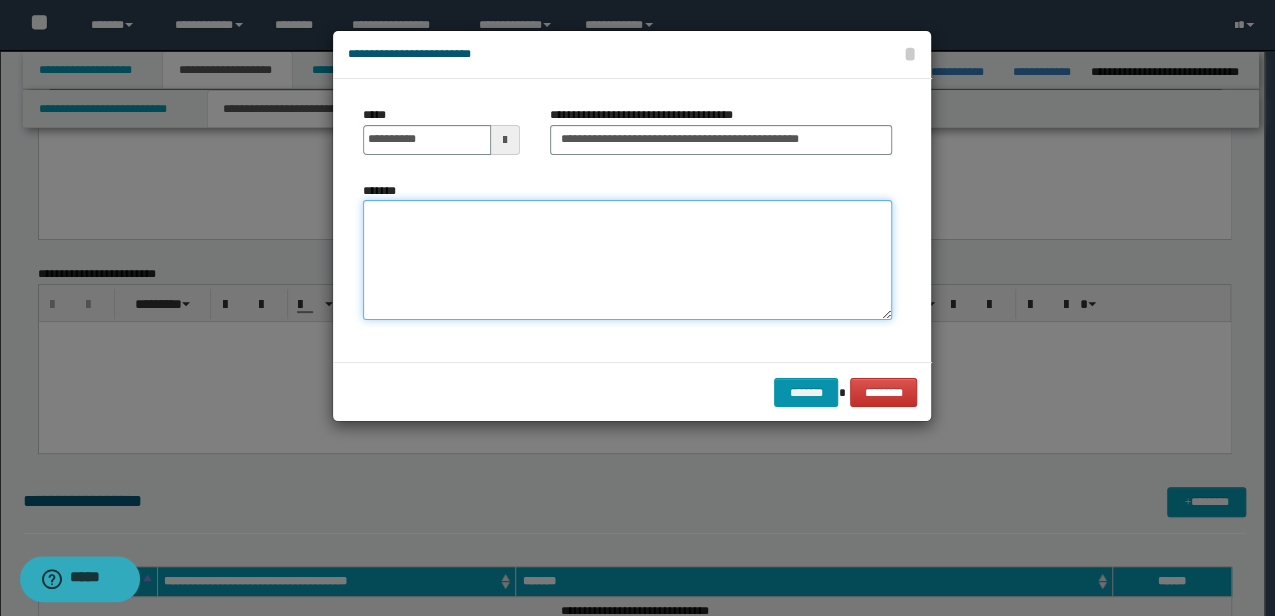 click on "*******" at bounding box center (627, 260) 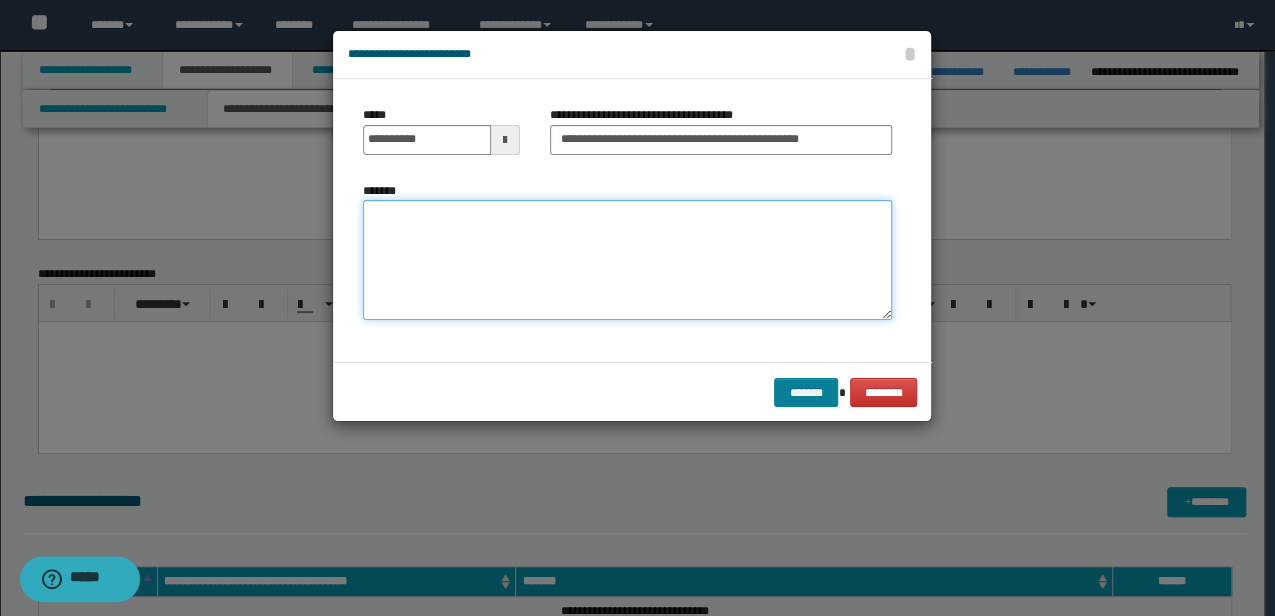 paste on "**********" 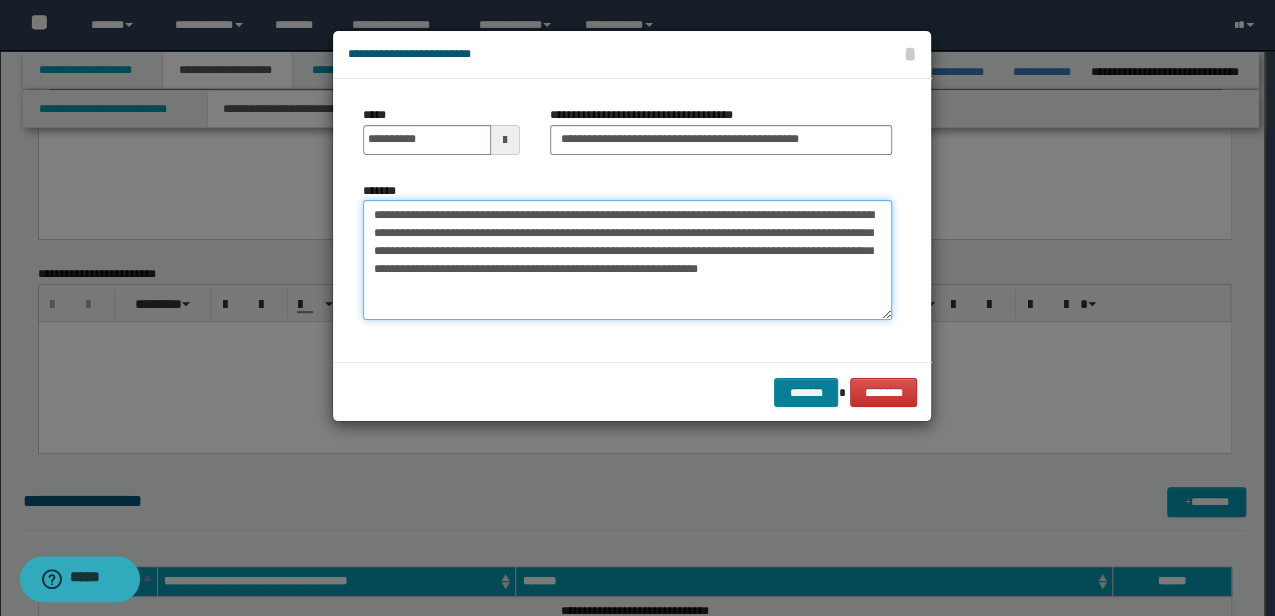 type on "**********" 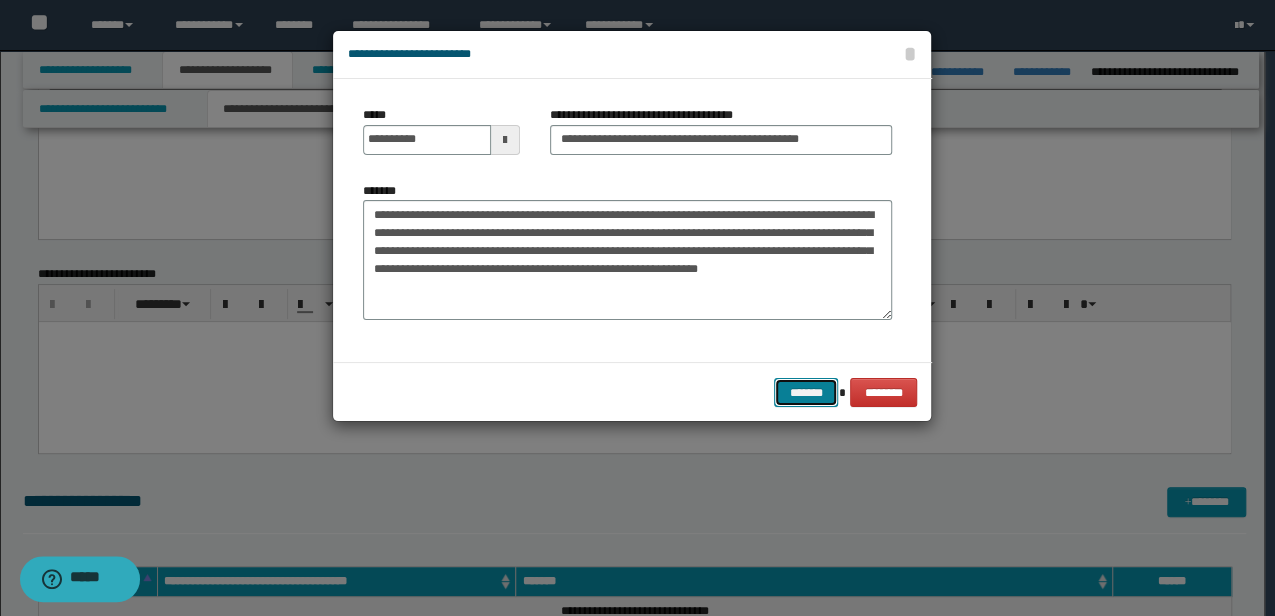 click on "*******" at bounding box center (806, 392) 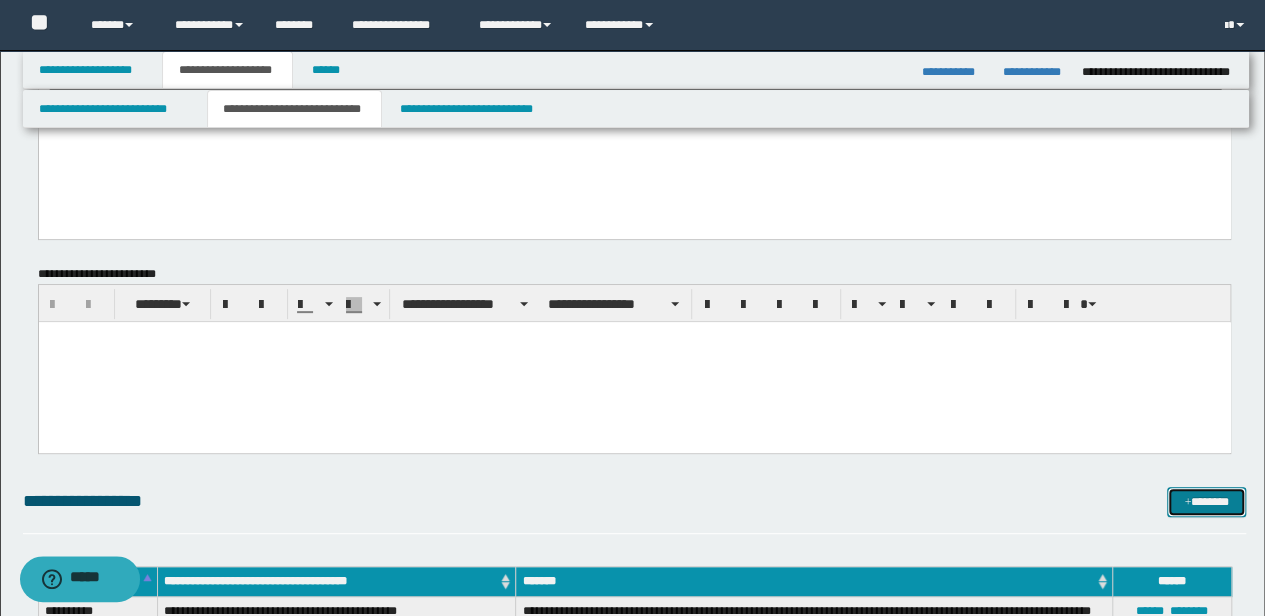 click on "*******" at bounding box center [1206, 501] 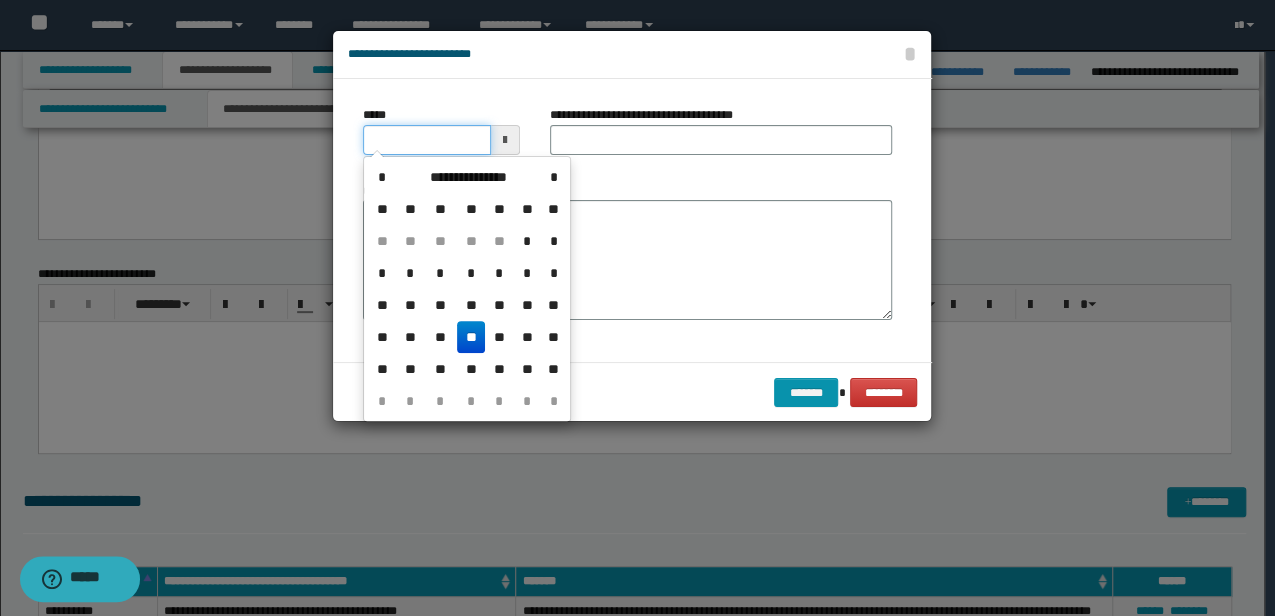 drag, startPoint x: 443, startPoint y: 145, endPoint x: 184, endPoint y: 130, distance: 259.434 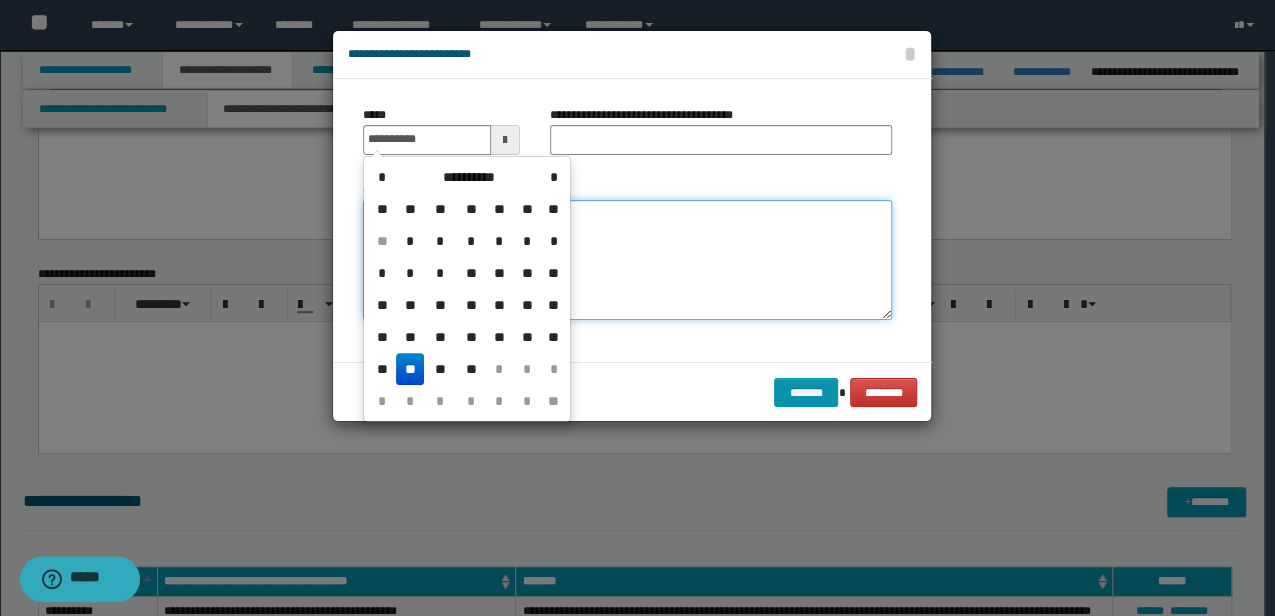 type on "**********" 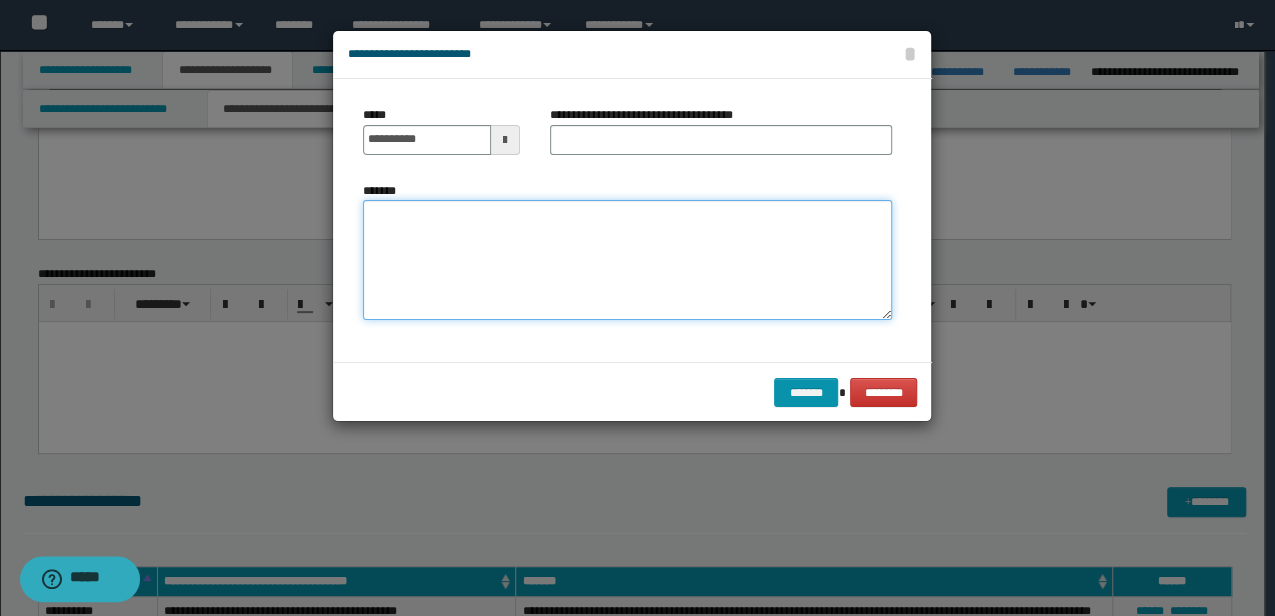 click on "*******" at bounding box center (627, 260) 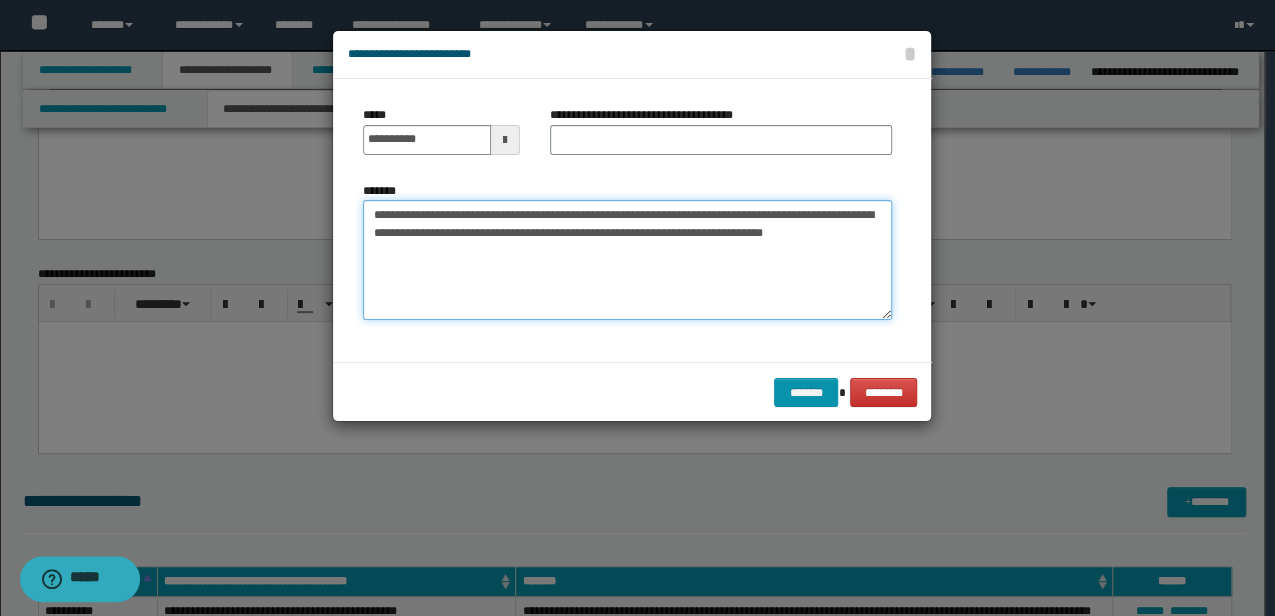type on "**********" 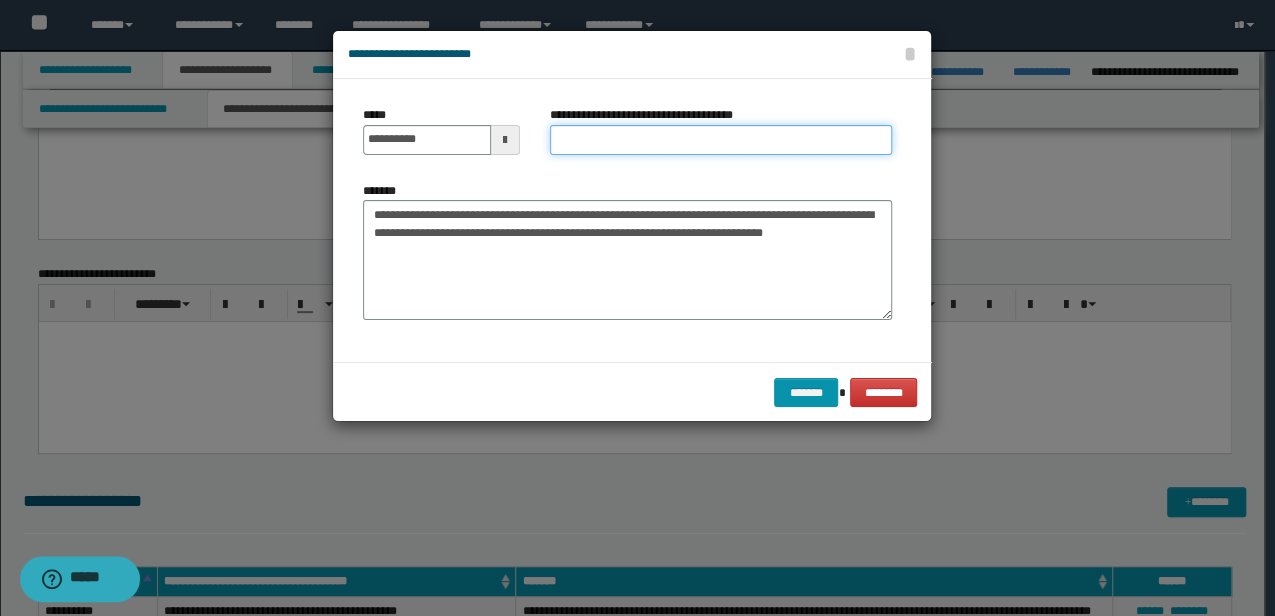 click on "**********" at bounding box center (721, 140) 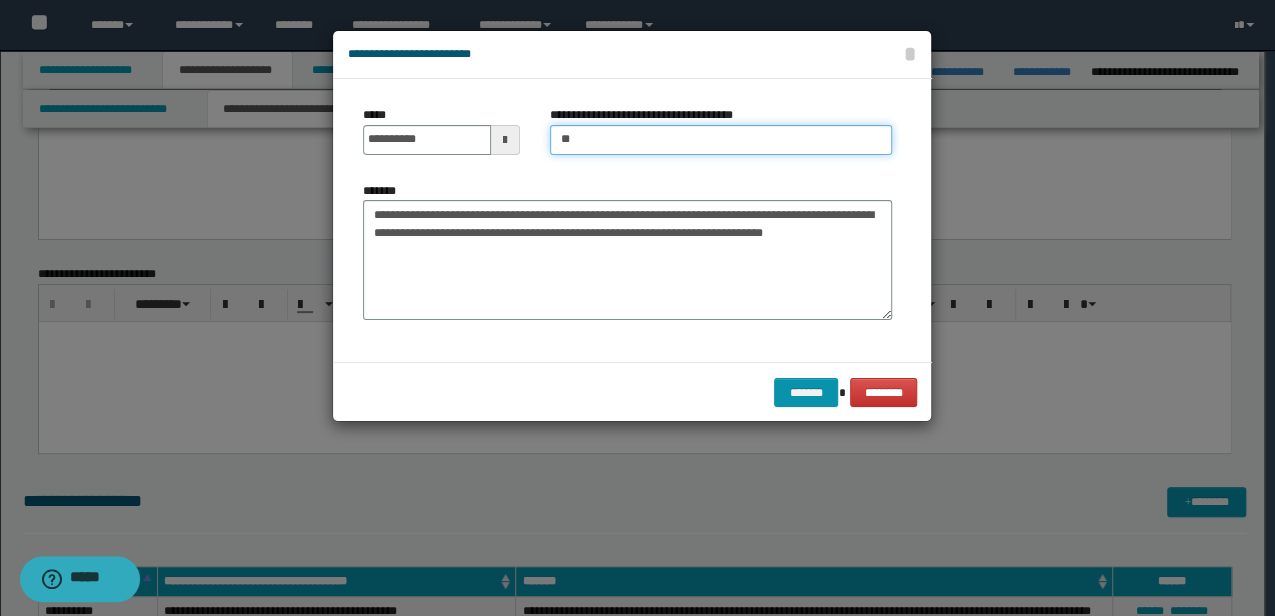 type on "**********" 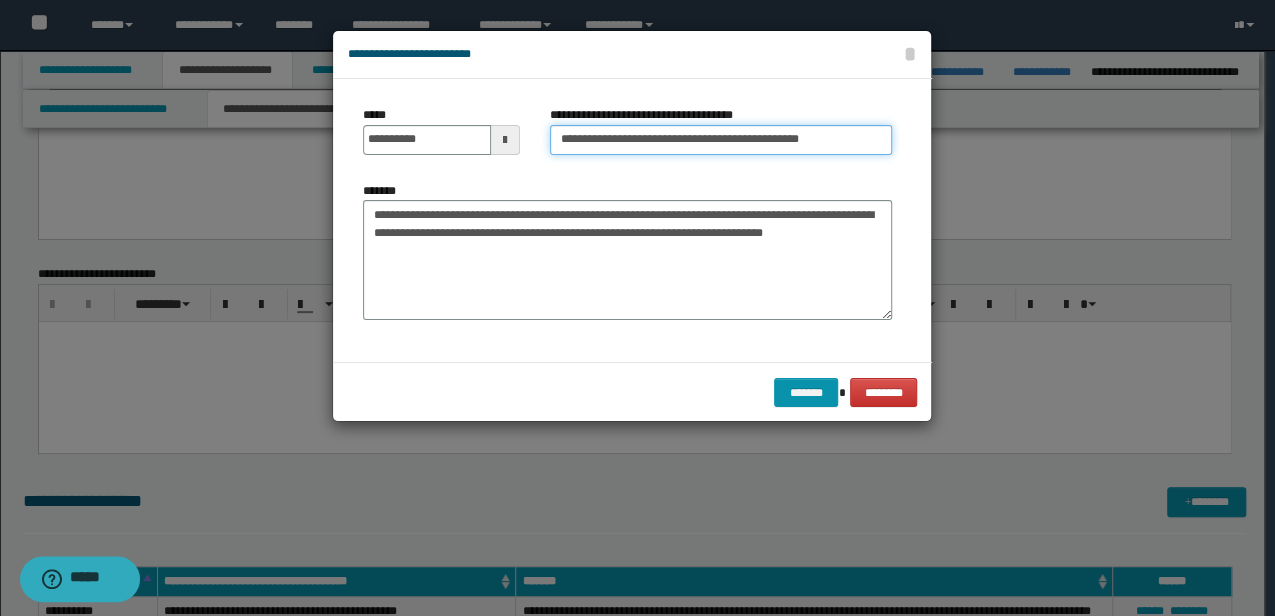 click on "*******" at bounding box center (806, 392) 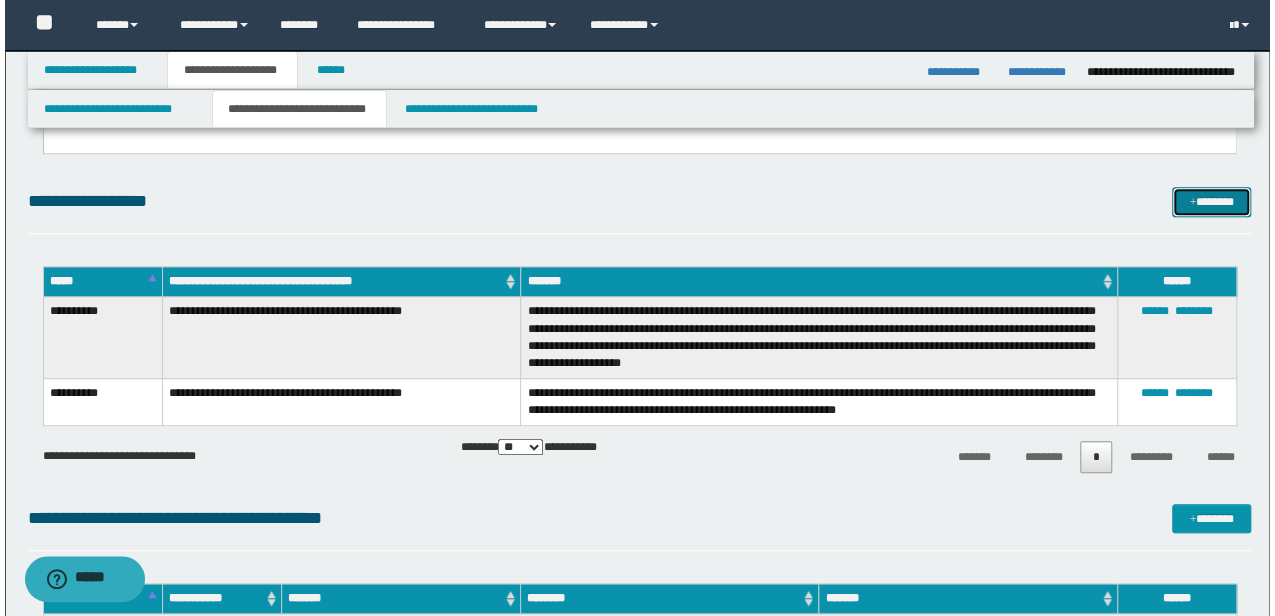 scroll, scrollTop: 466, scrollLeft: 0, axis: vertical 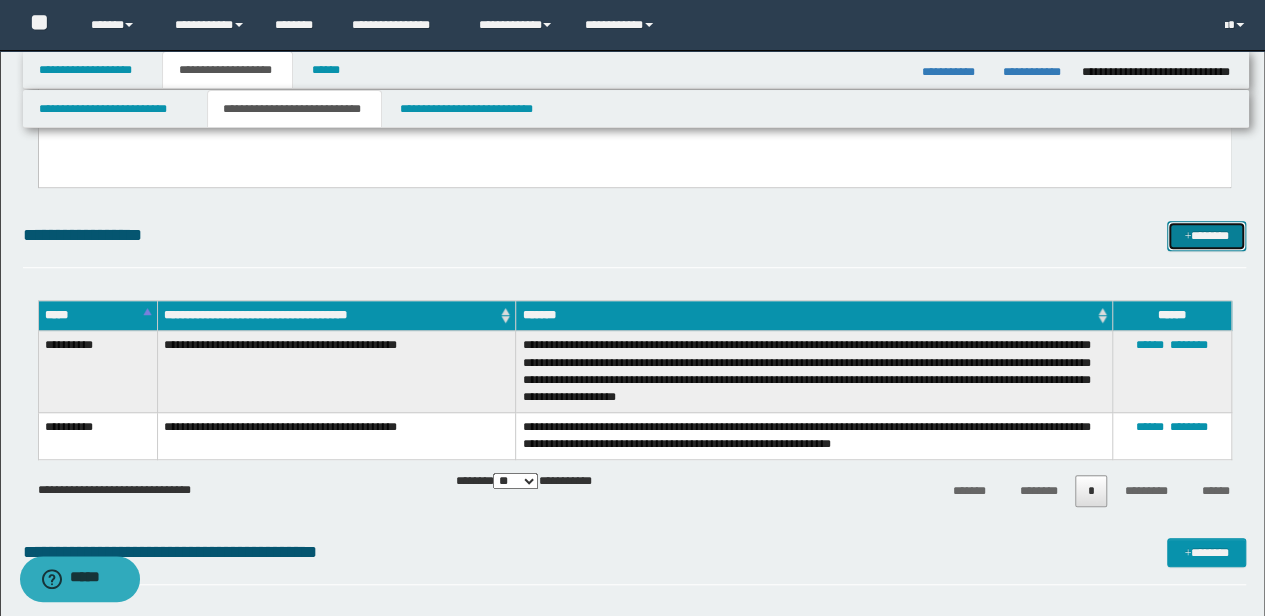 click on "*******" at bounding box center (1206, 235) 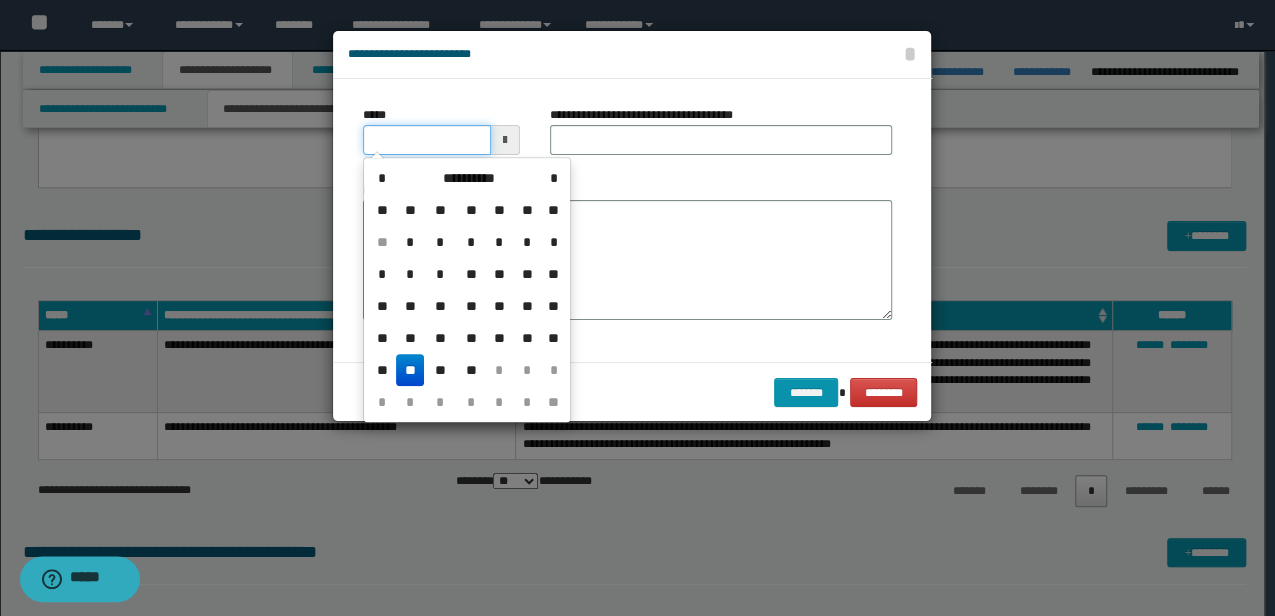 drag, startPoint x: 430, startPoint y: 128, endPoint x: 266, endPoint y: 125, distance: 164.02744 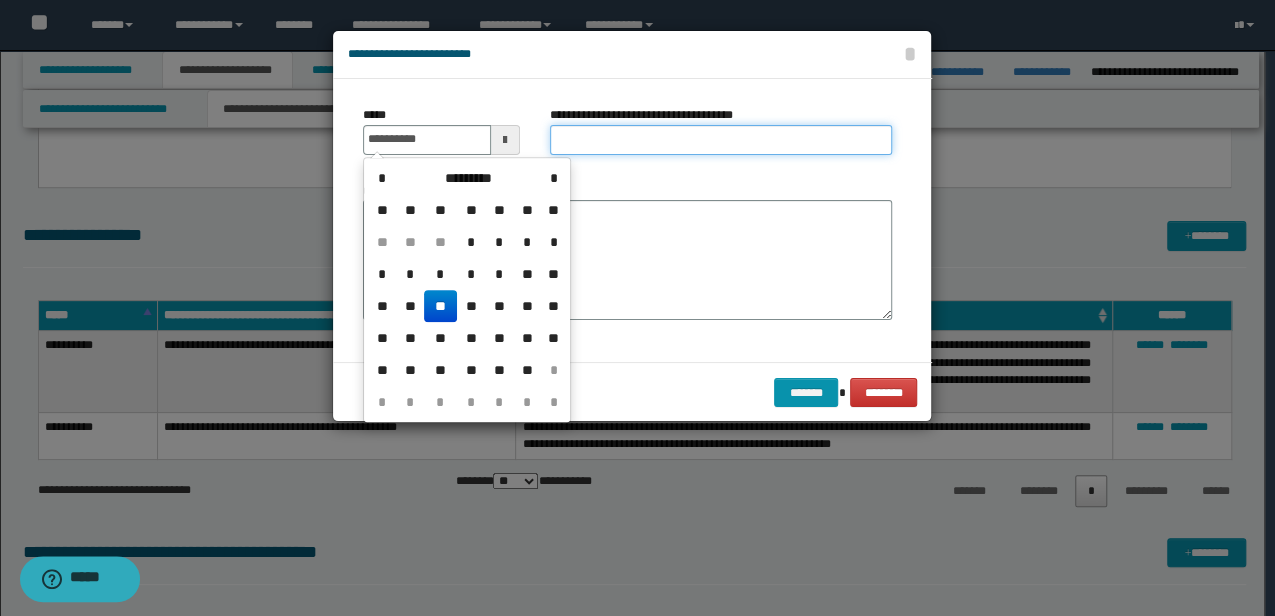 type on "**********" 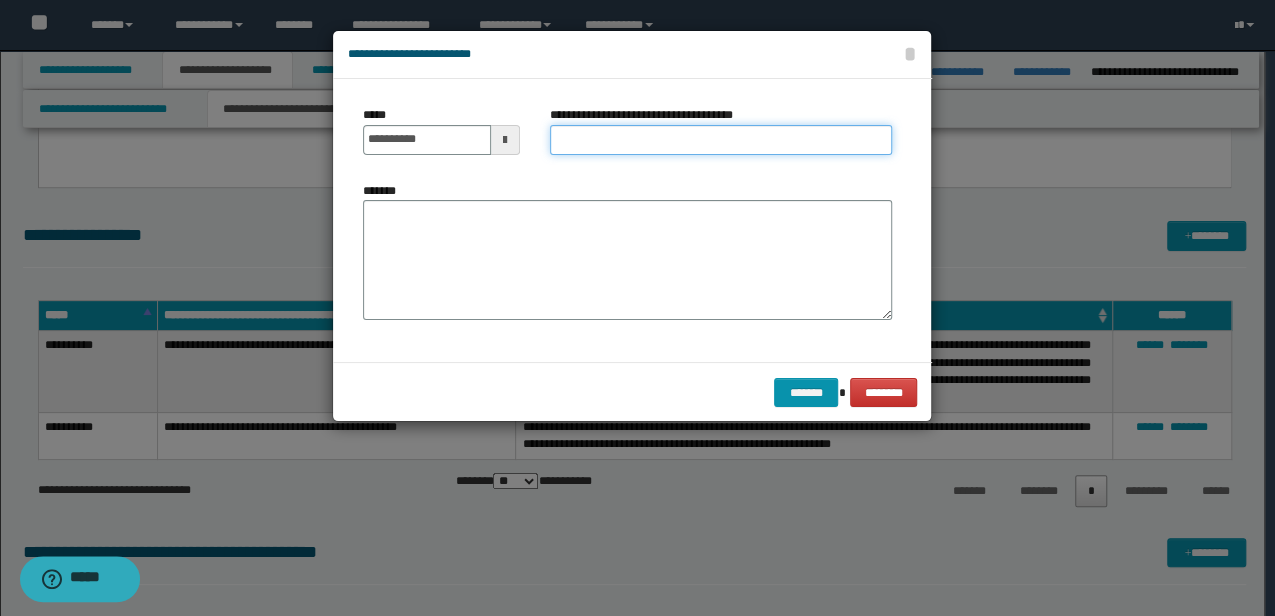 type on "**********" 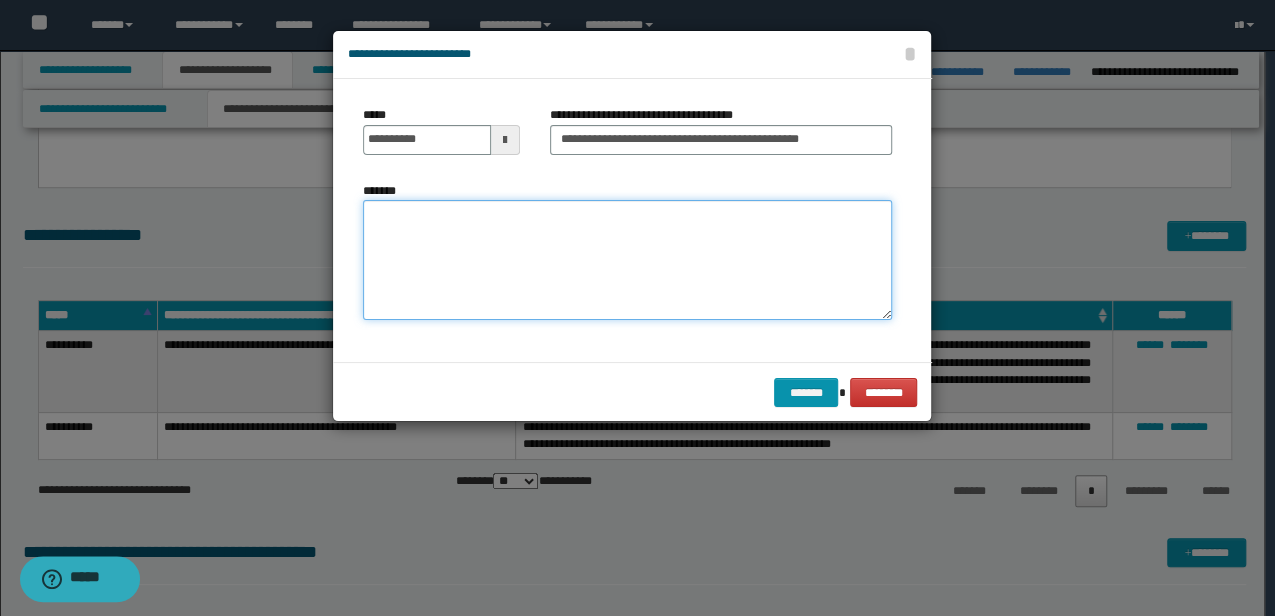 click on "*******" at bounding box center [627, 260] 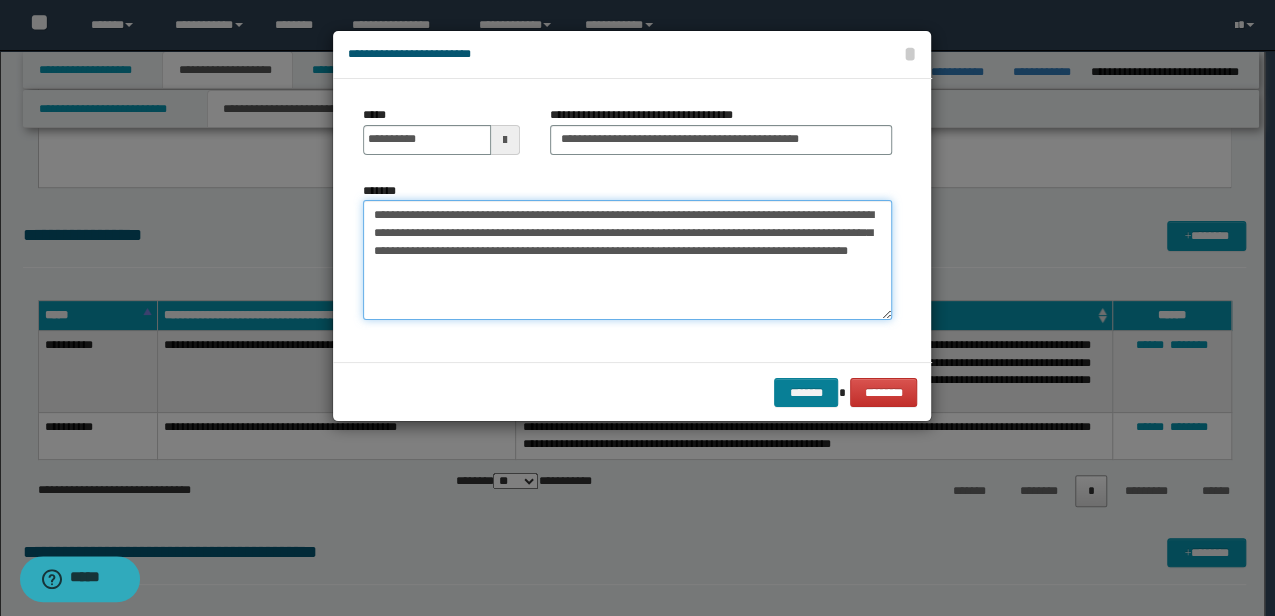 type on "**********" 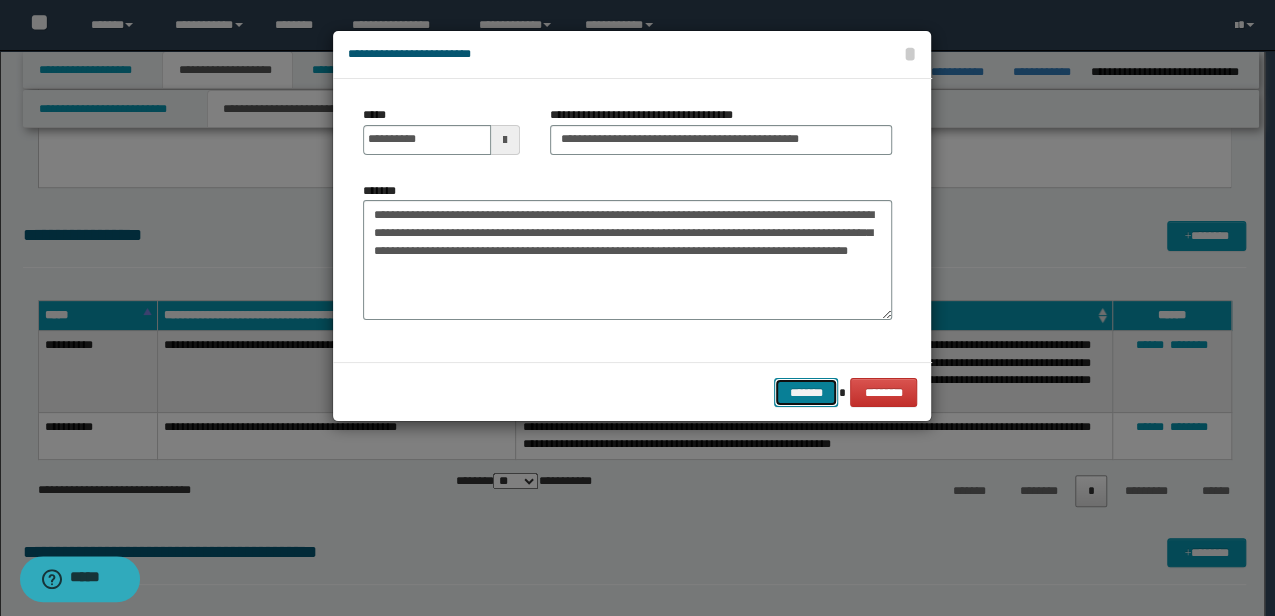 click on "*******" at bounding box center (806, 392) 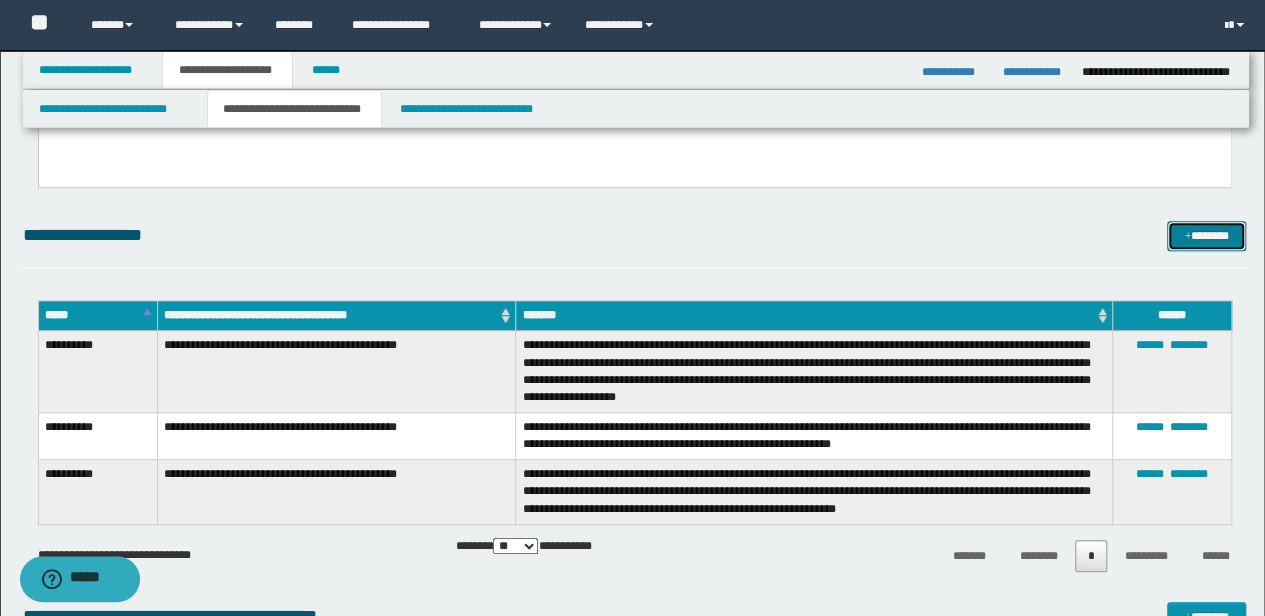 click on "*******" at bounding box center (1206, 235) 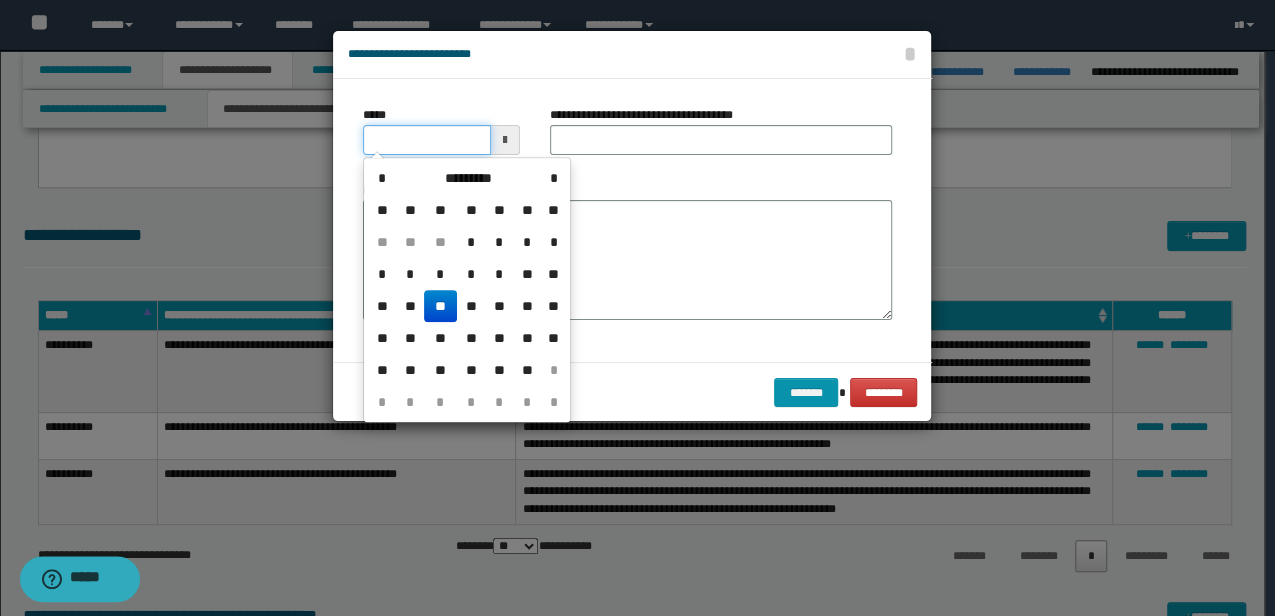 drag, startPoint x: 440, startPoint y: 135, endPoint x: 0, endPoint y: 112, distance: 440.60074 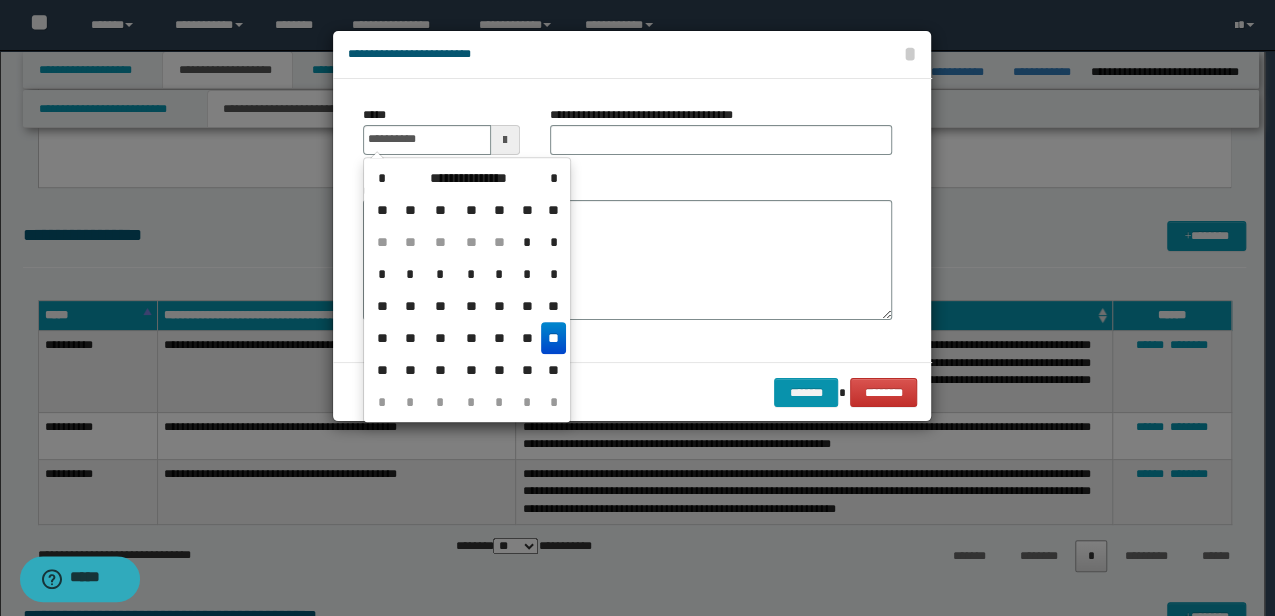 type on "**********" 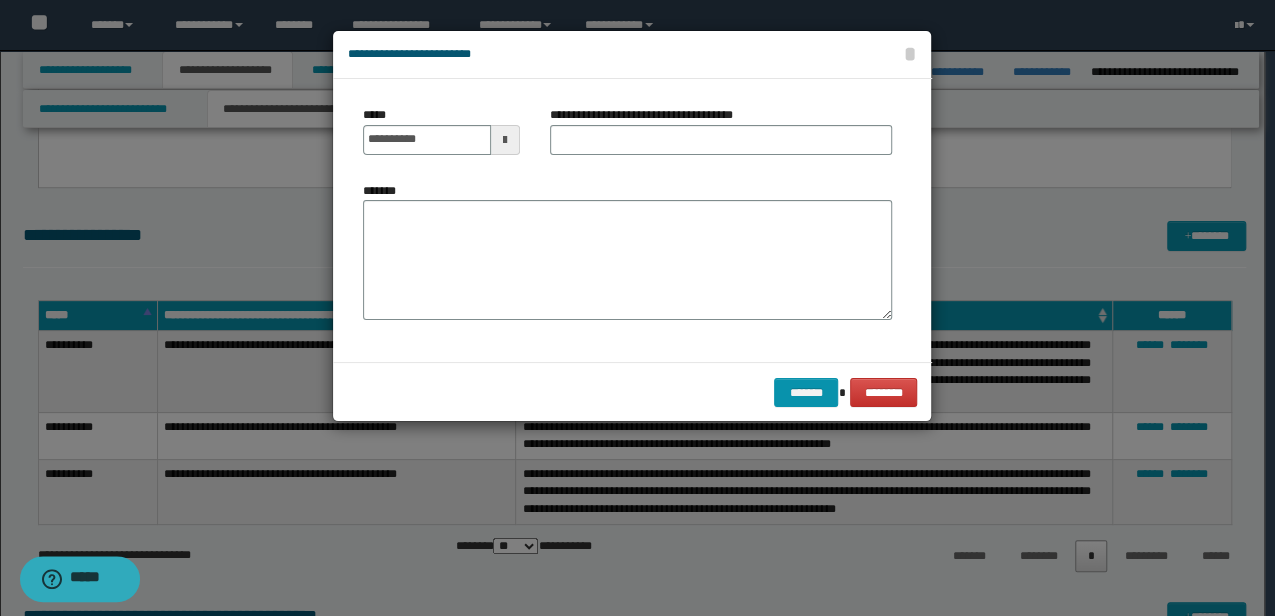click on "**********" at bounding box center (649, 115) 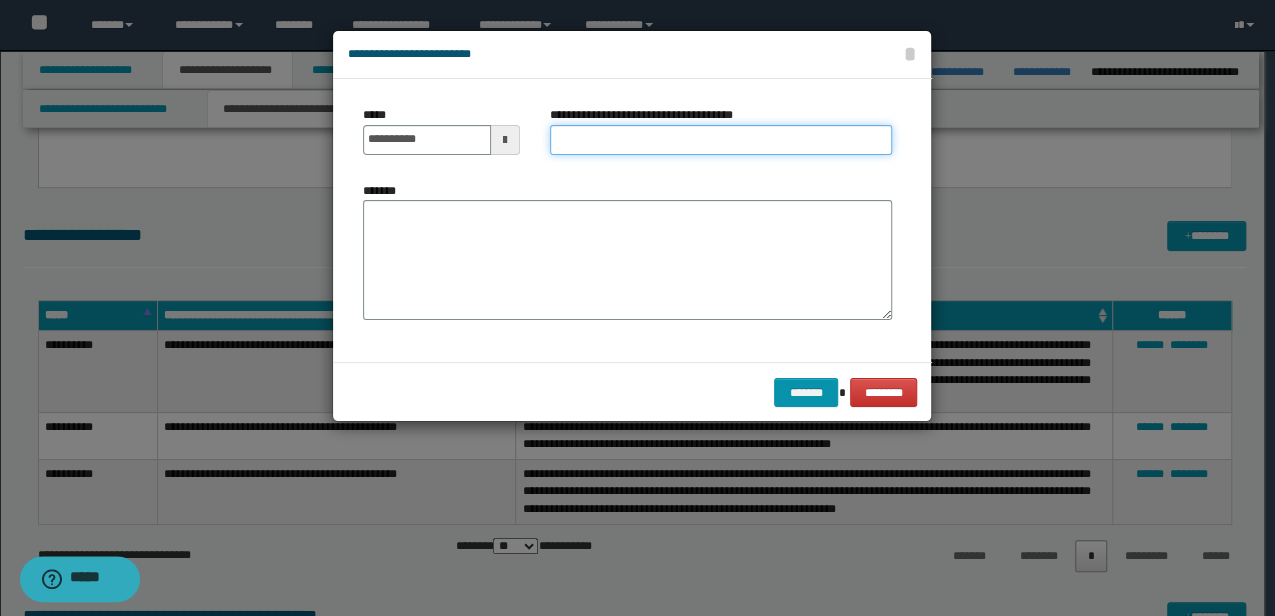 click on "**********" at bounding box center [721, 140] 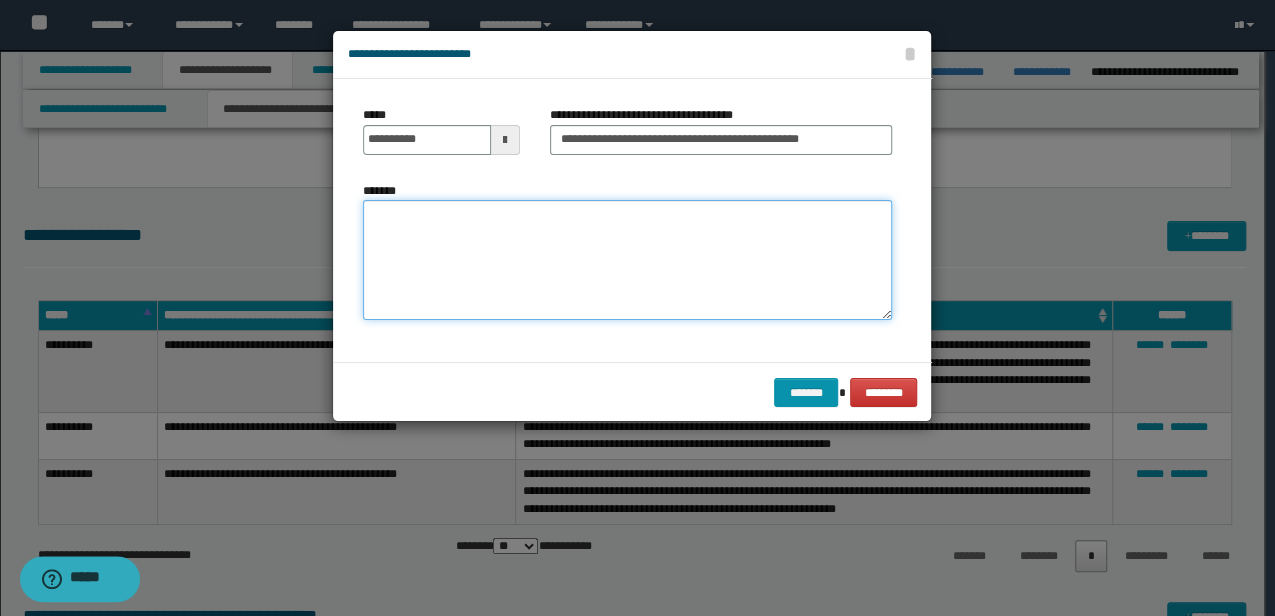 click on "*******" at bounding box center (627, 260) 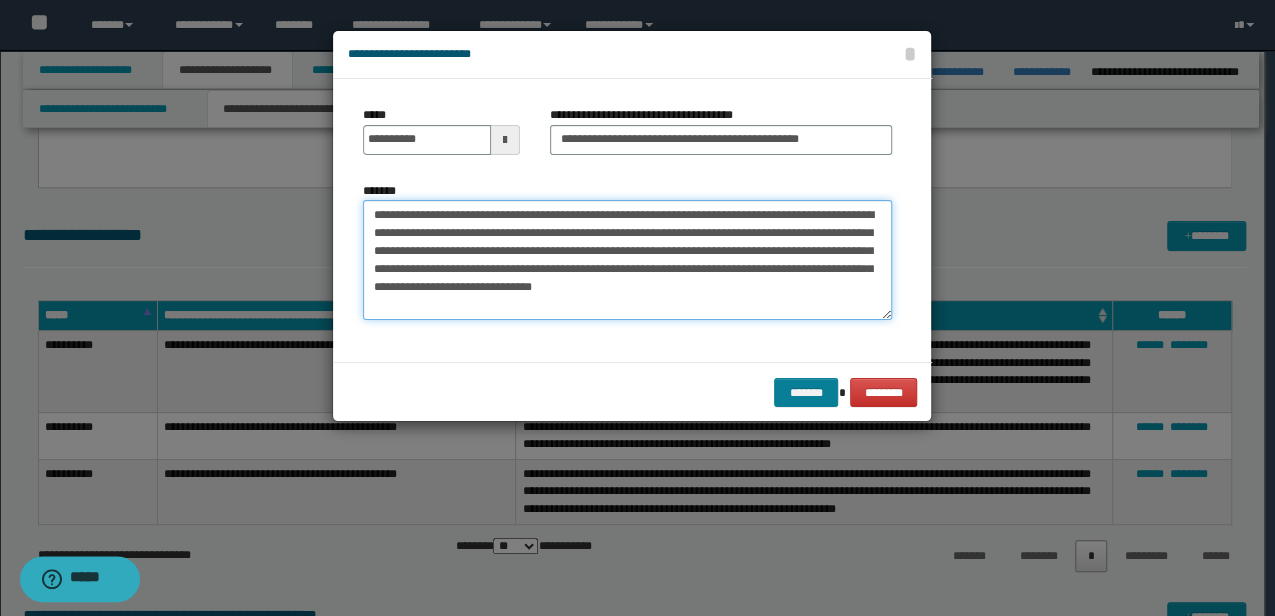 type on "**********" 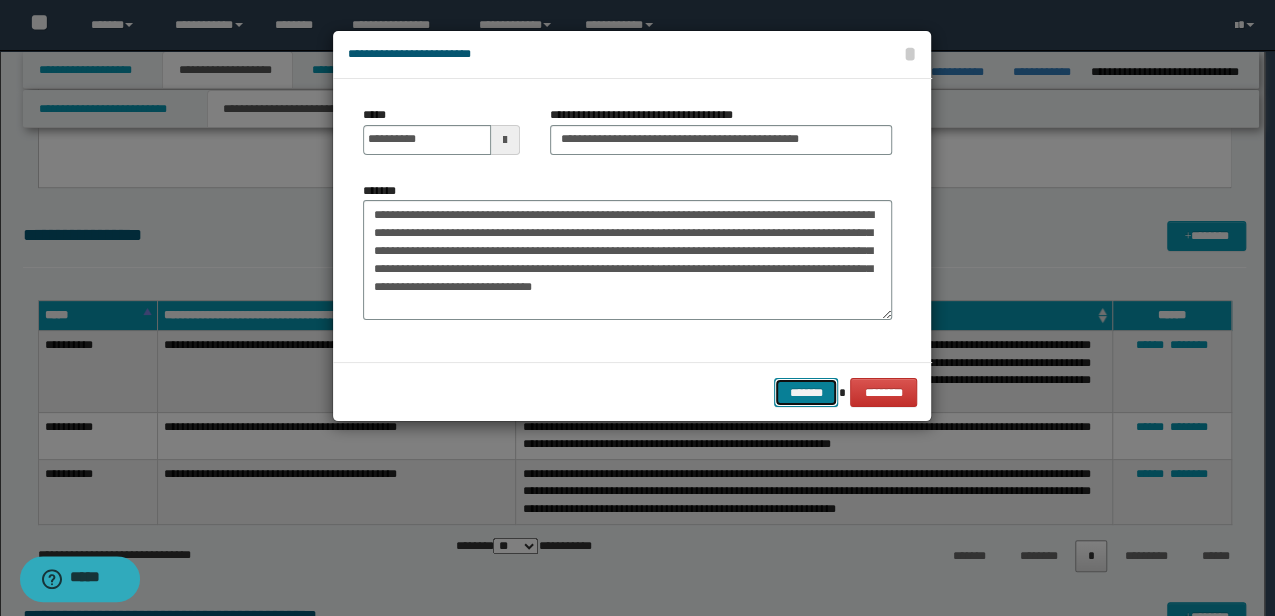 click on "*******" at bounding box center [806, 392] 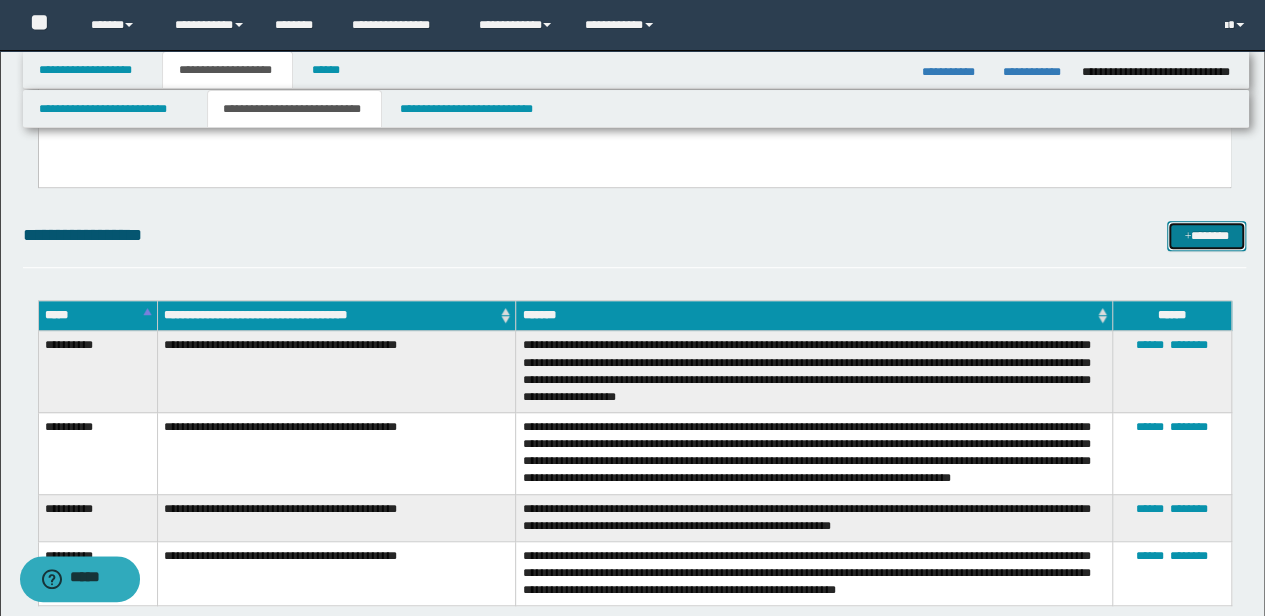 click on "*******" at bounding box center (1206, 235) 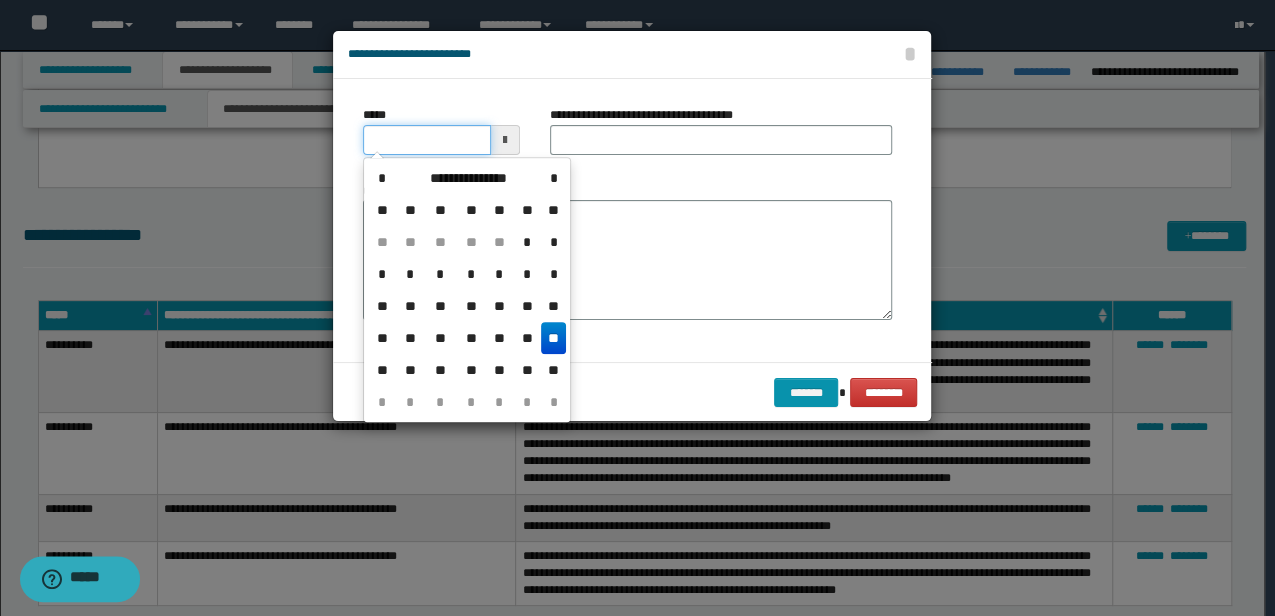 drag, startPoint x: 458, startPoint y: 141, endPoint x: 251, endPoint y: 124, distance: 207.6969 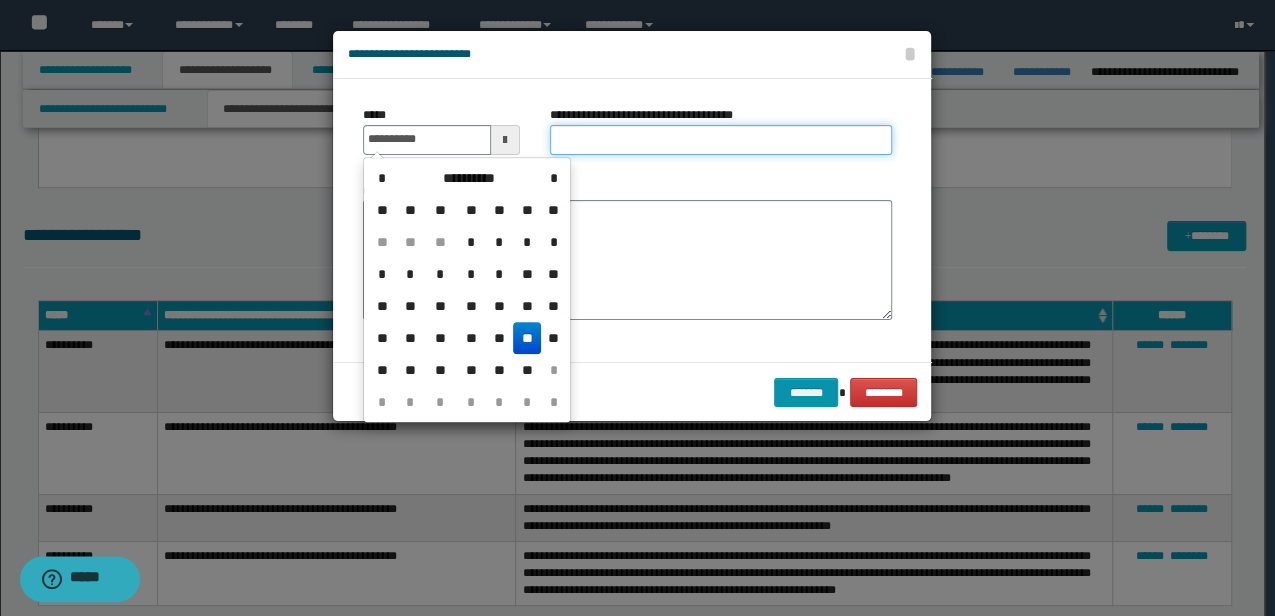 type on "**********" 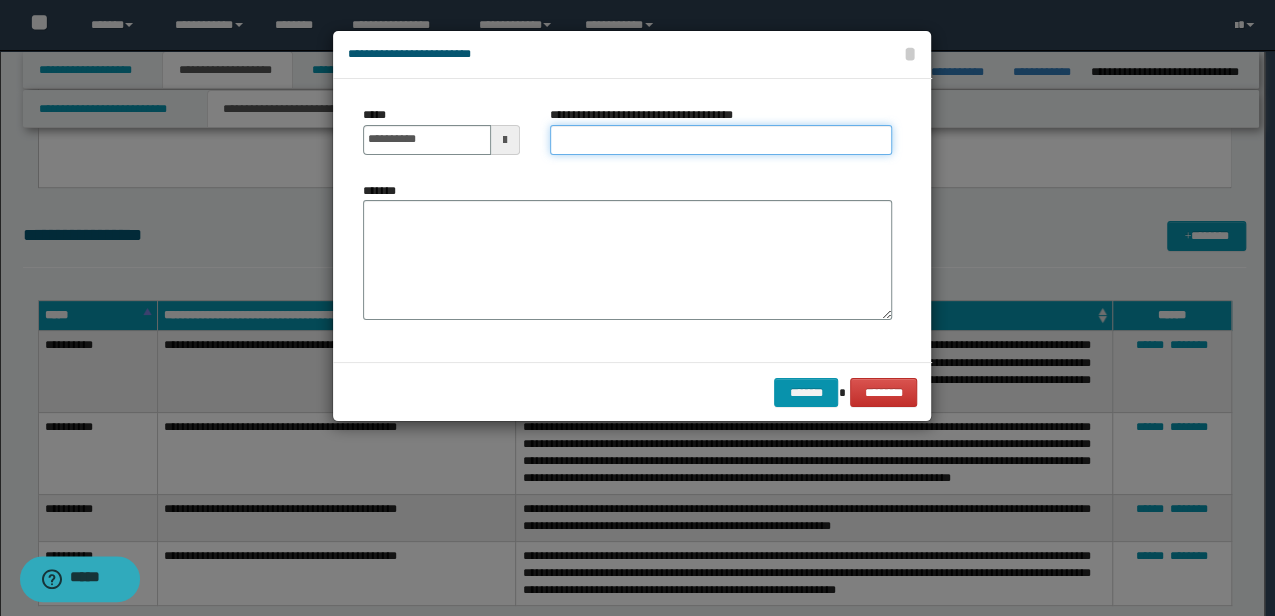 click on "**********" at bounding box center (721, 140) 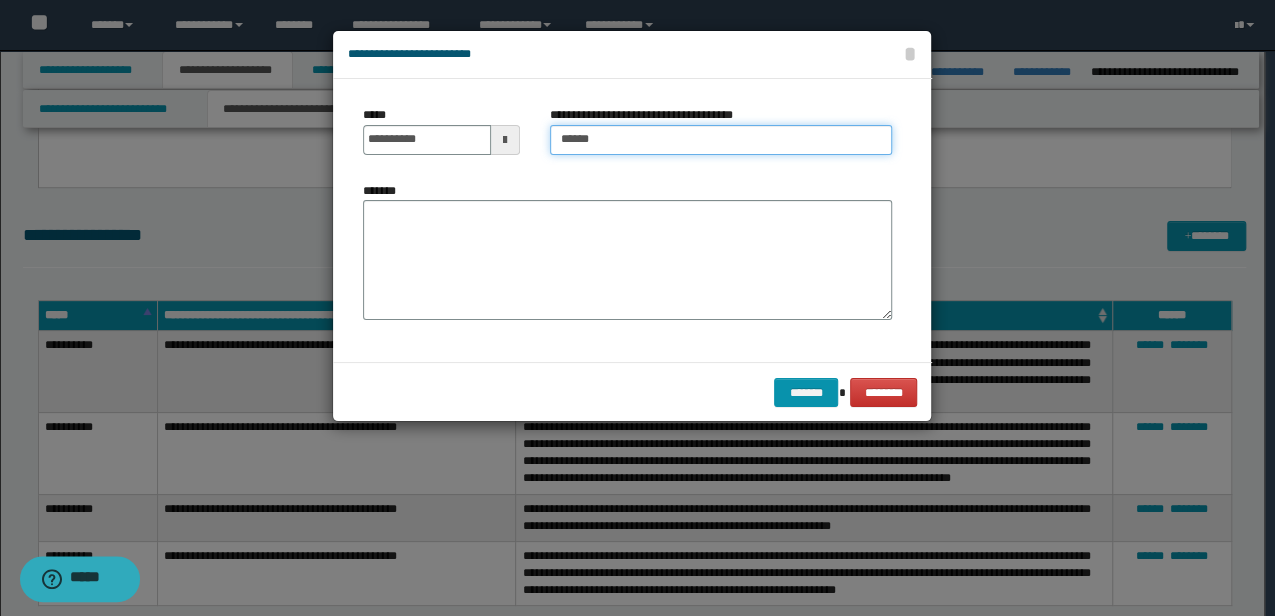 type on "**********" 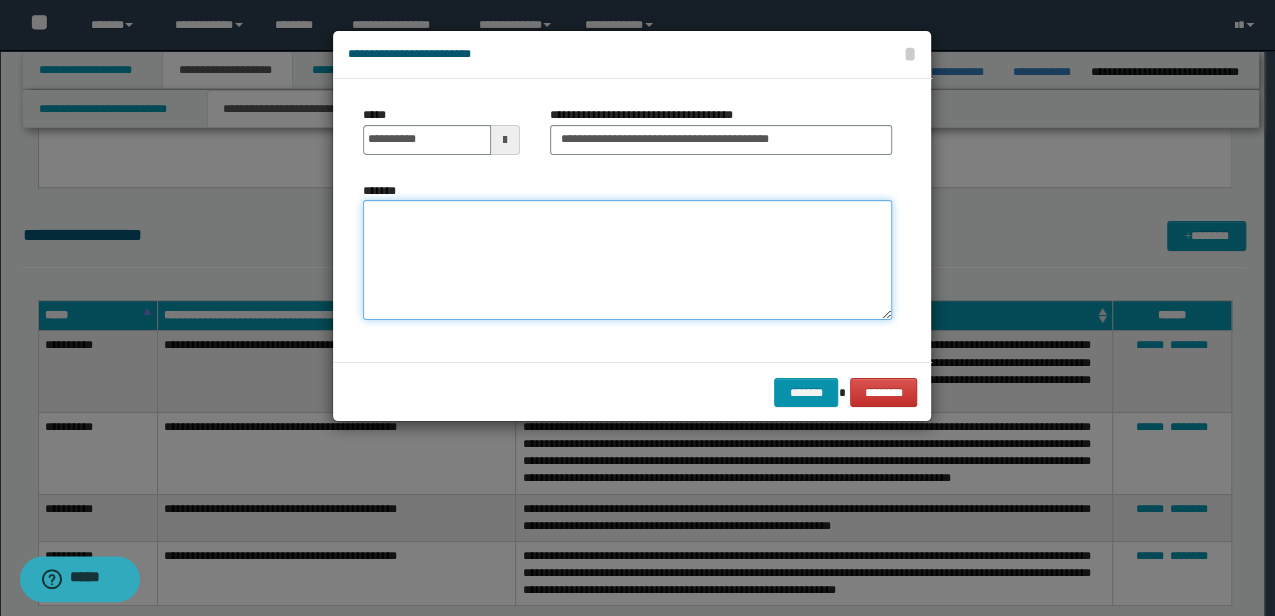 click on "*******" at bounding box center (627, 260) 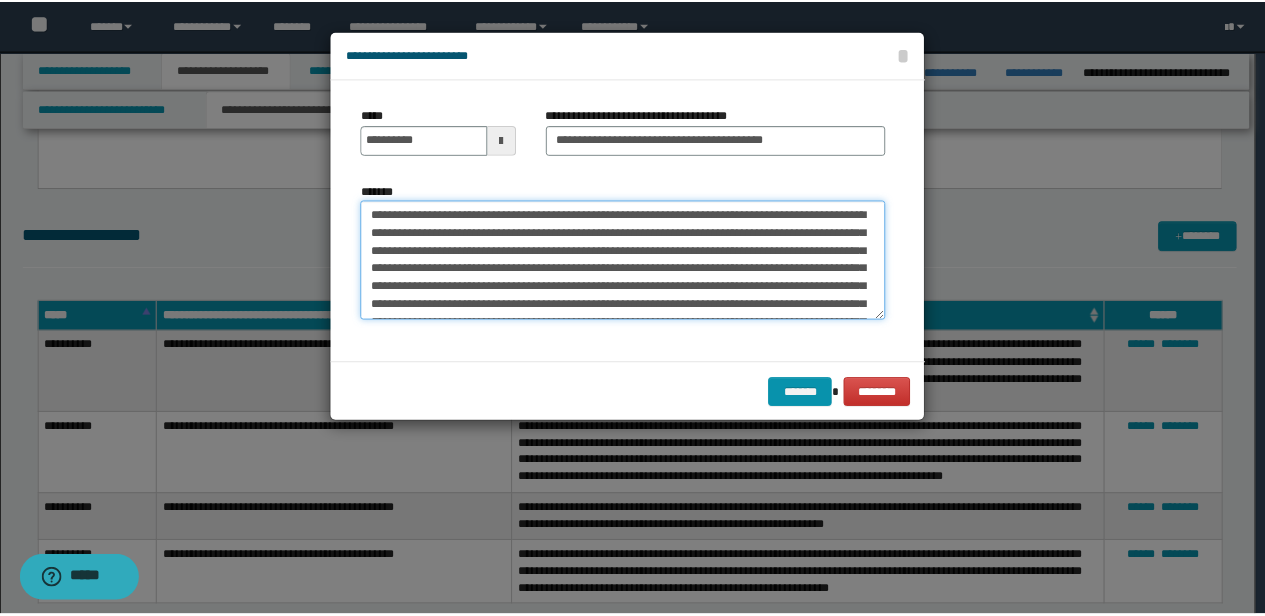 scroll, scrollTop: 102, scrollLeft: 0, axis: vertical 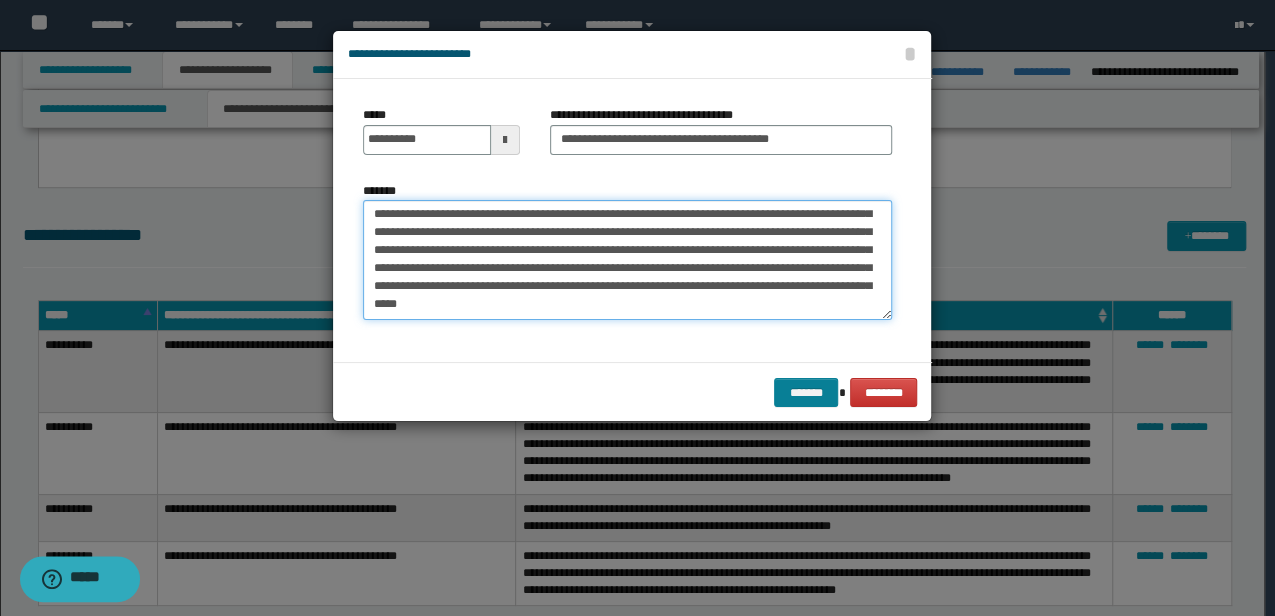 type on "**********" 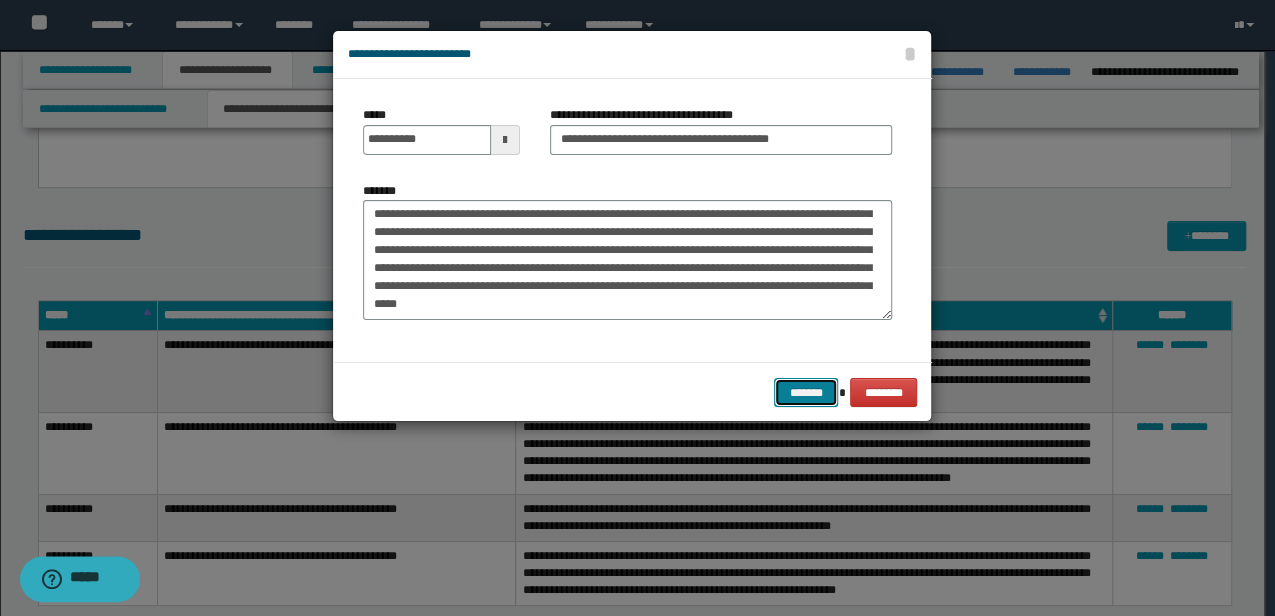 click on "*******" at bounding box center (806, 392) 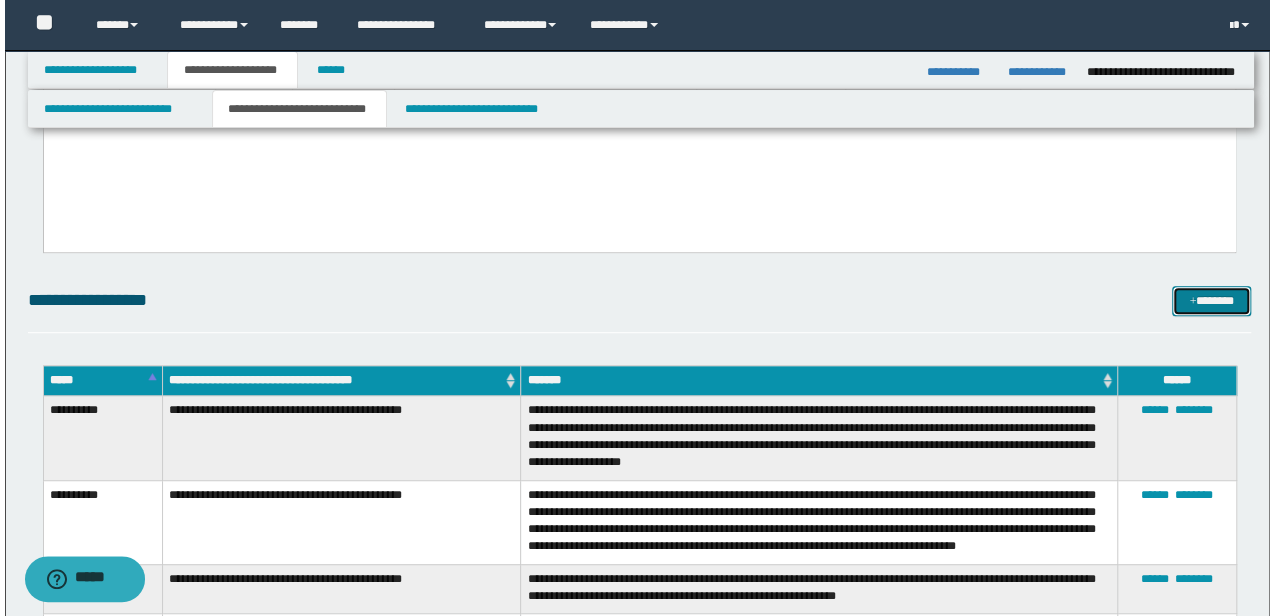 scroll, scrollTop: 400, scrollLeft: 0, axis: vertical 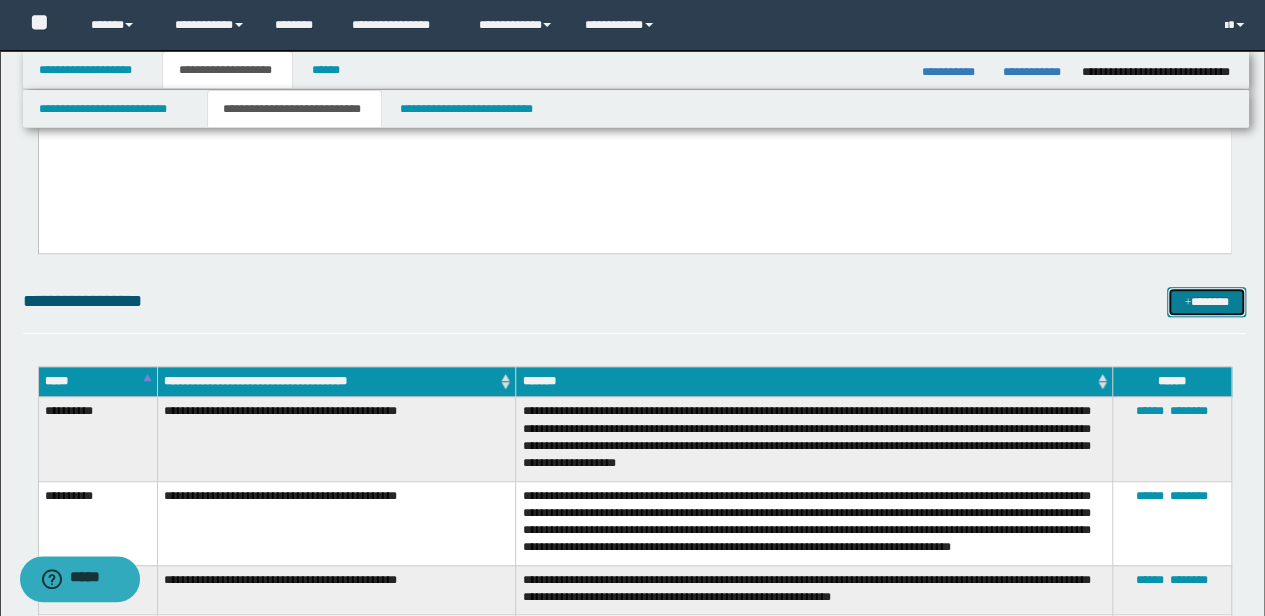 click on "*******" at bounding box center [1206, 301] 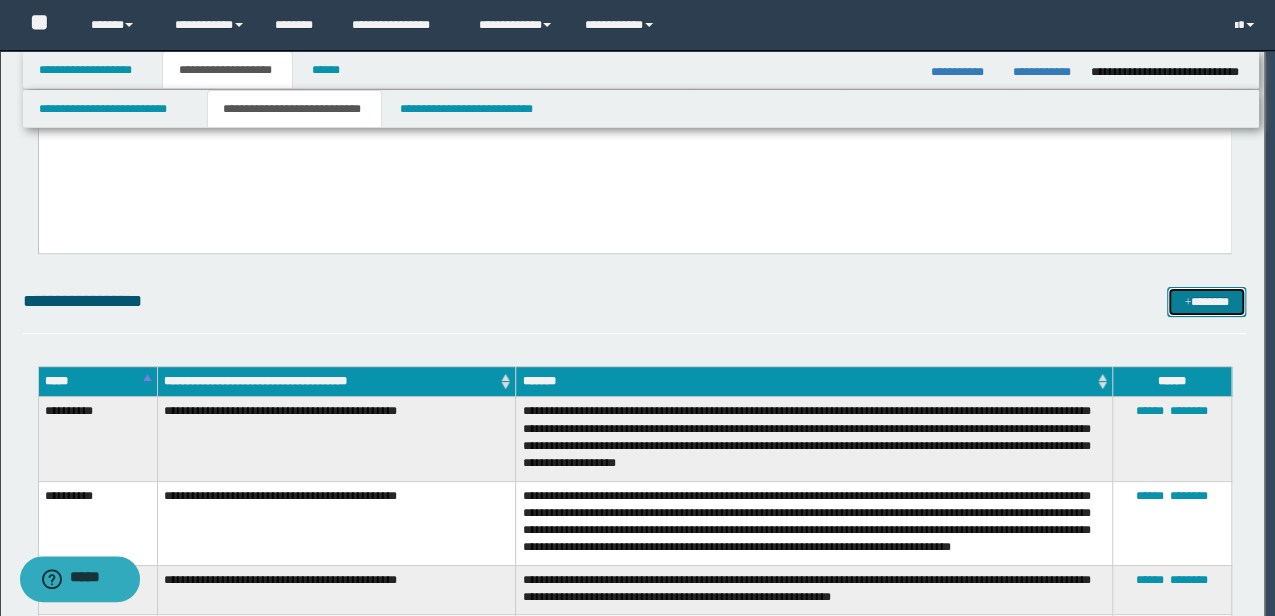 scroll, scrollTop: 0, scrollLeft: 0, axis: both 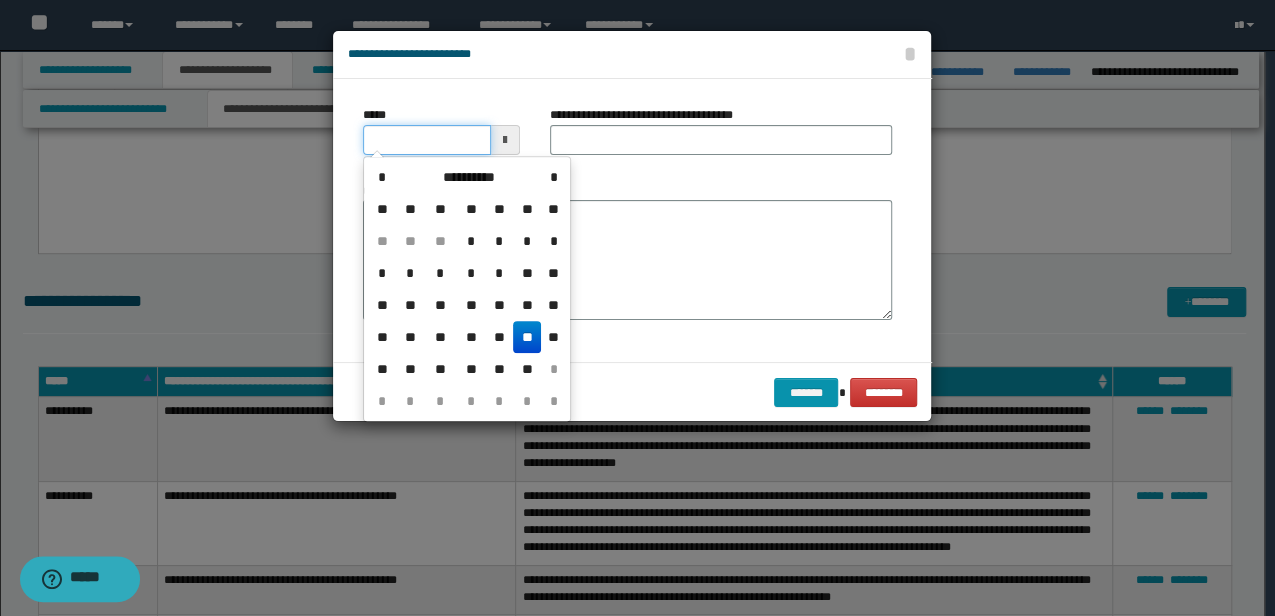 drag, startPoint x: 445, startPoint y: 132, endPoint x: 349, endPoint y: 130, distance: 96.02083 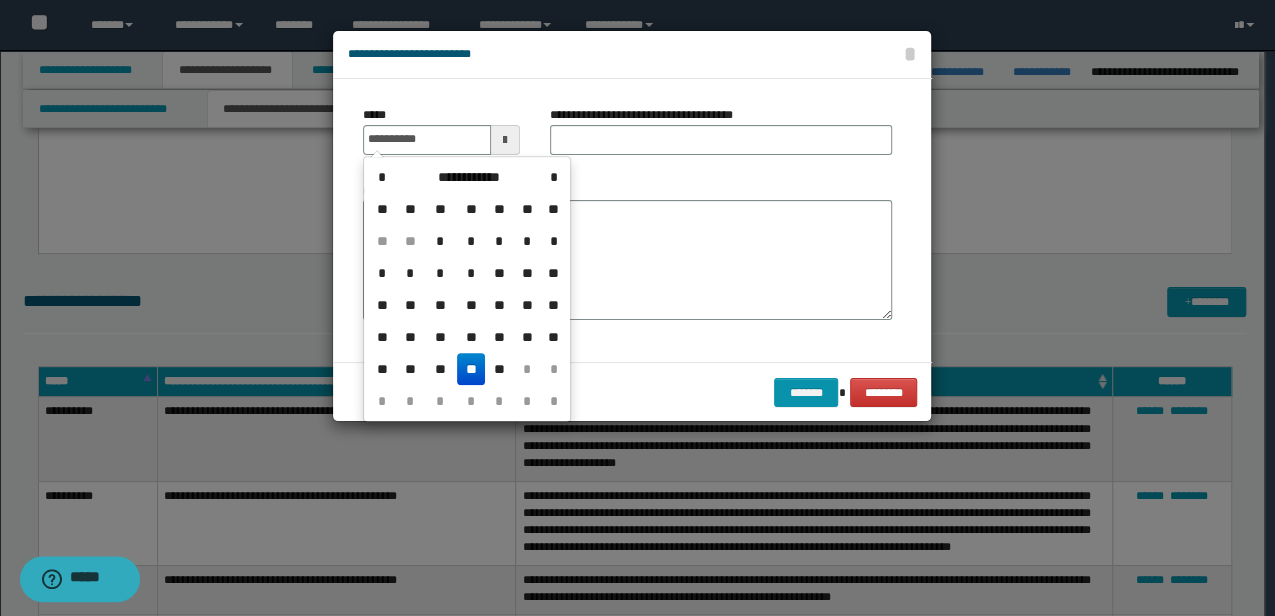type on "**********" 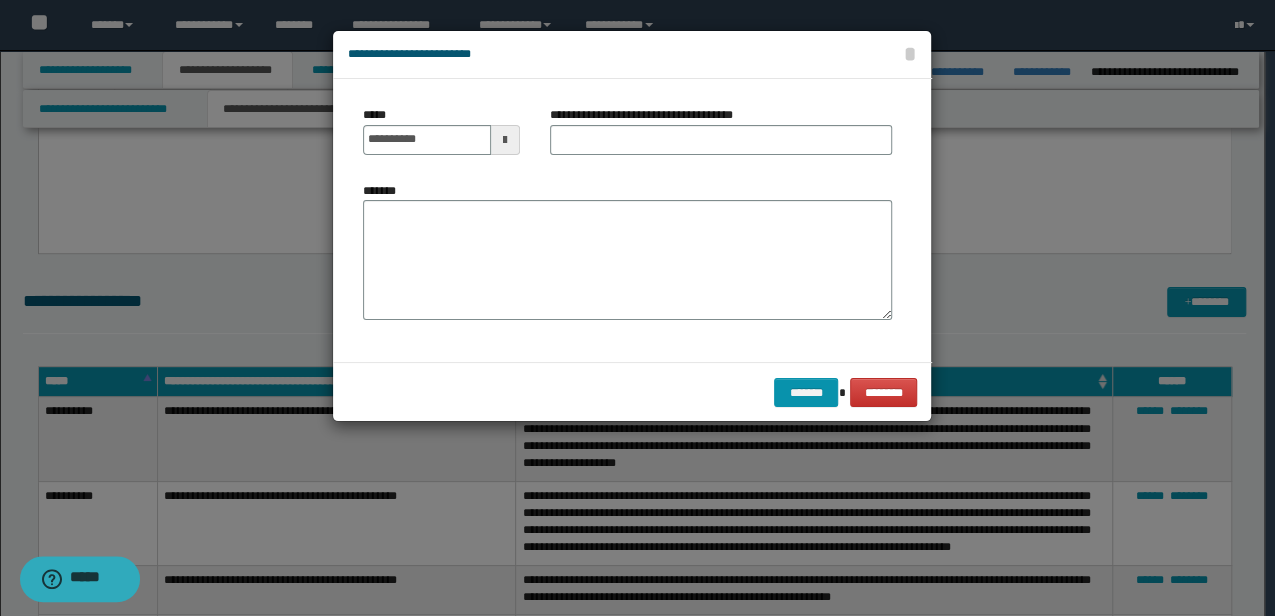 click on "**********" at bounding box center [721, 138] 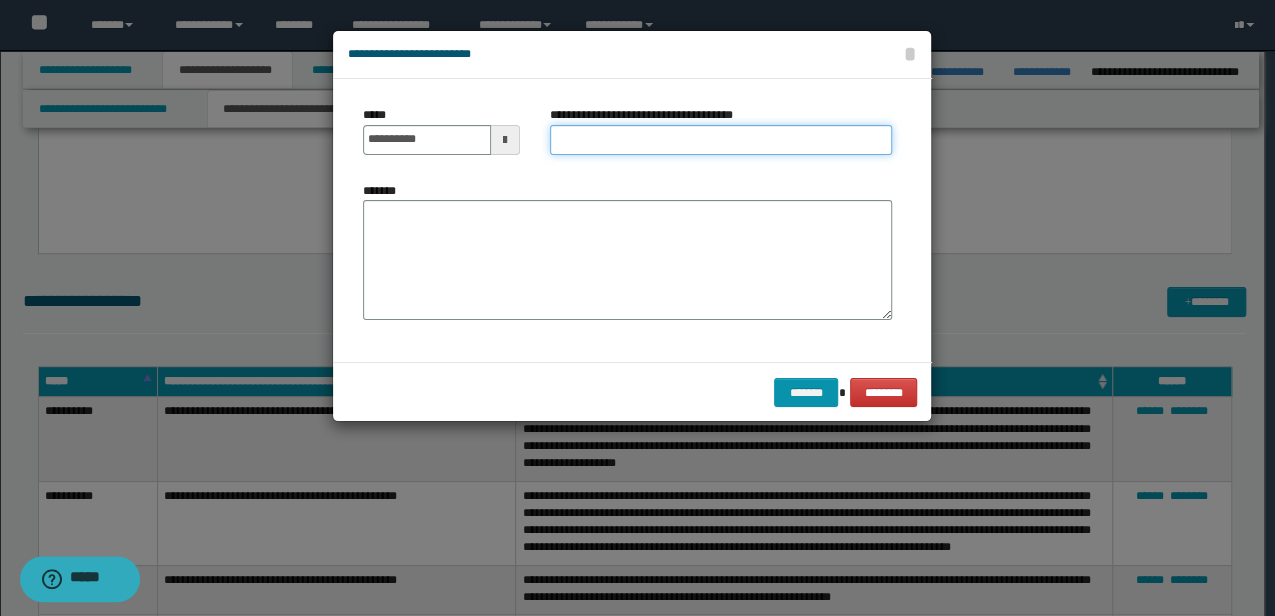 click on "**********" at bounding box center [721, 140] 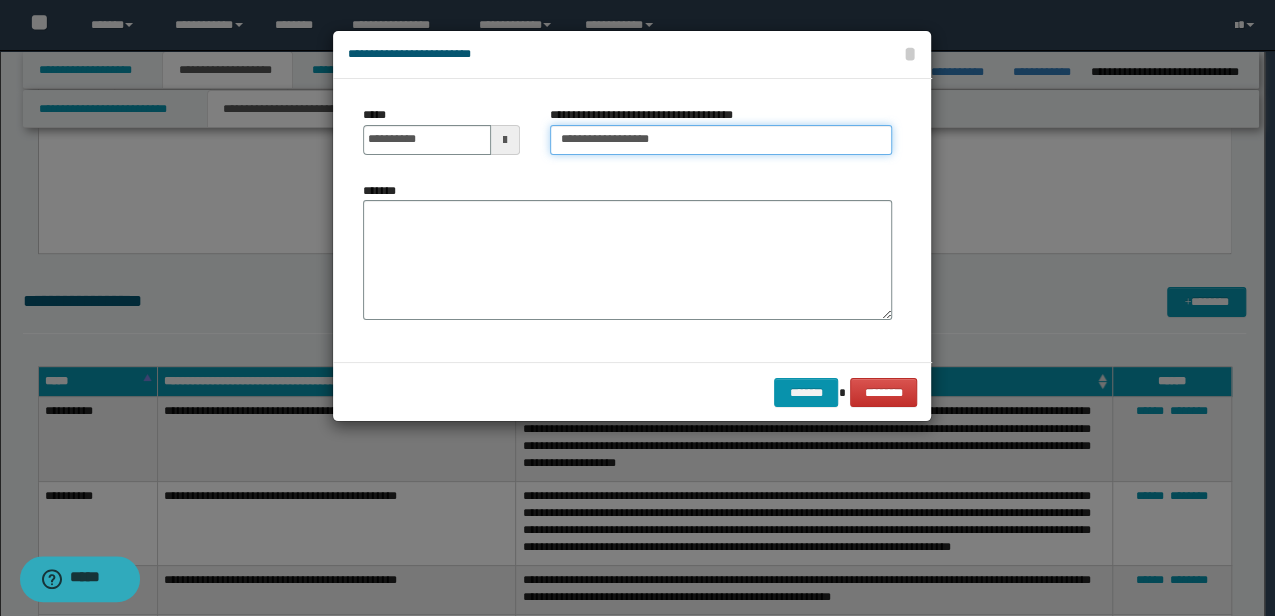 type on "**********" 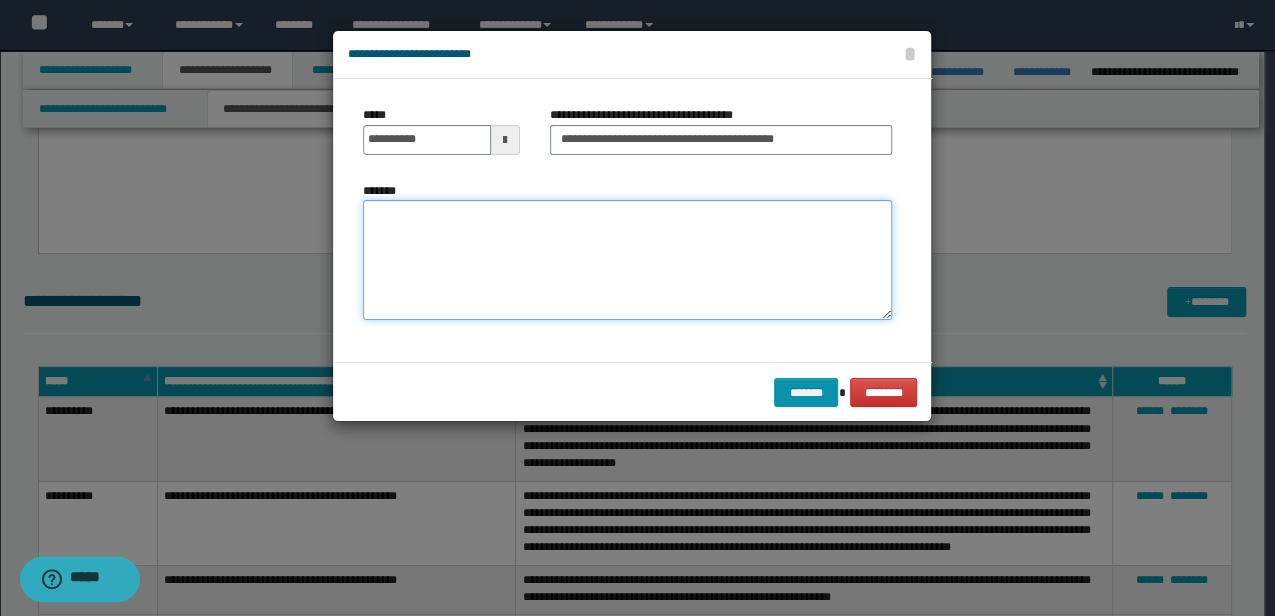 click on "*******" at bounding box center [627, 259] 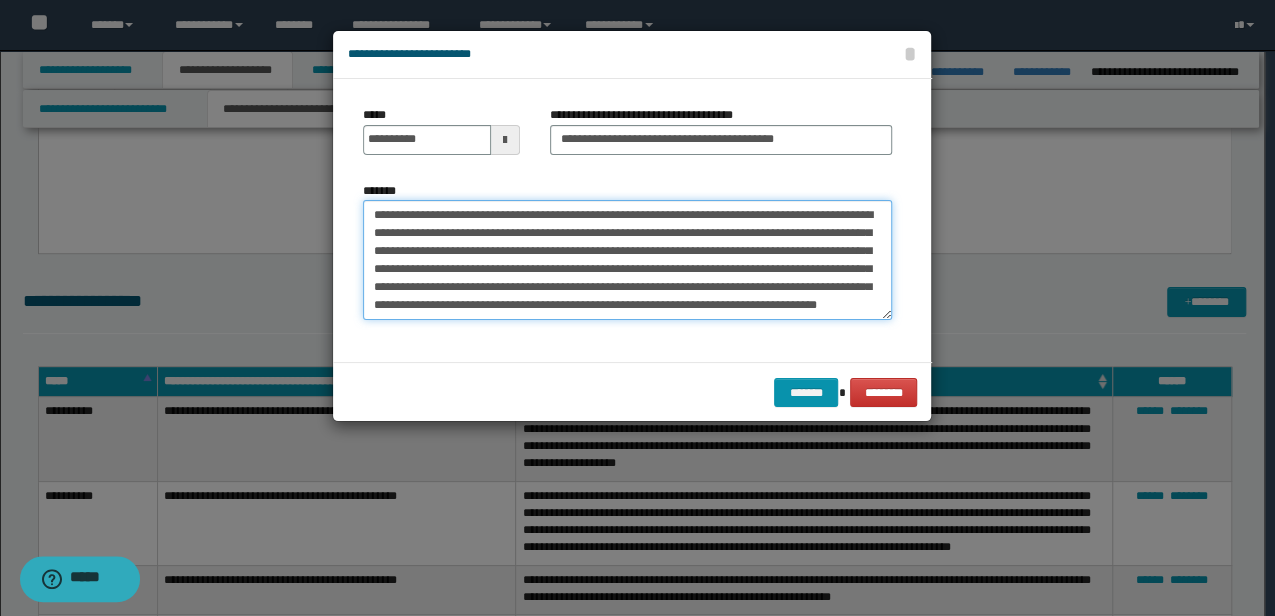 scroll, scrollTop: 12, scrollLeft: 0, axis: vertical 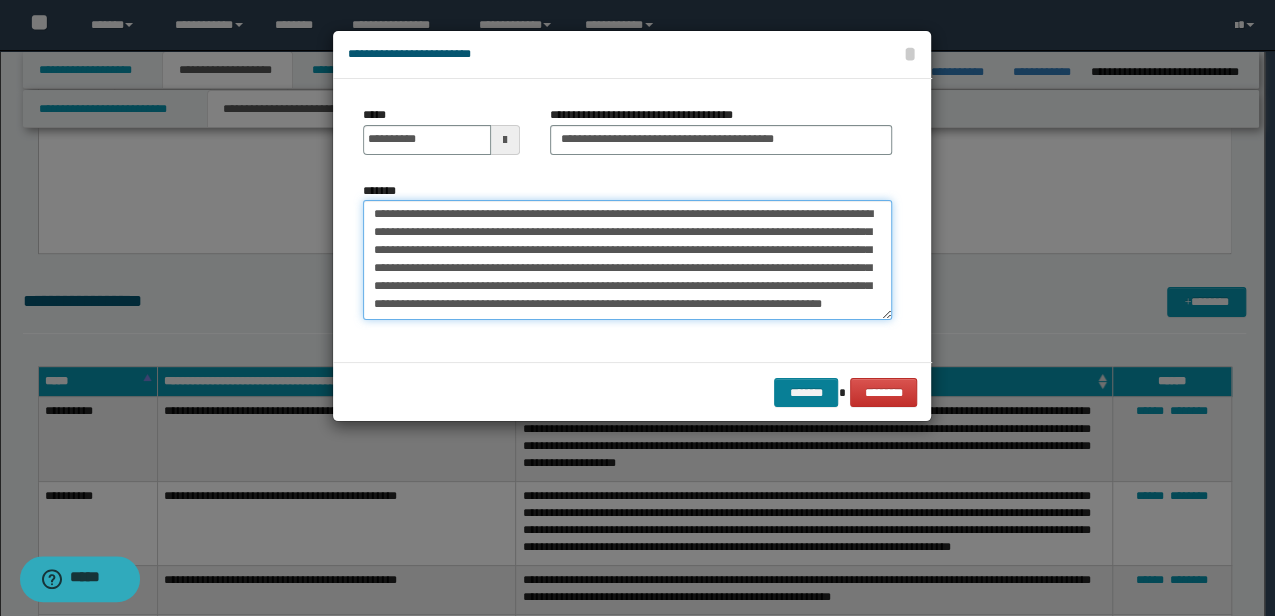 type on "**********" 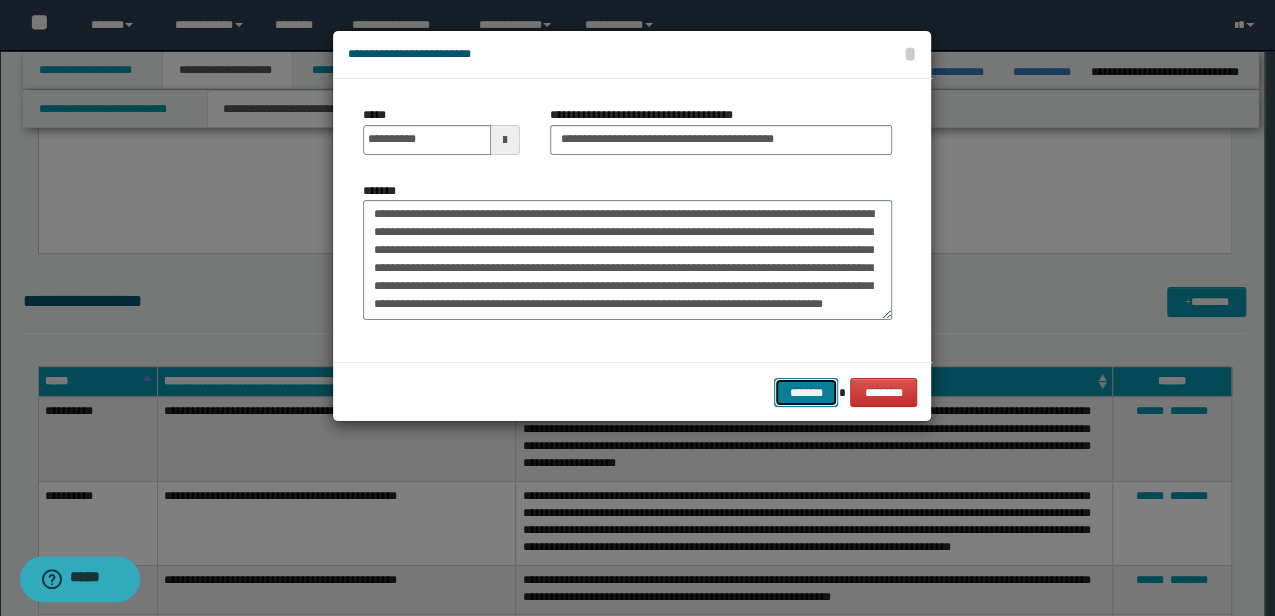 click on "*******" at bounding box center [806, 392] 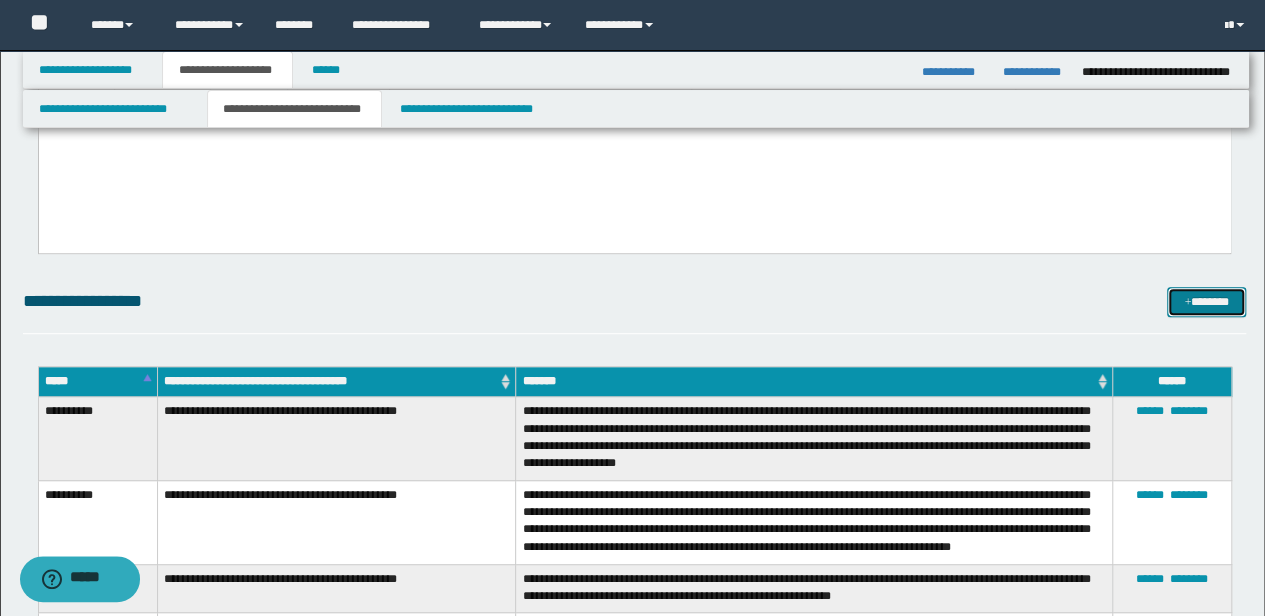click on "*******" at bounding box center [1206, 301] 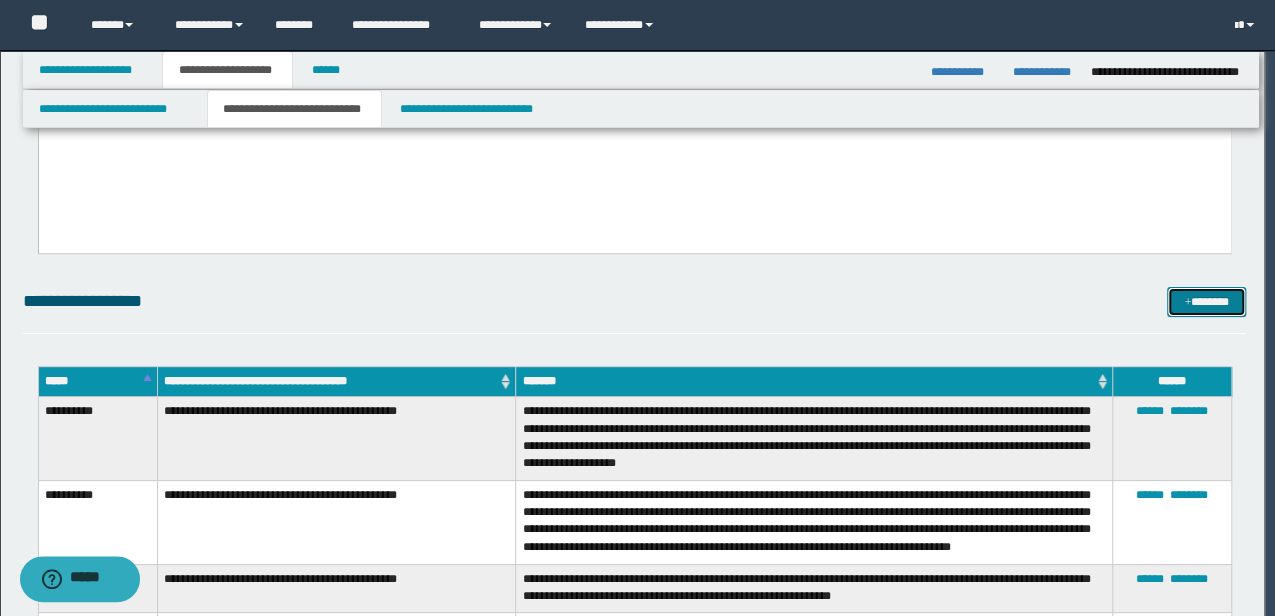 scroll, scrollTop: 0, scrollLeft: 0, axis: both 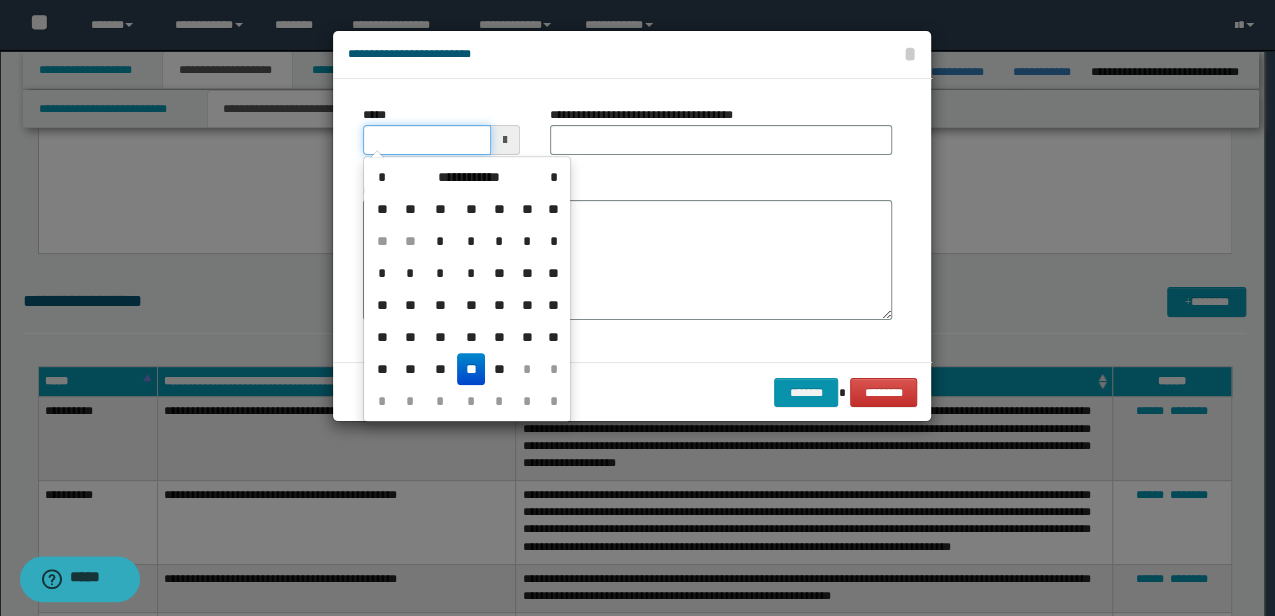 drag, startPoint x: 441, startPoint y: 128, endPoint x: 252, endPoint y: 144, distance: 189.67604 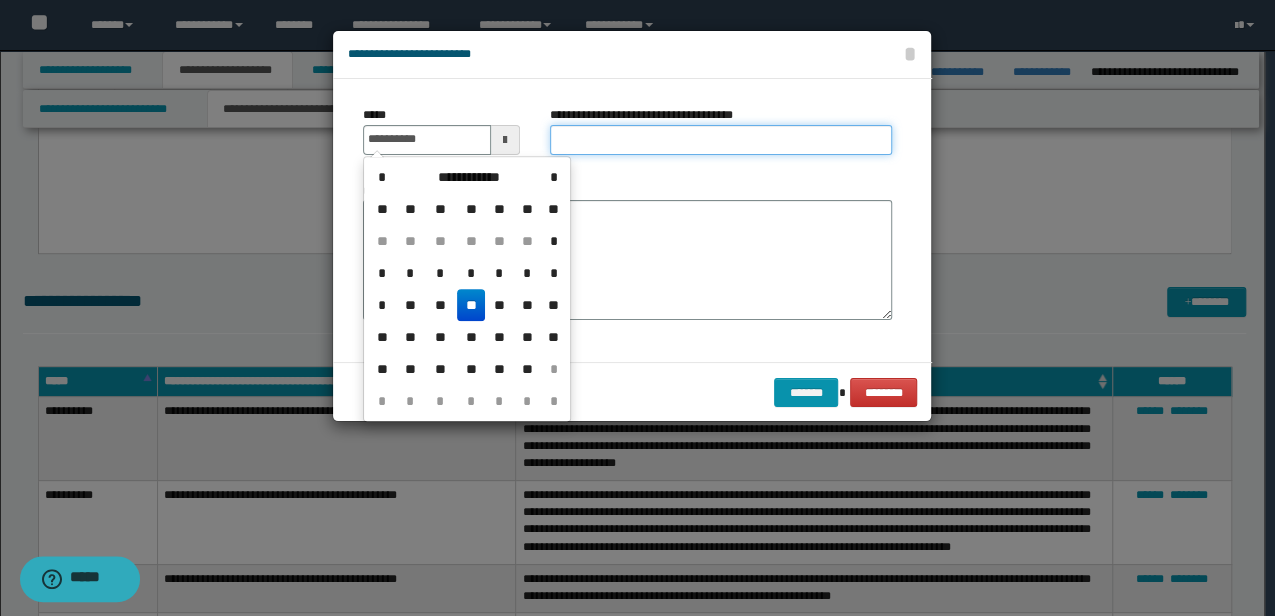 type on "**********" 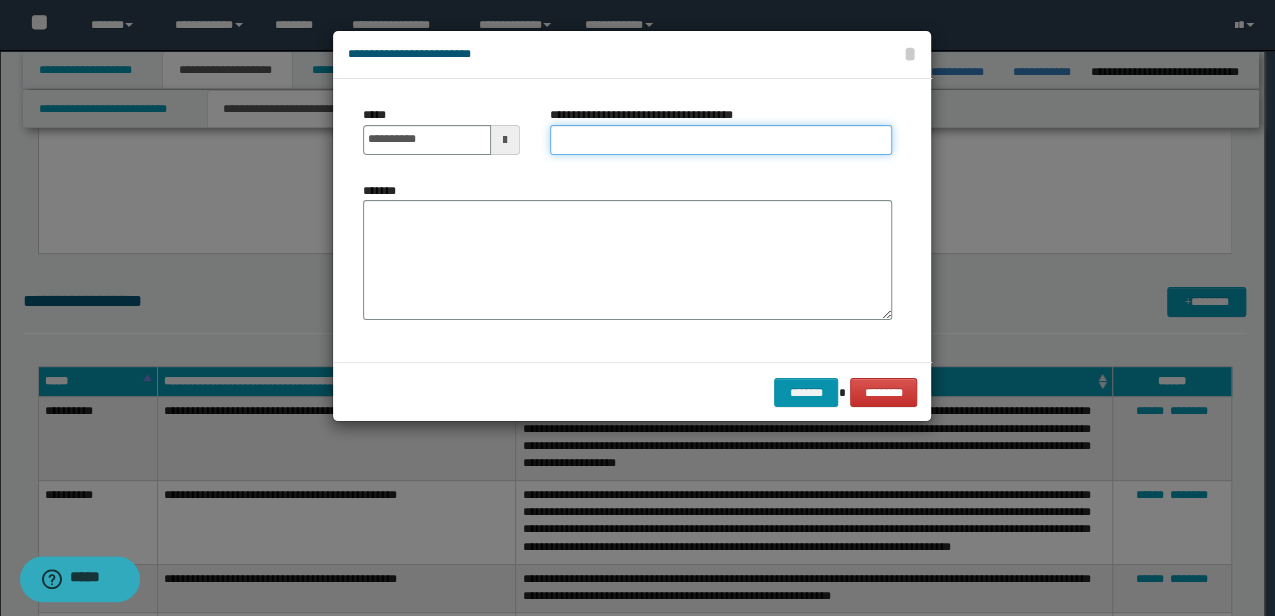 click on "**********" at bounding box center (721, 140) 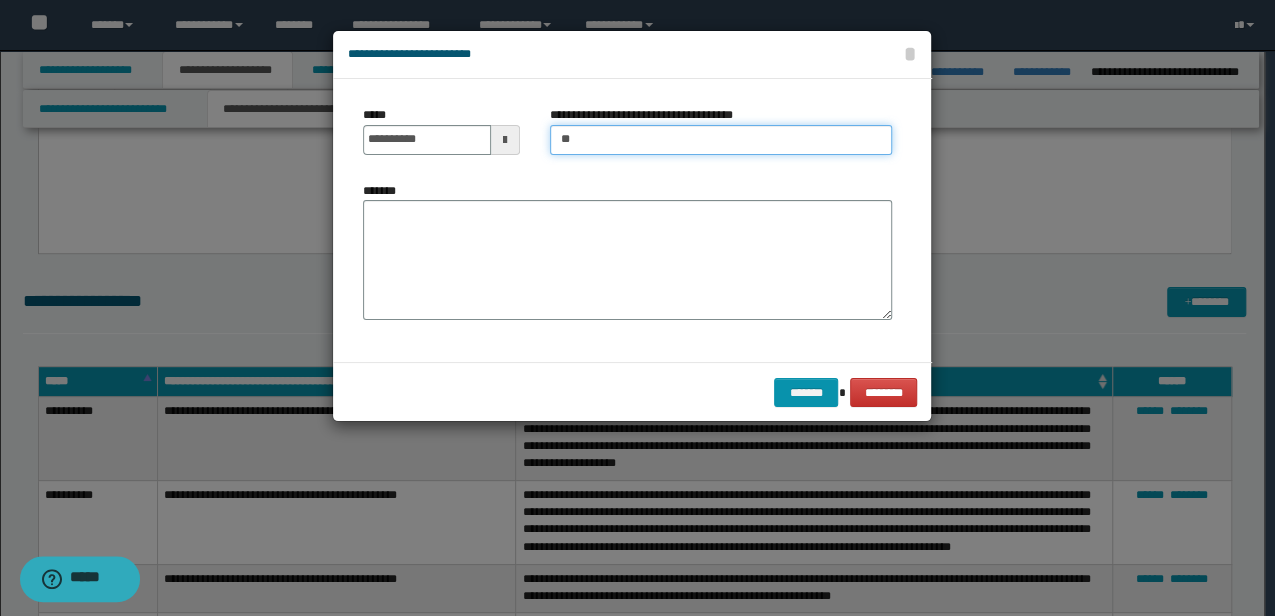 type on "**********" 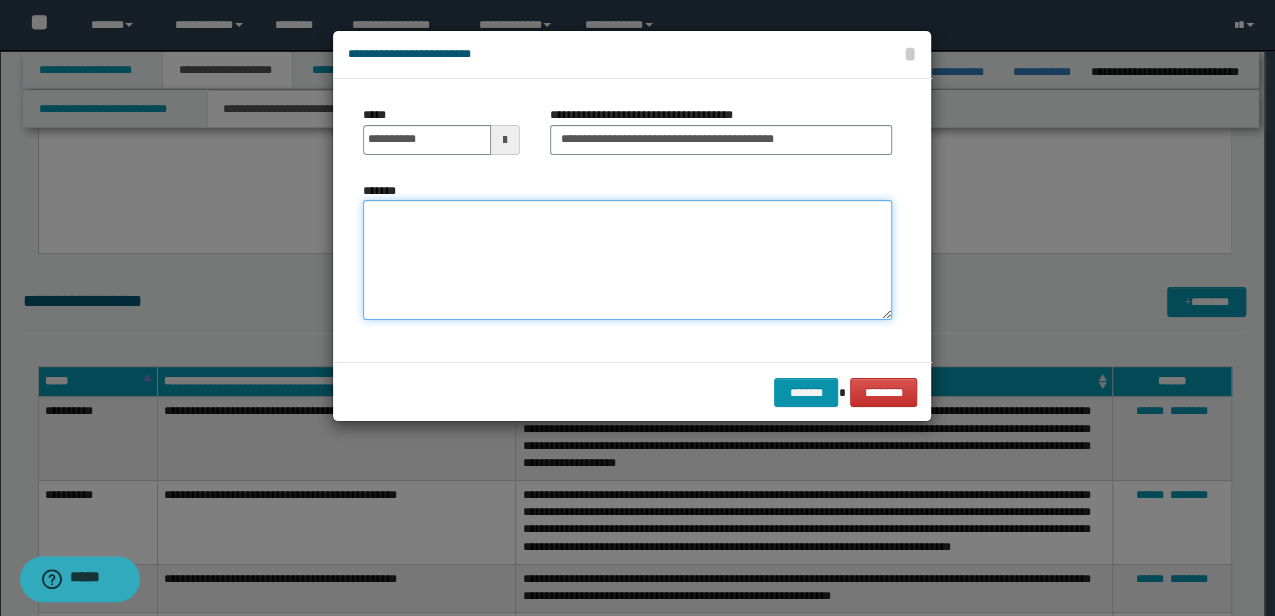 click on "*******" at bounding box center [627, 259] 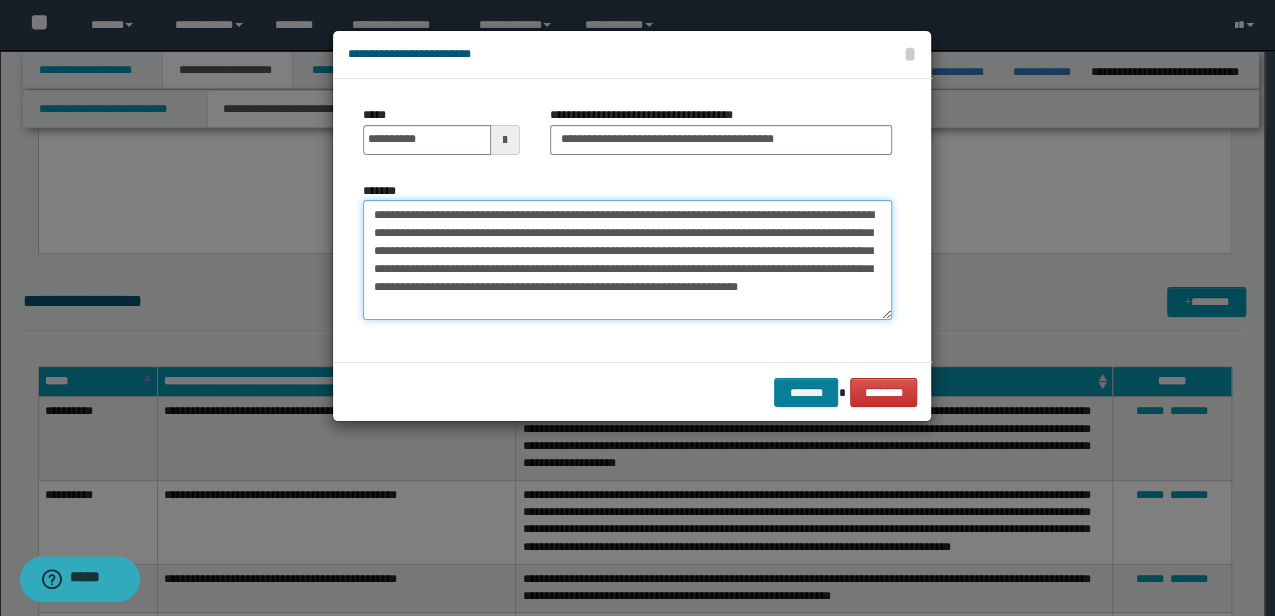 type on "**********" 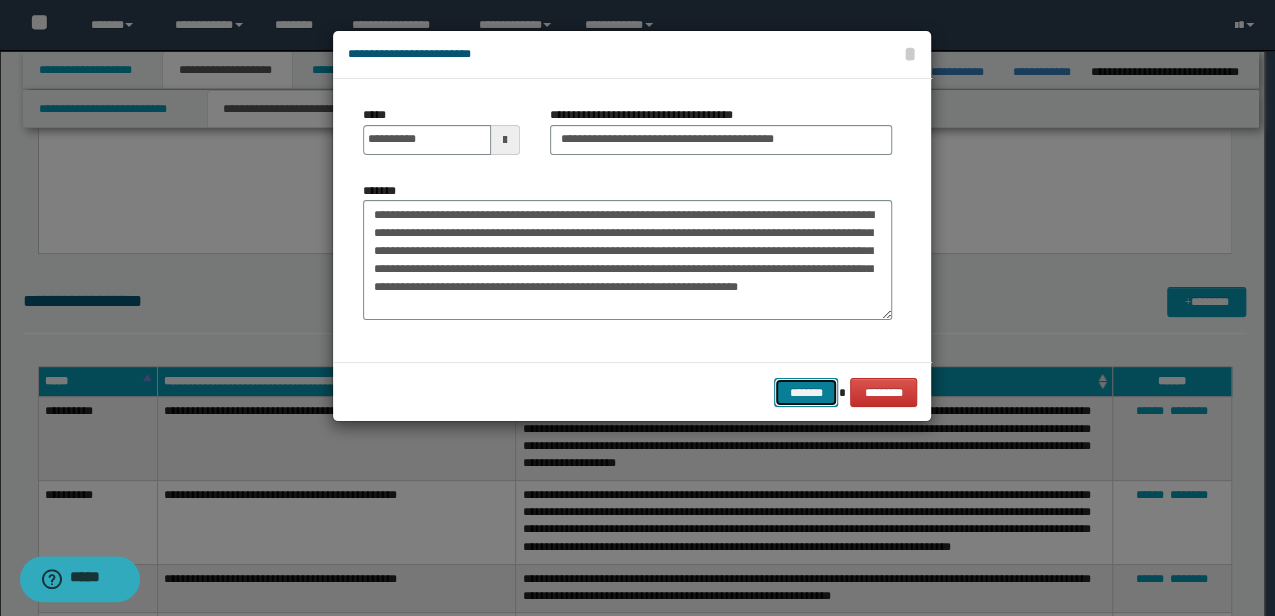 click on "*******" at bounding box center (806, 392) 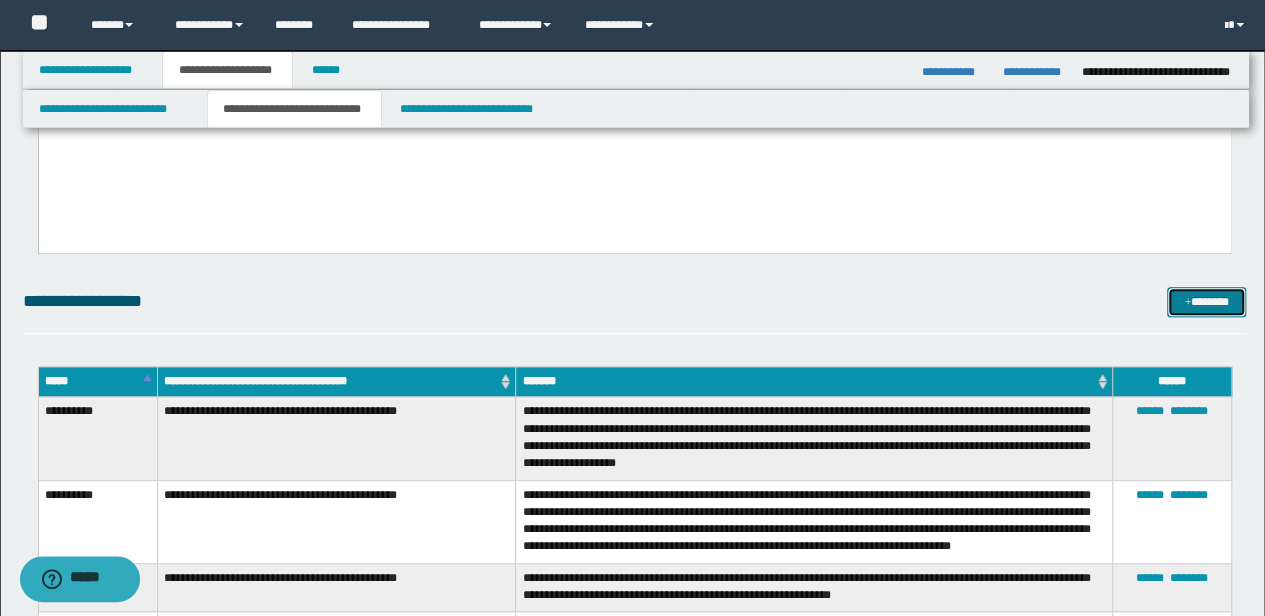 click on "*******" at bounding box center (1206, 301) 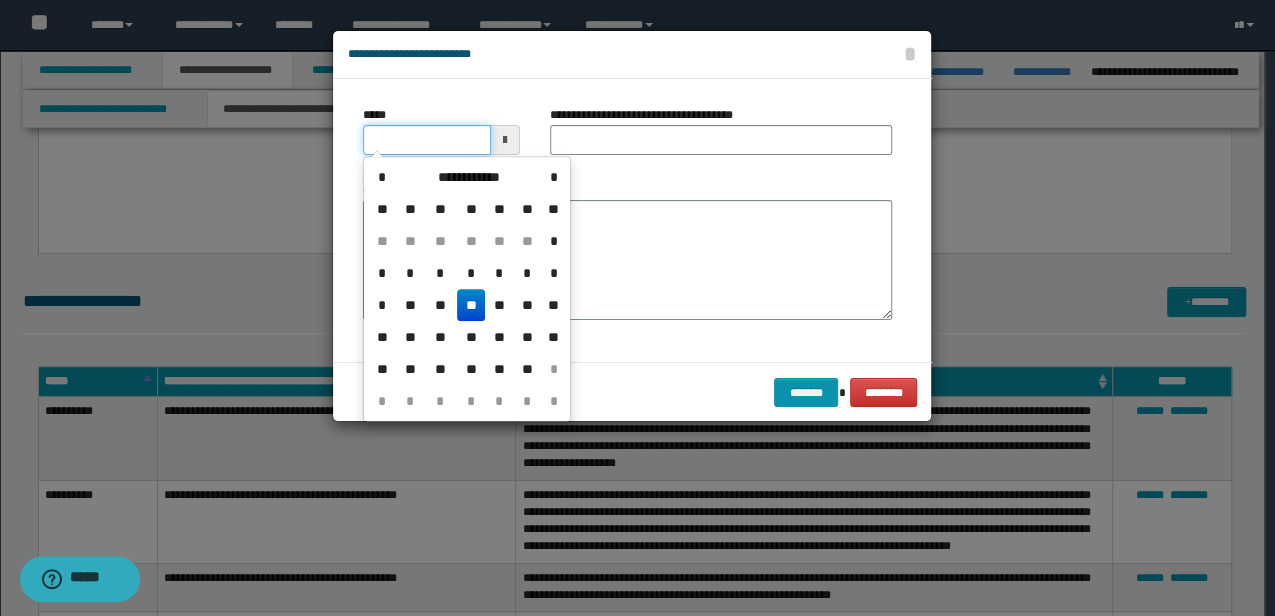 drag, startPoint x: 454, startPoint y: 134, endPoint x: 271, endPoint y: 145, distance: 183.3303 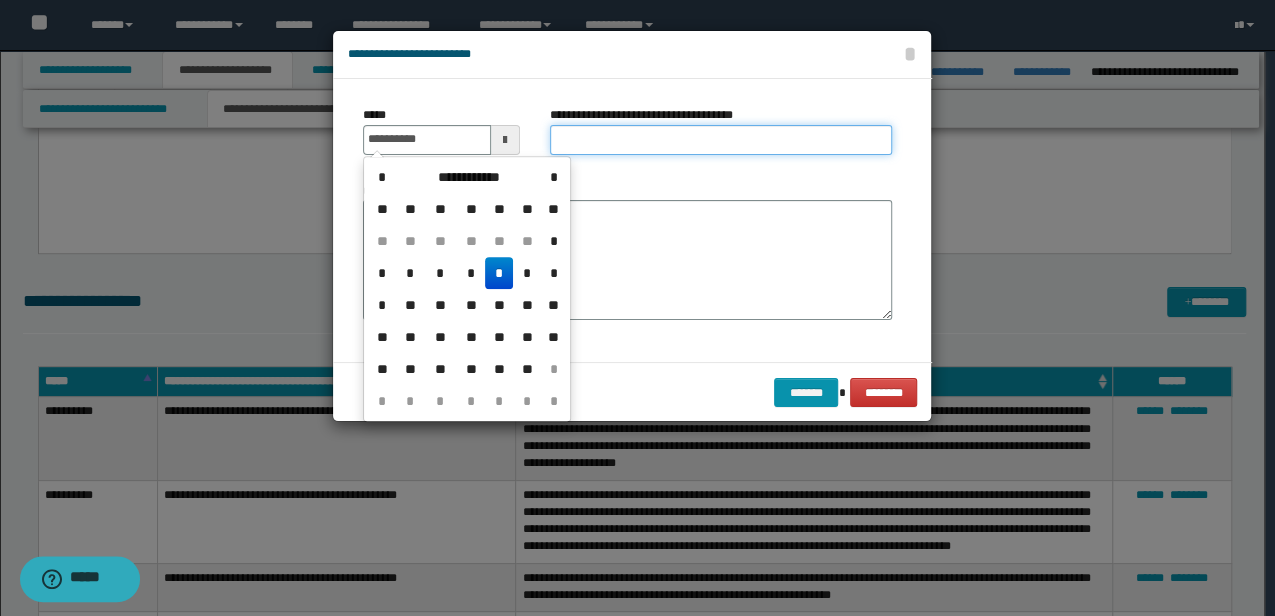 type on "**********" 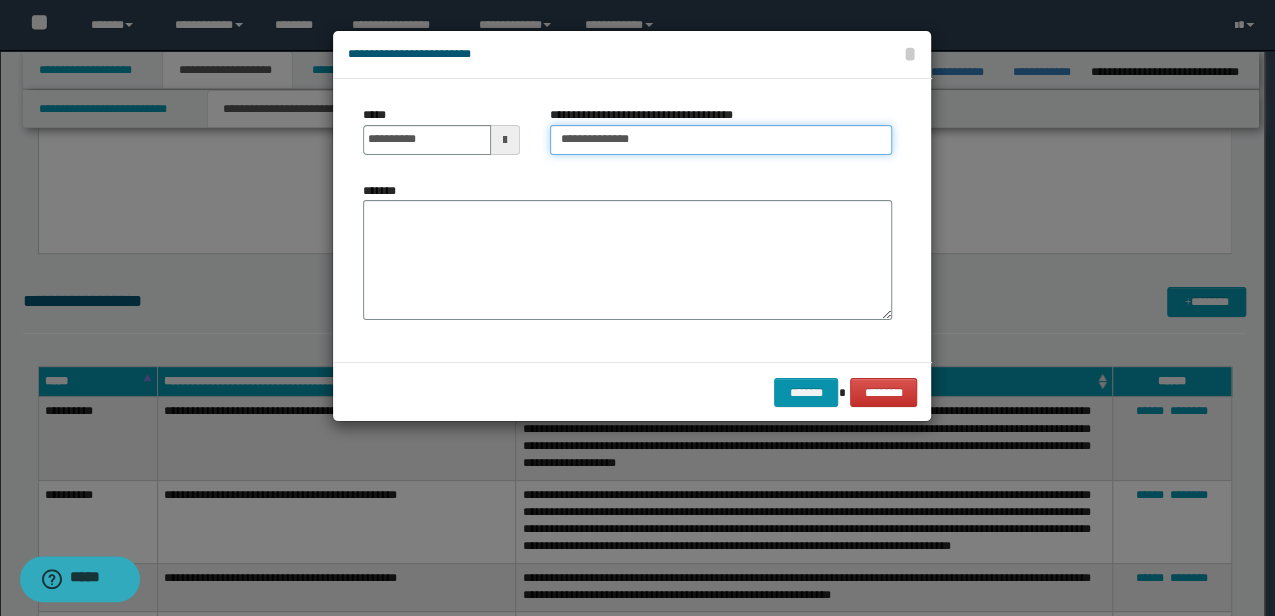 type on "**********" 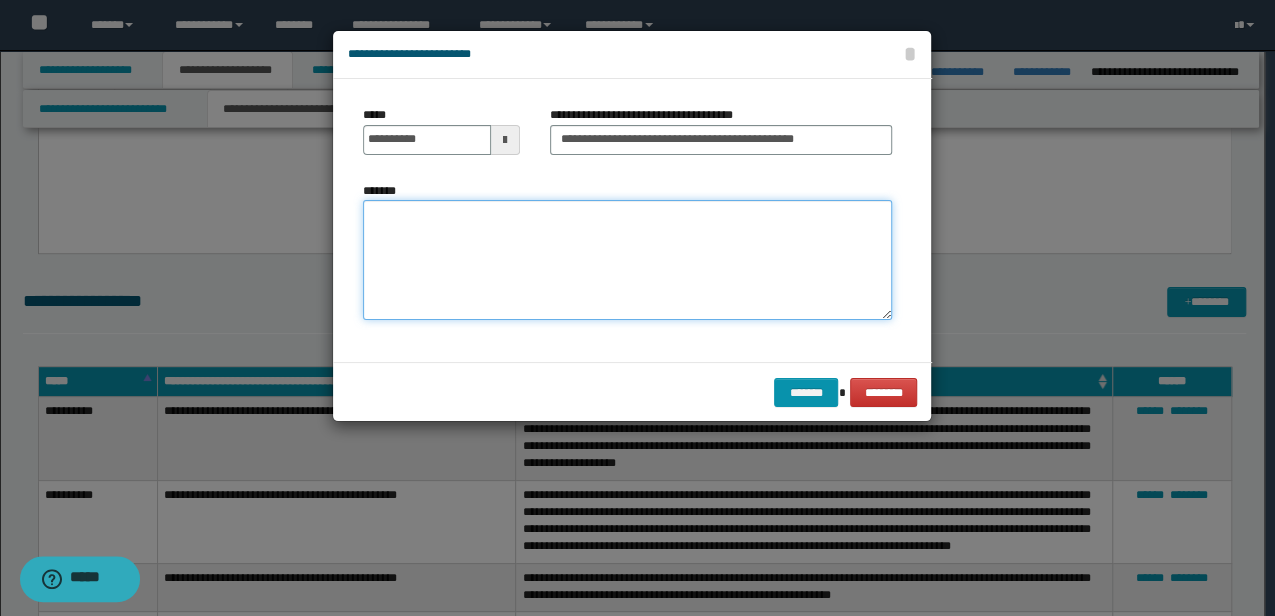 click on "*******" at bounding box center (627, 259) 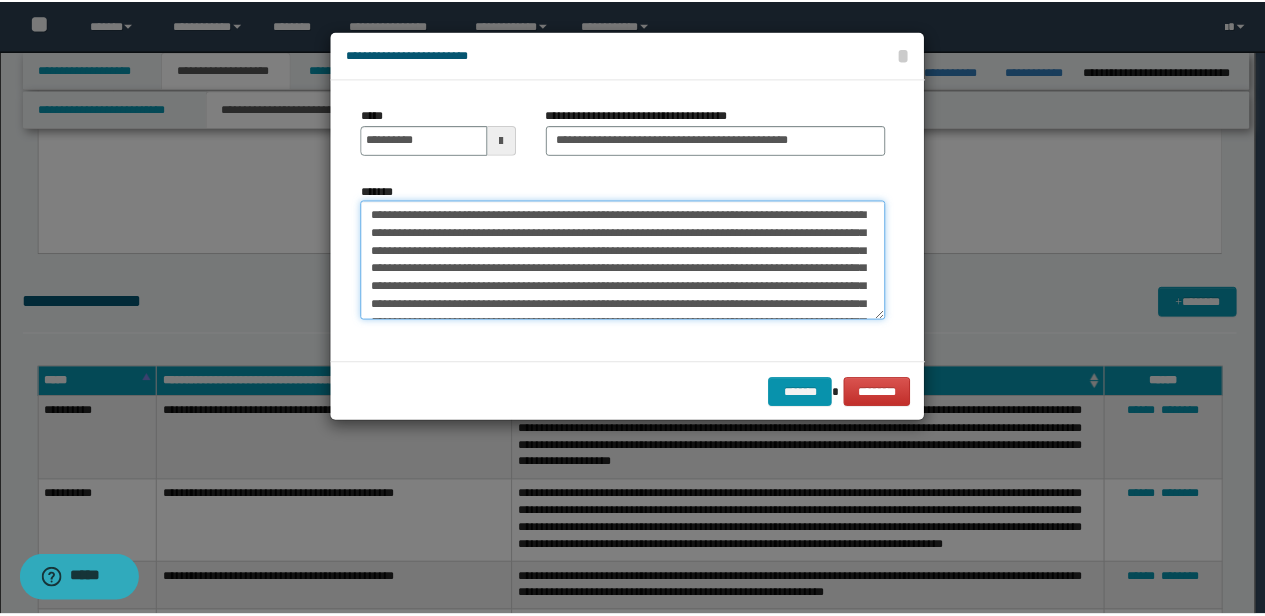 scroll, scrollTop: 390, scrollLeft: 0, axis: vertical 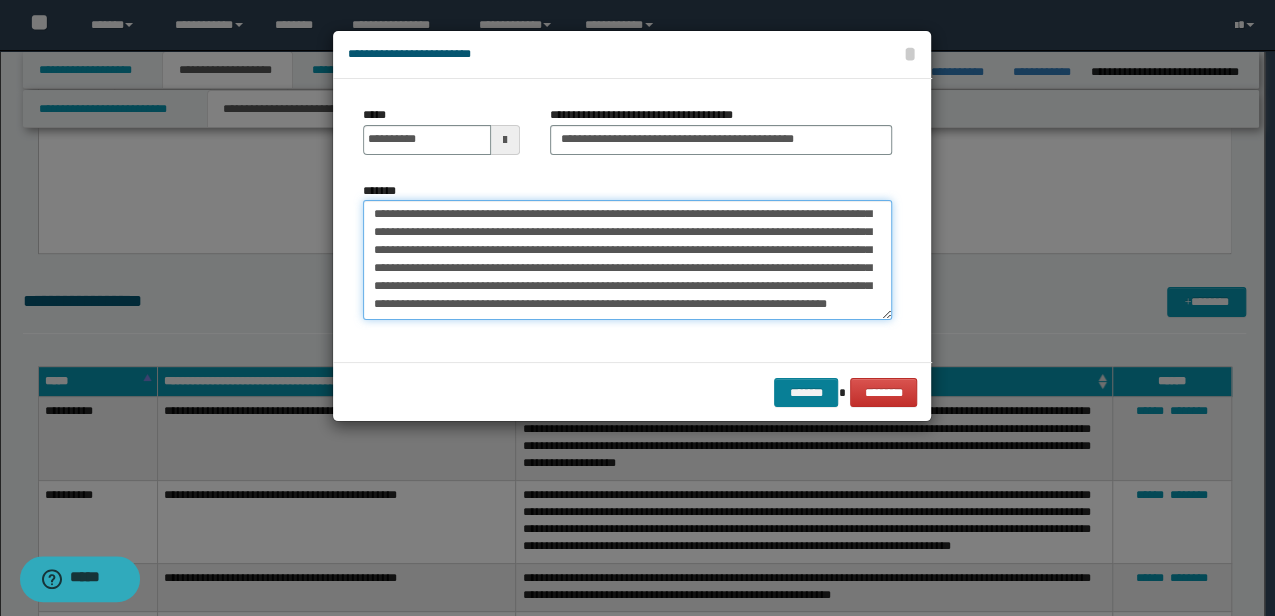 type on "**********" 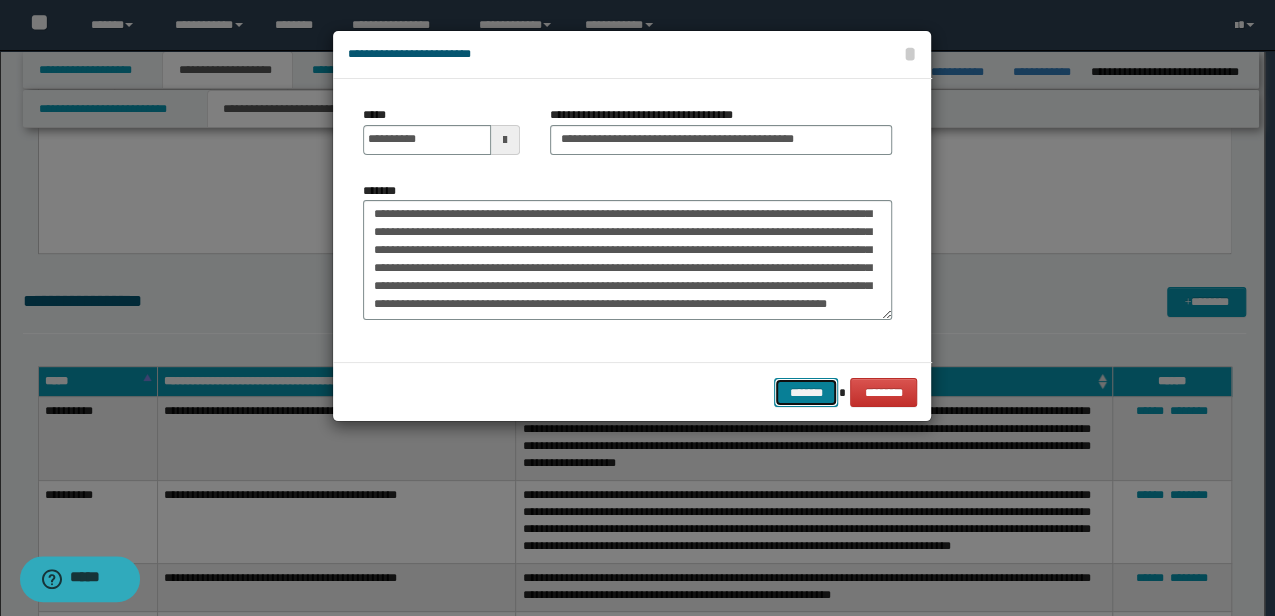 click on "*******" at bounding box center [806, 392] 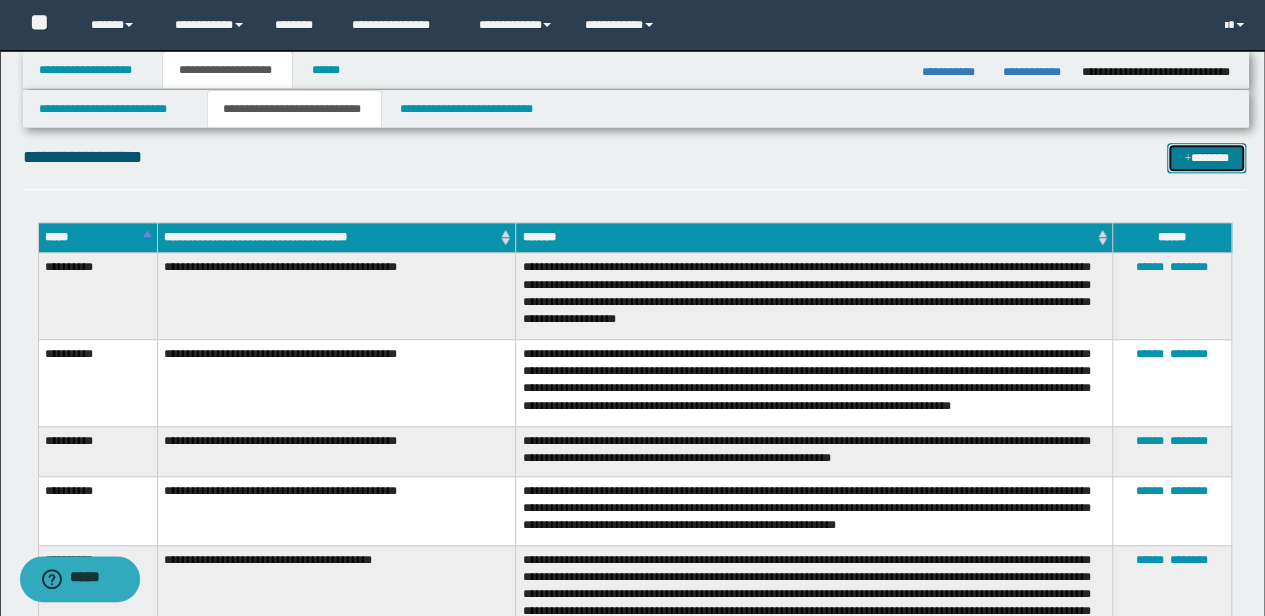 scroll, scrollTop: 733, scrollLeft: 0, axis: vertical 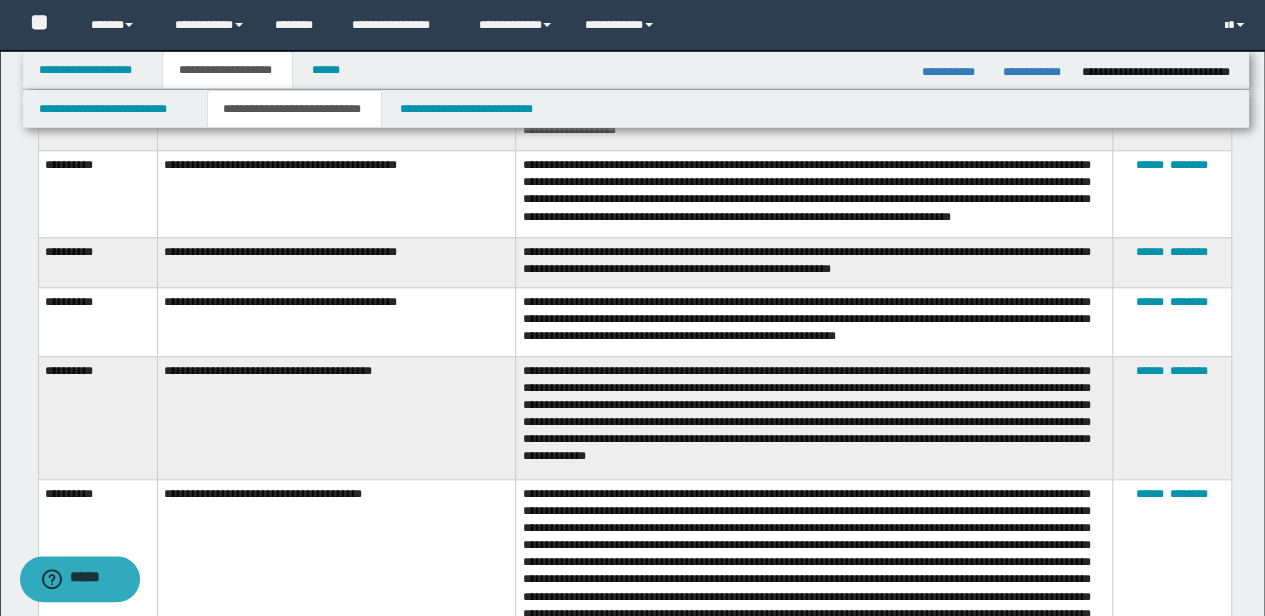 click on "**********" at bounding box center (814, 417) 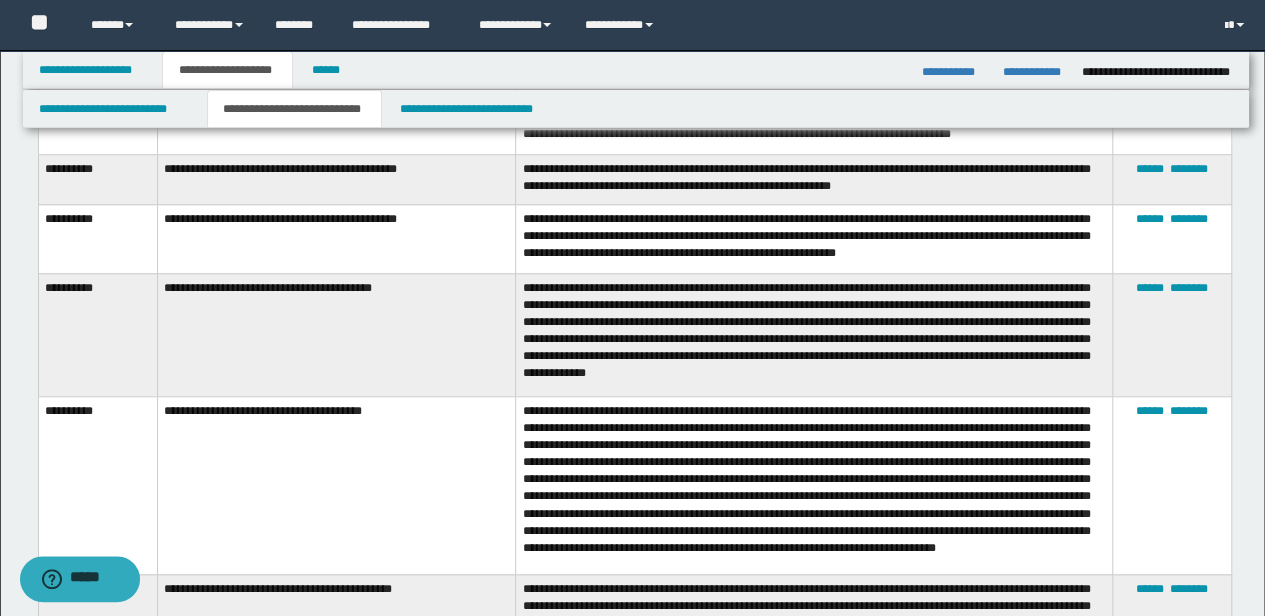 scroll, scrollTop: 600, scrollLeft: 0, axis: vertical 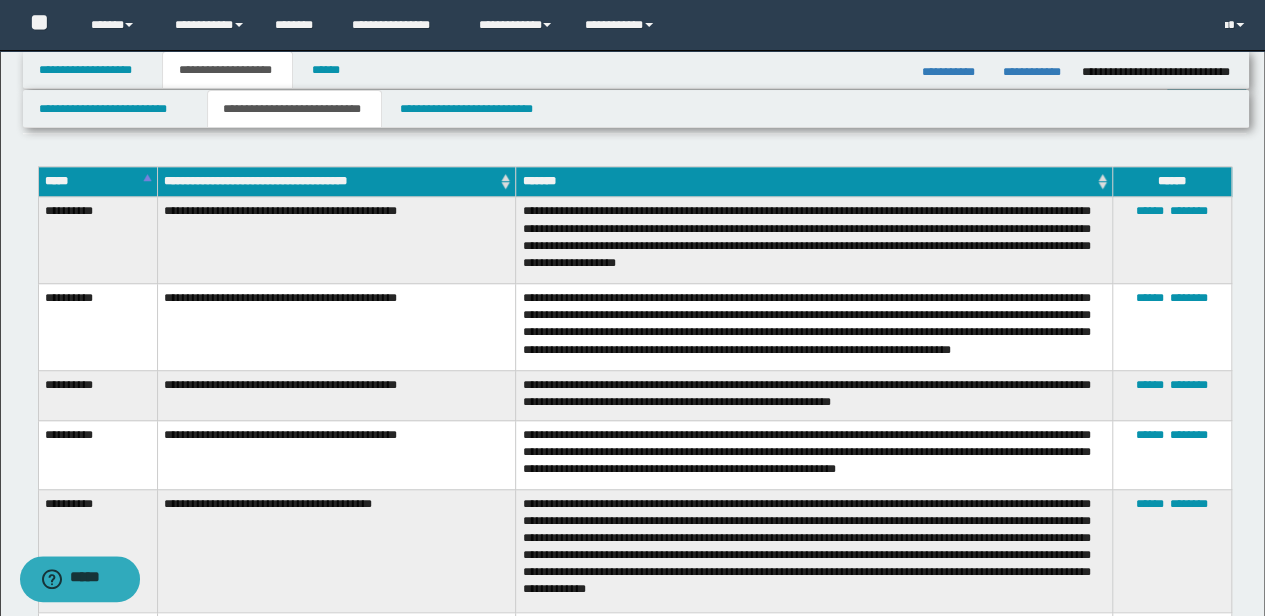 click on "**********" at bounding box center (814, 455) 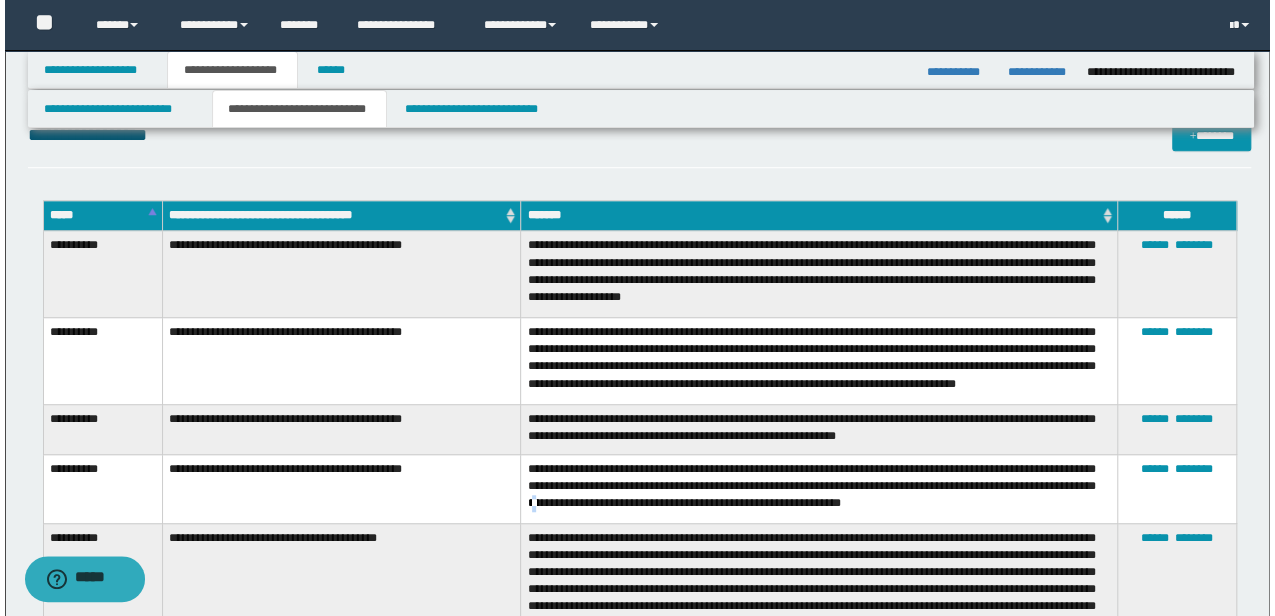 scroll, scrollTop: 533, scrollLeft: 0, axis: vertical 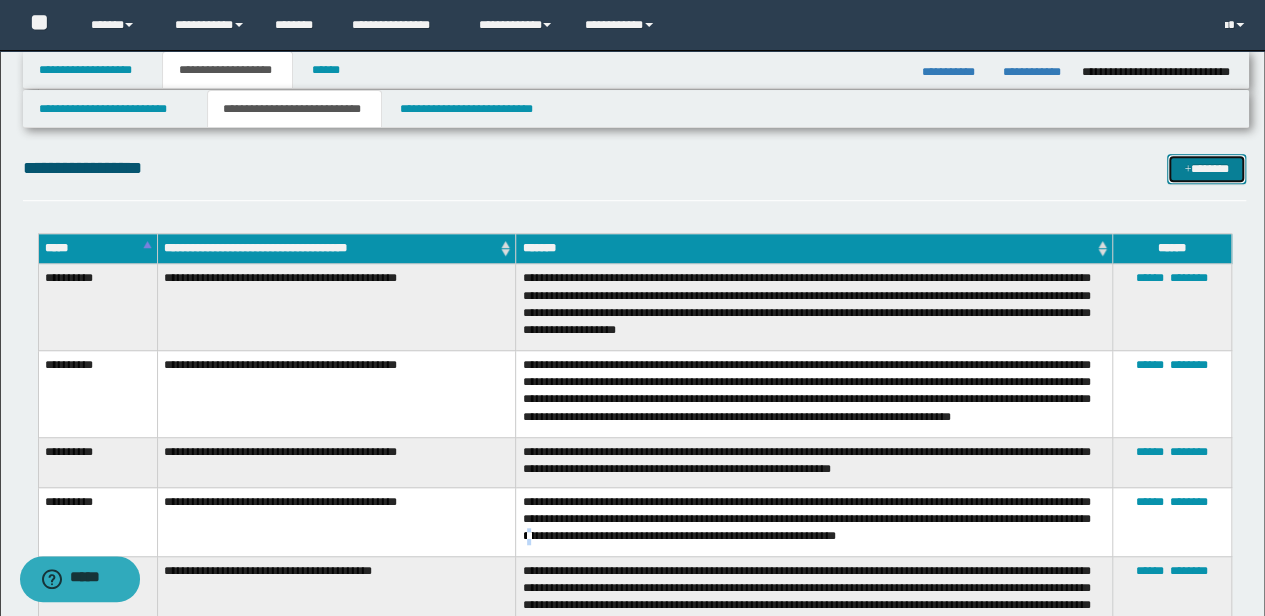click on "*******" at bounding box center [1206, 168] 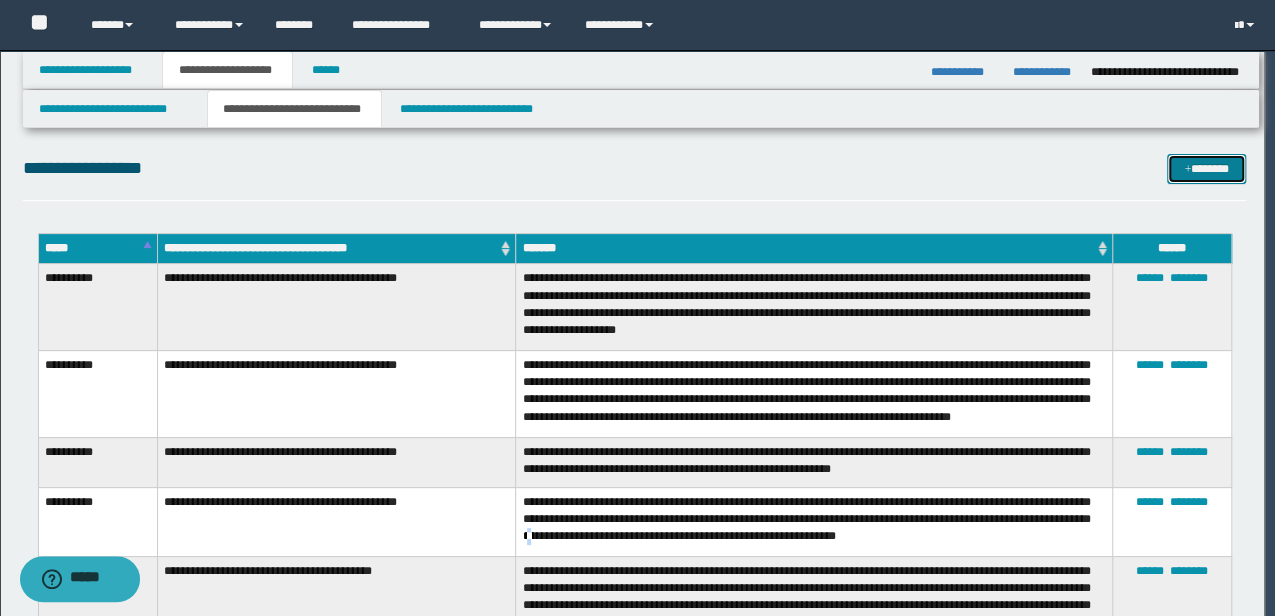 scroll, scrollTop: 0, scrollLeft: 0, axis: both 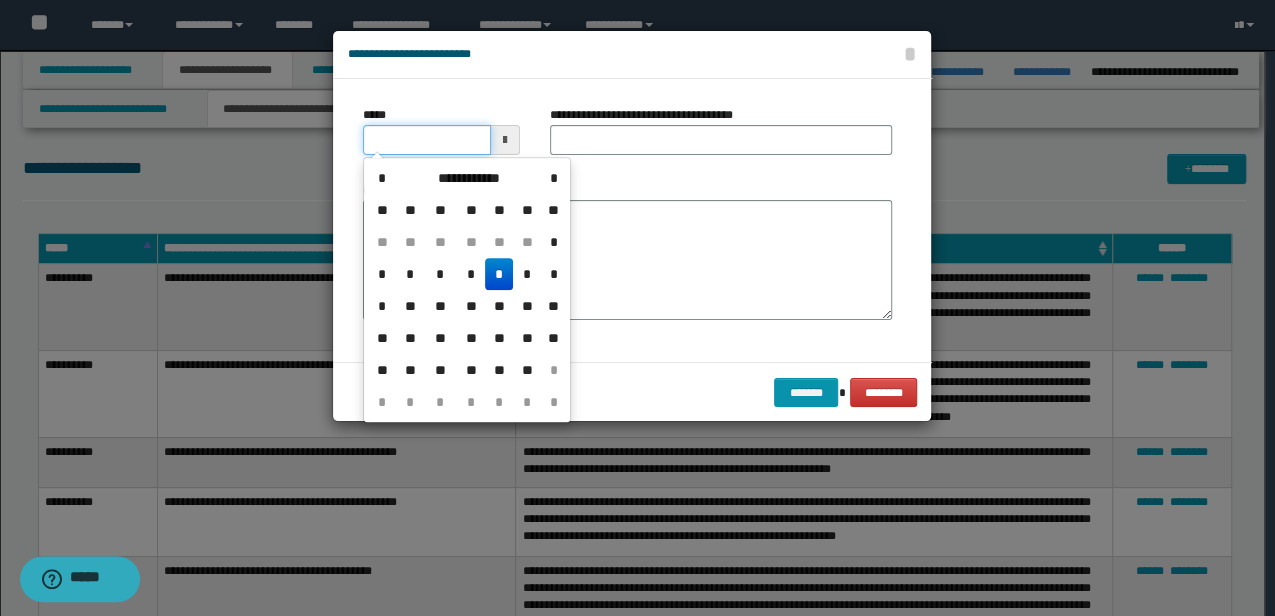 drag, startPoint x: 480, startPoint y: 140, endPoint x: 201, endPoint y: 117, distance: 279.9464 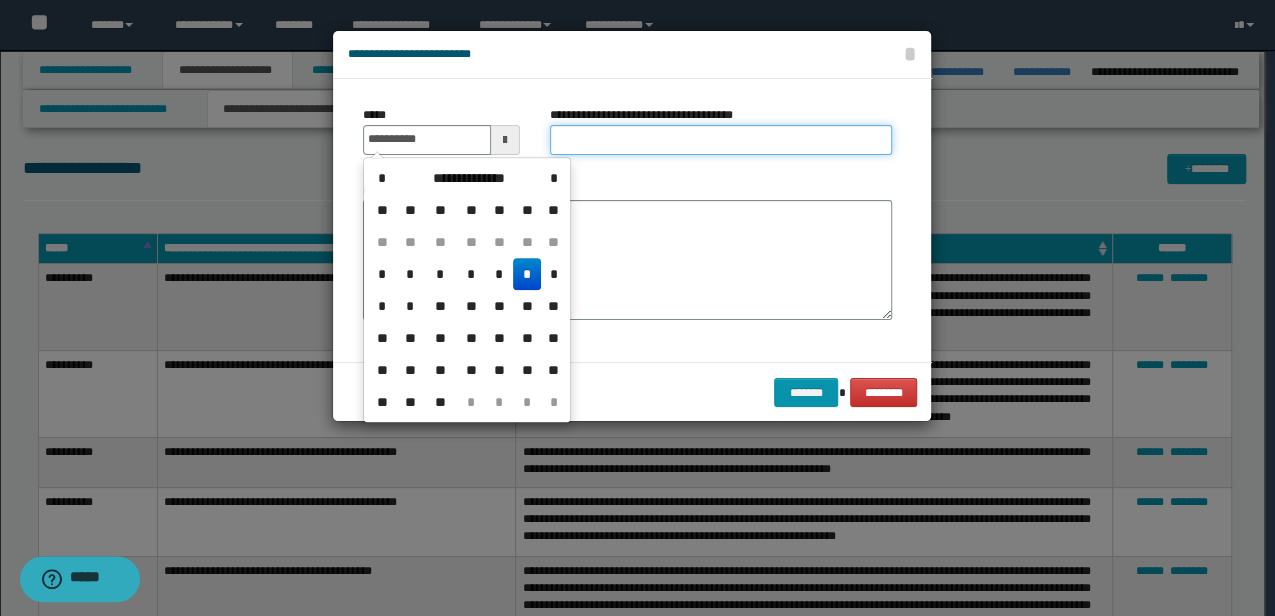 type on "**********" 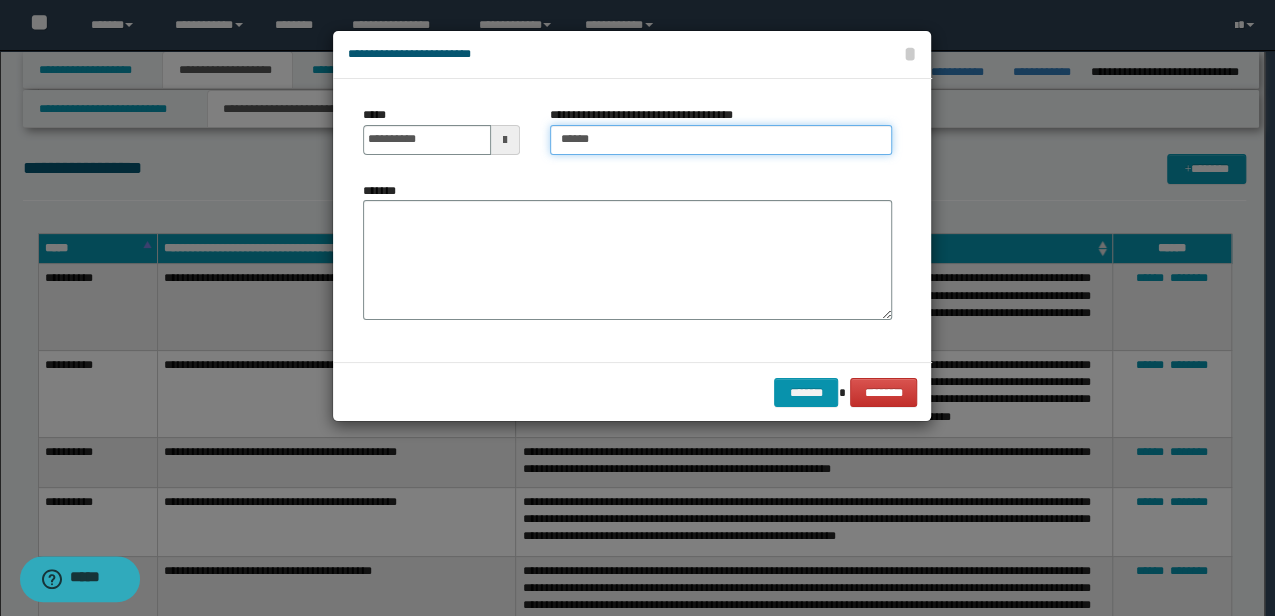 type on "**********" 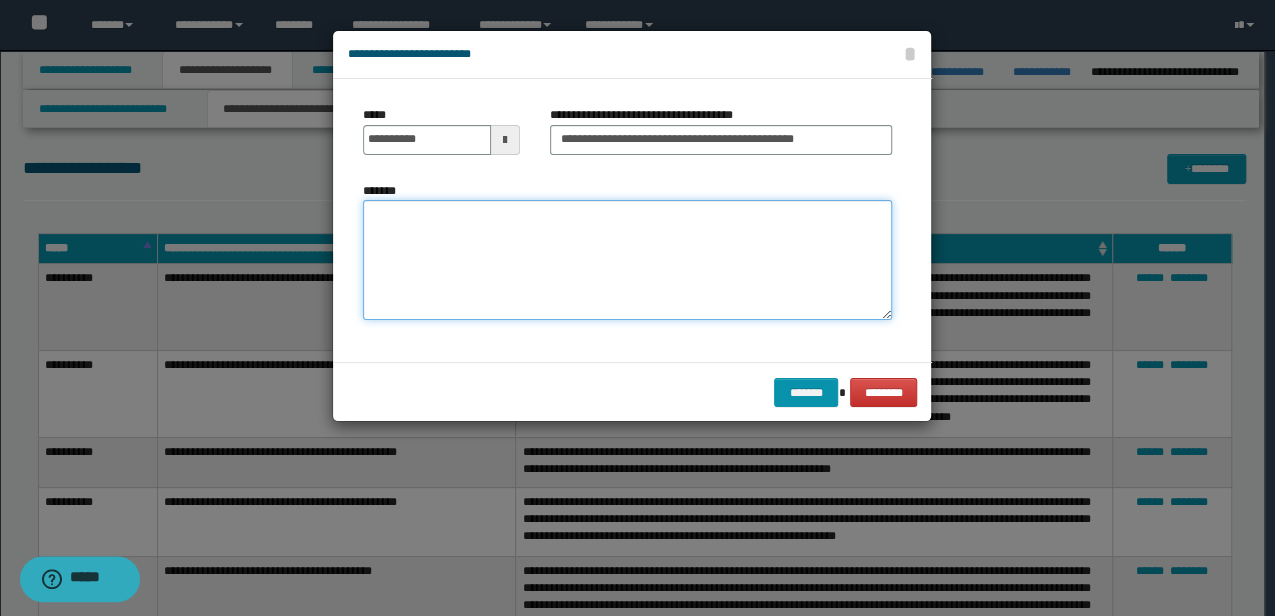 click on "*******" at bounding box center (627, 259) 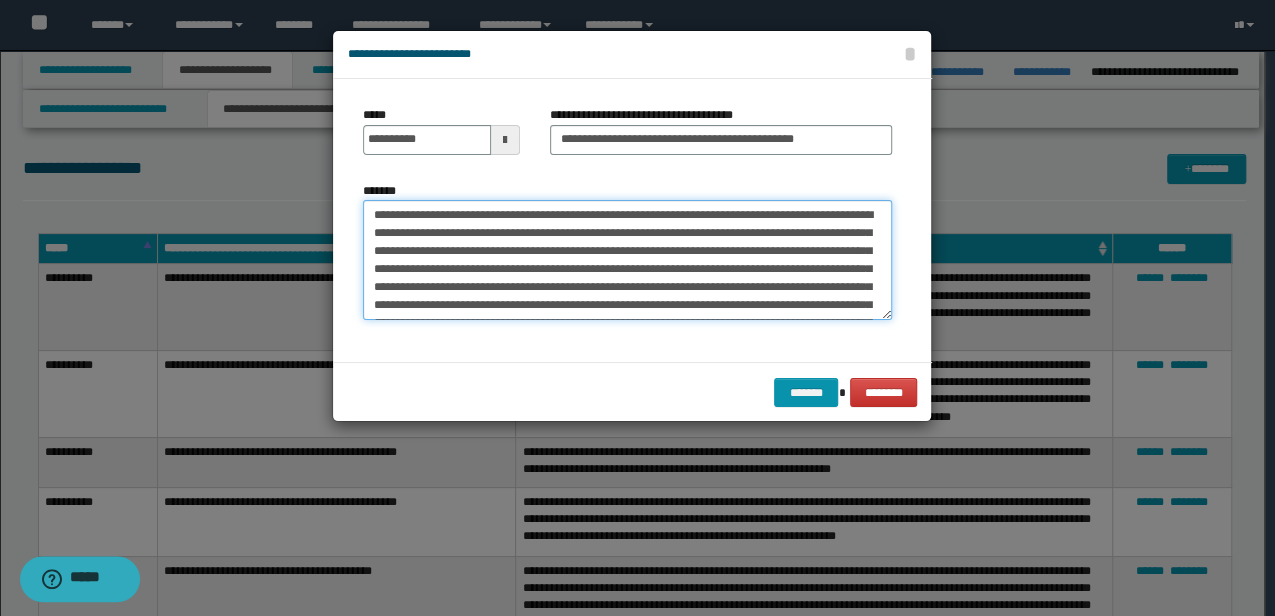 scroll, scrollTop: 228, scrollLeft: 0, axis: vertical 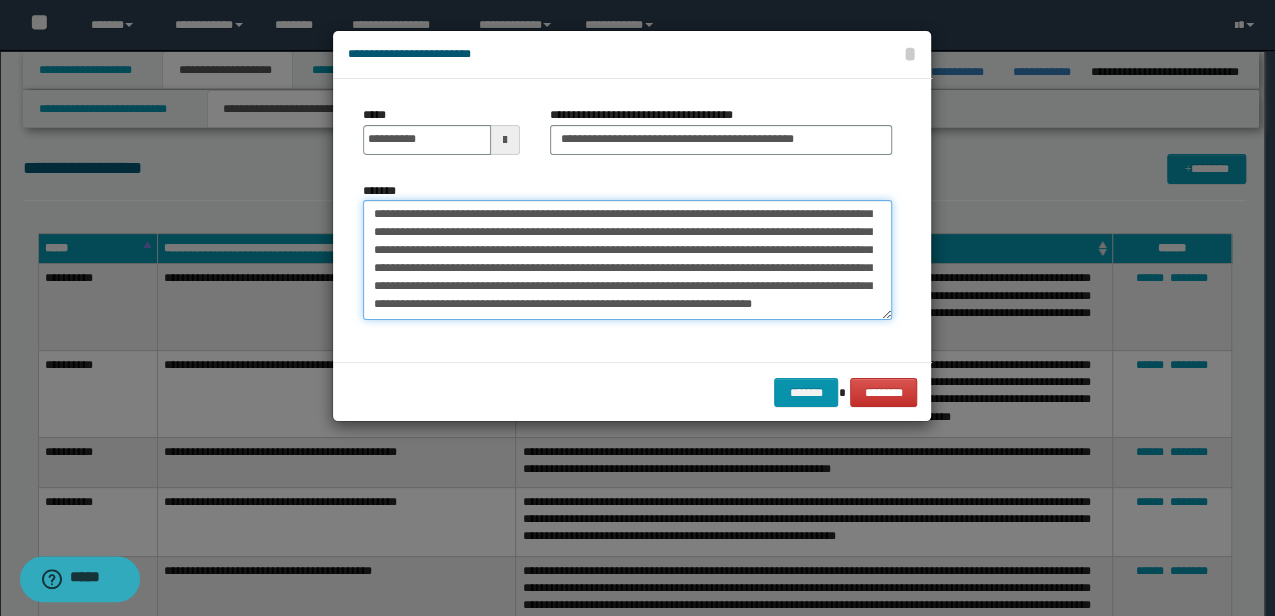 type on "**********" 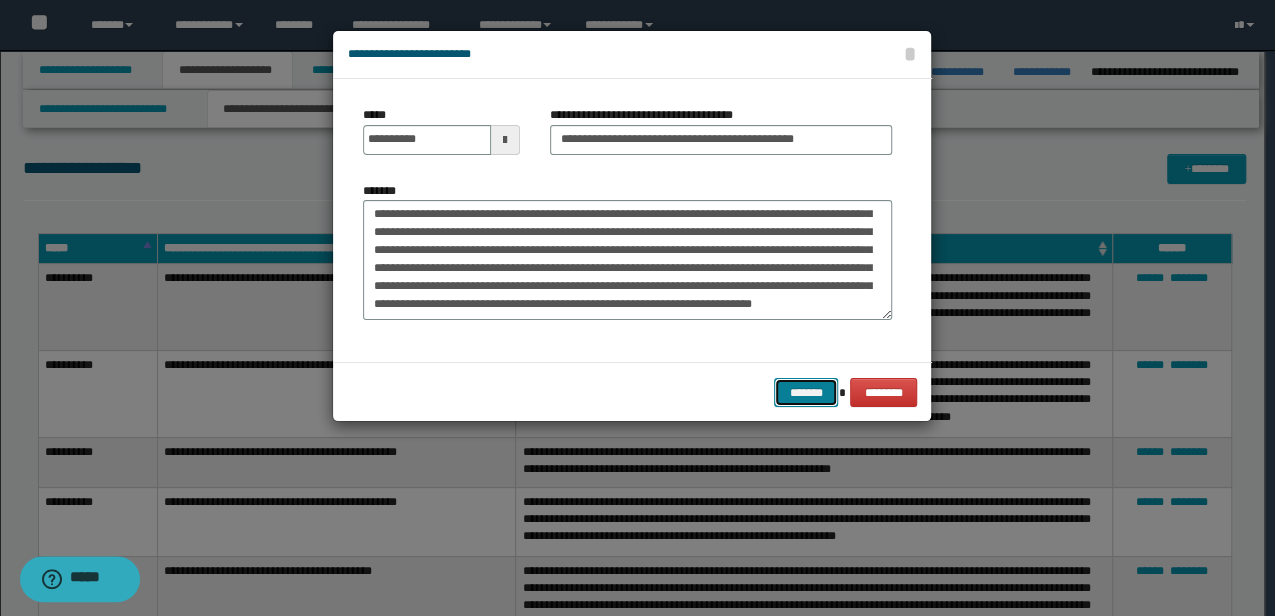 click on "*******" at bounding box center [806, 392] 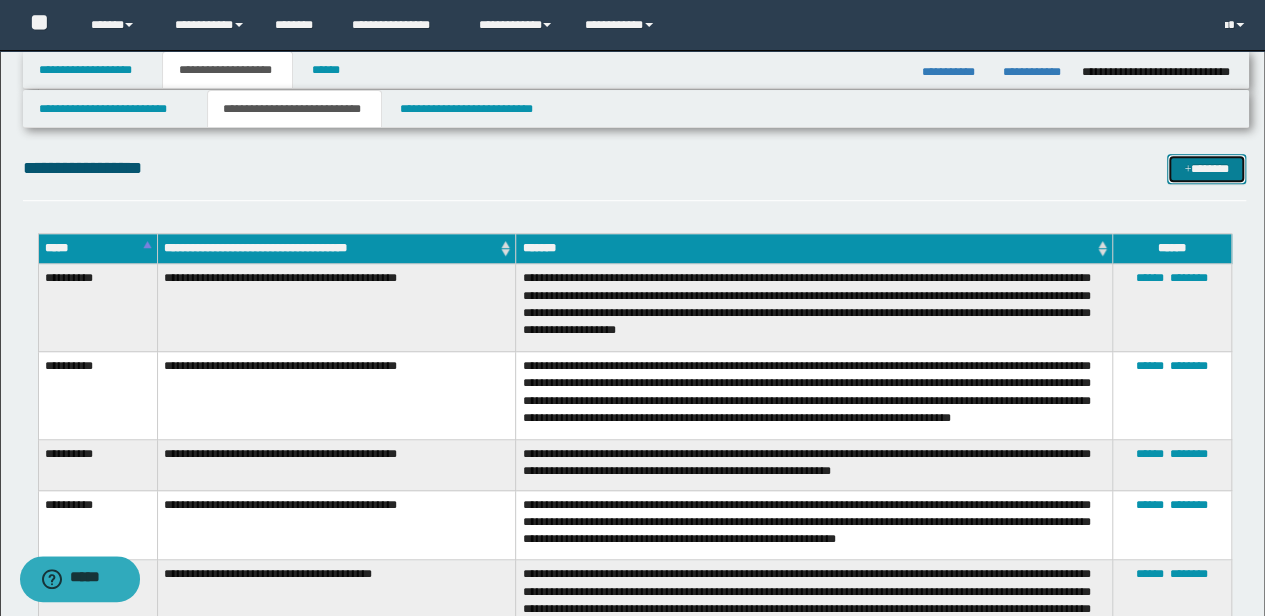 click on "*******" at bounding box center [1206, 168] 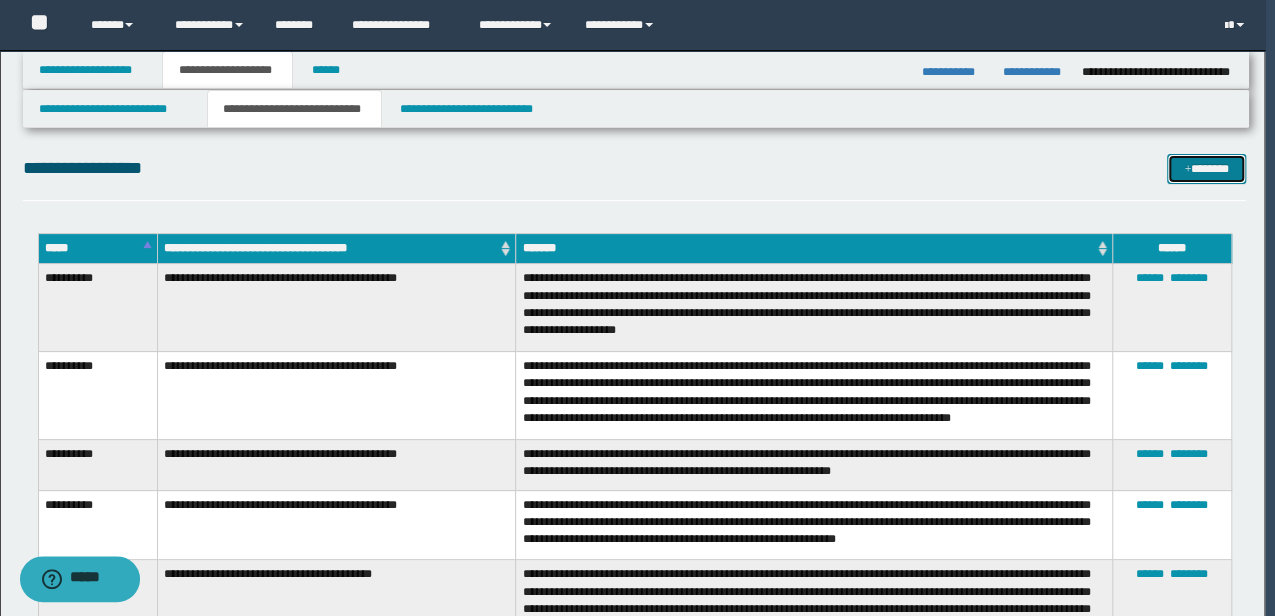 scroll, scrollTop: 0, scrollLeft: 0, axis: both 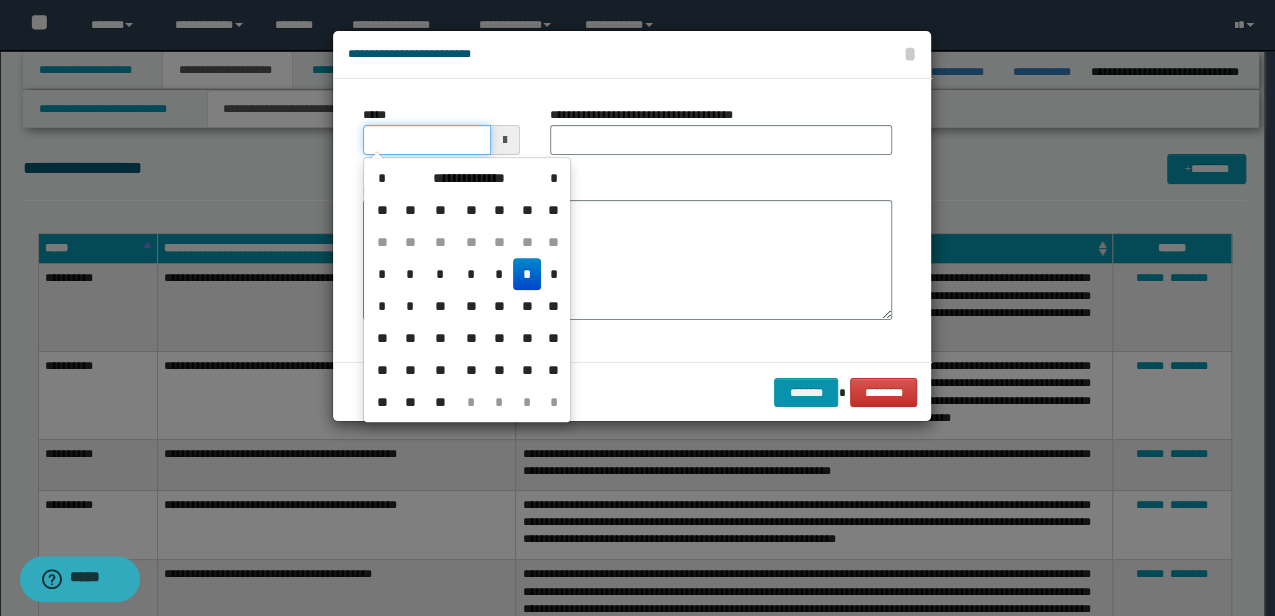 drag, startPoint x: 450, startPoint y: 144, endPoint x: 177, endPoint y: 147, distance: 273.01648 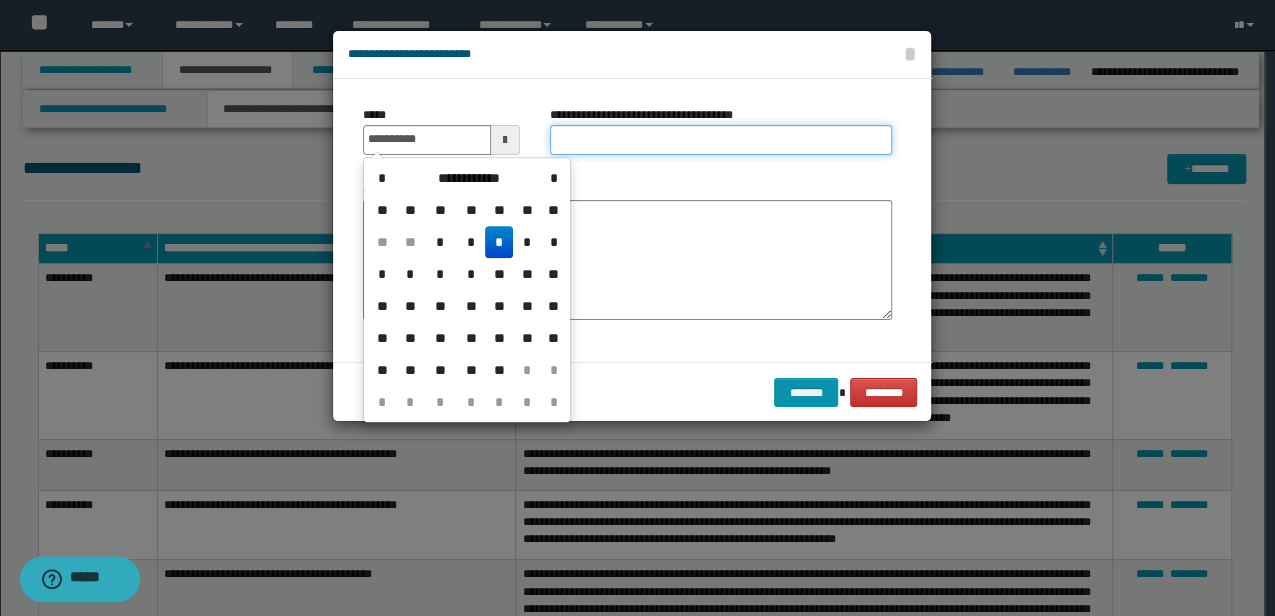 type on "**********" 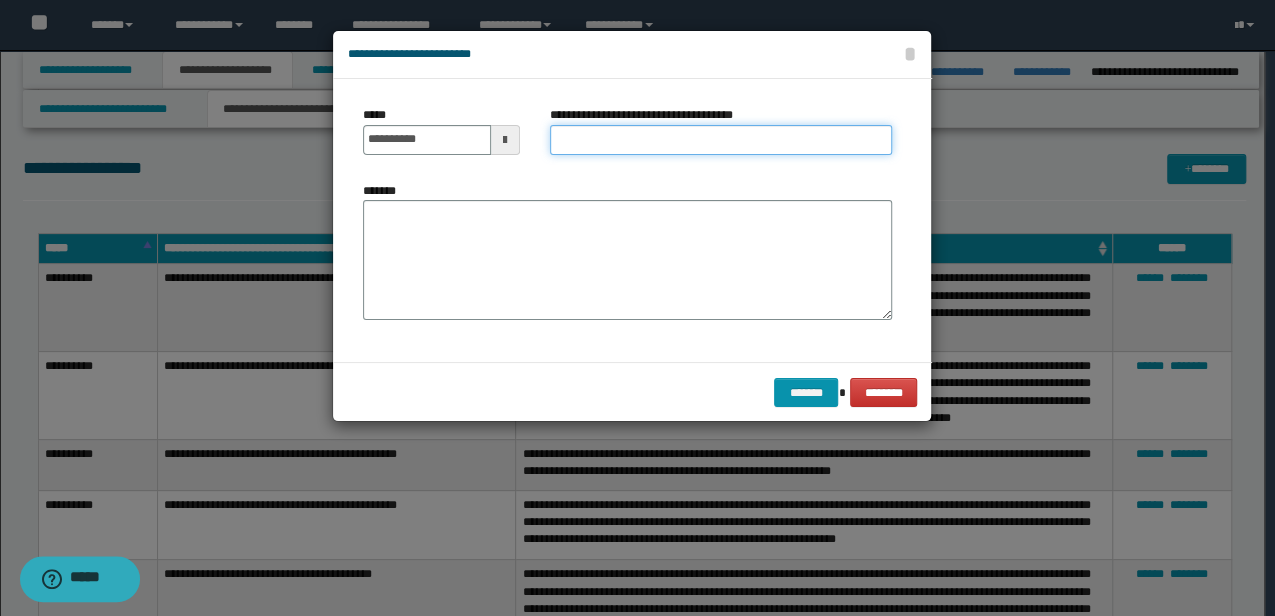 type on "**********" 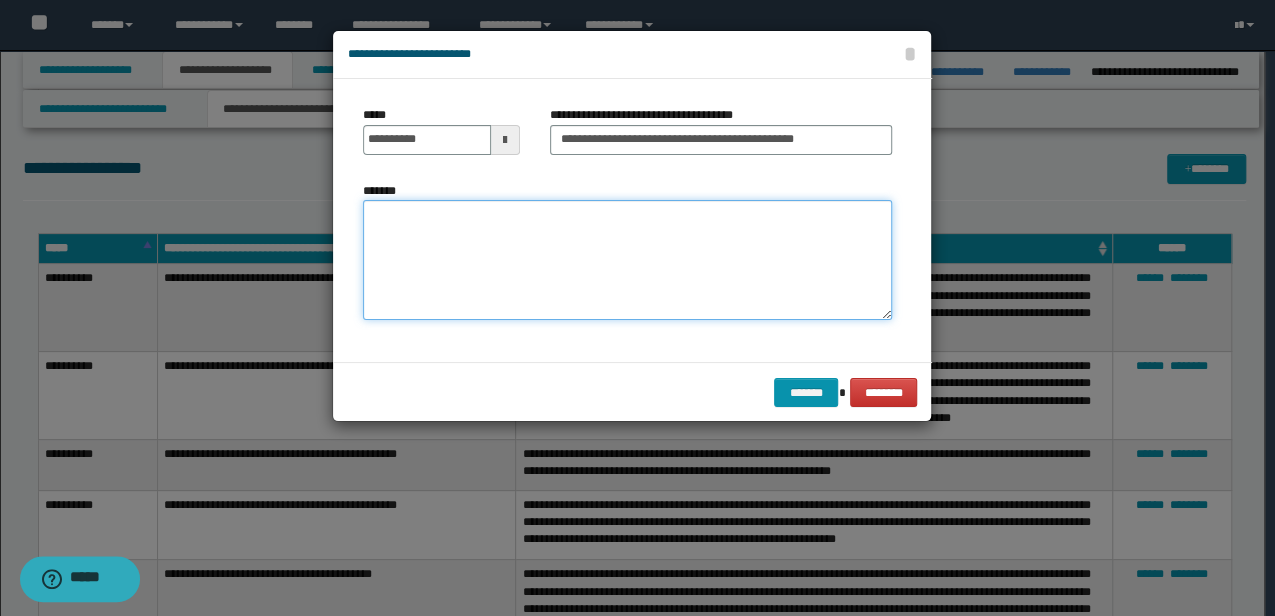 click on "*******" at bounding box center (627, 259) 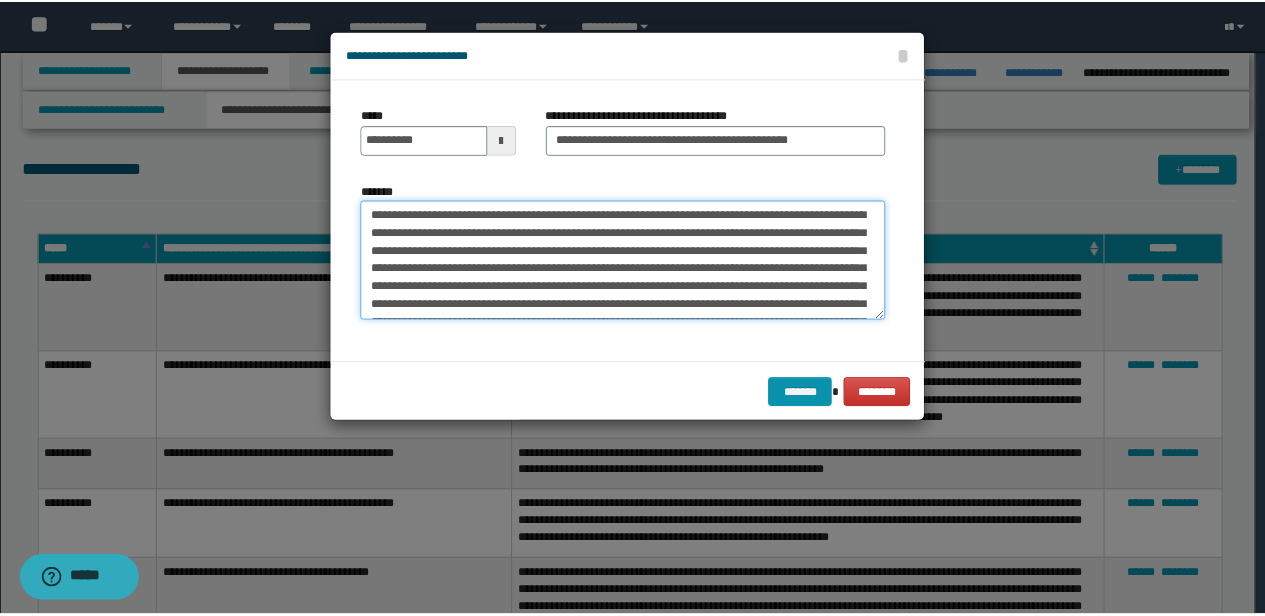 scroll, scrollTop: 228, scrollLeft: 0, axis: vertical 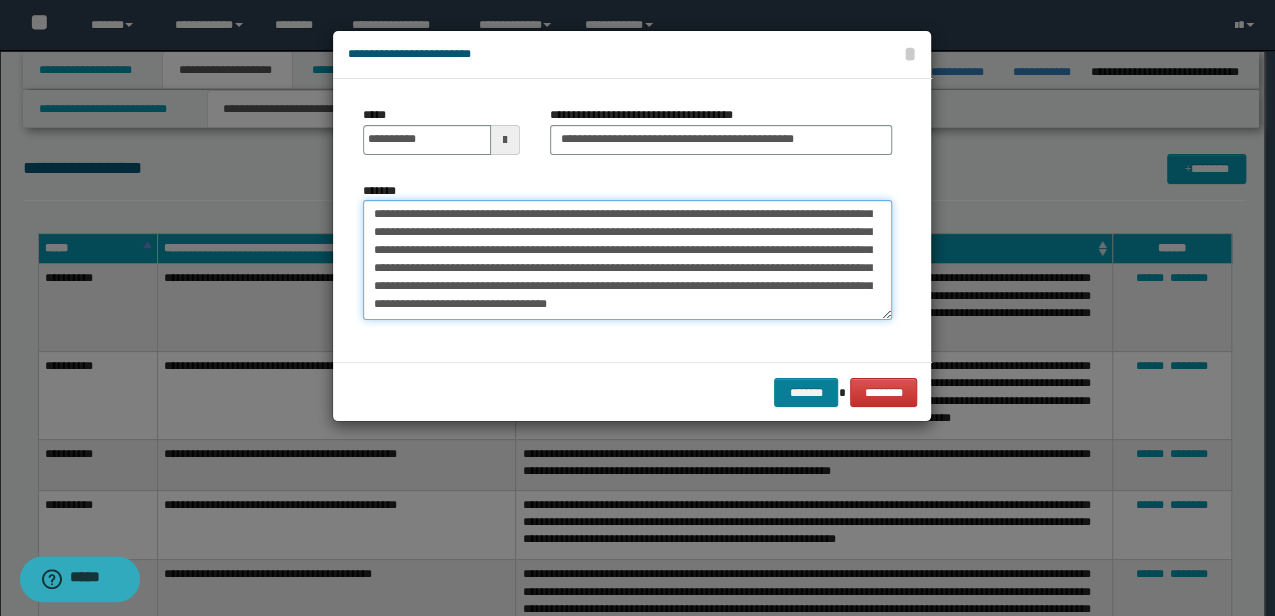 type on "**********" 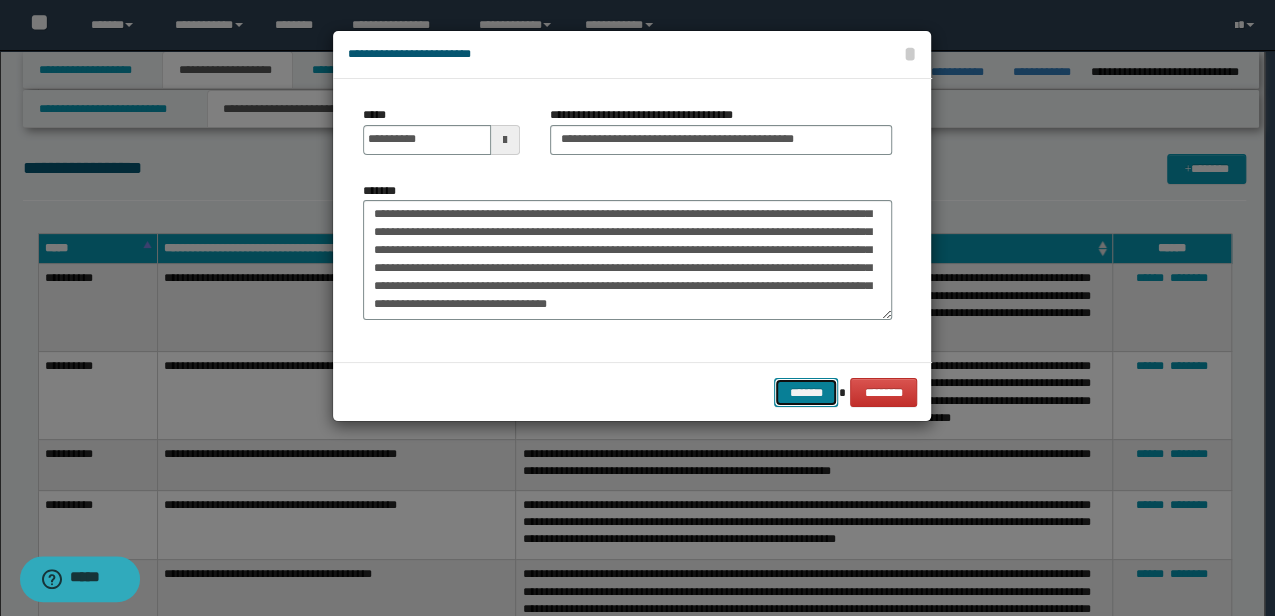 click on "*******" at bounding box center (806, 392) 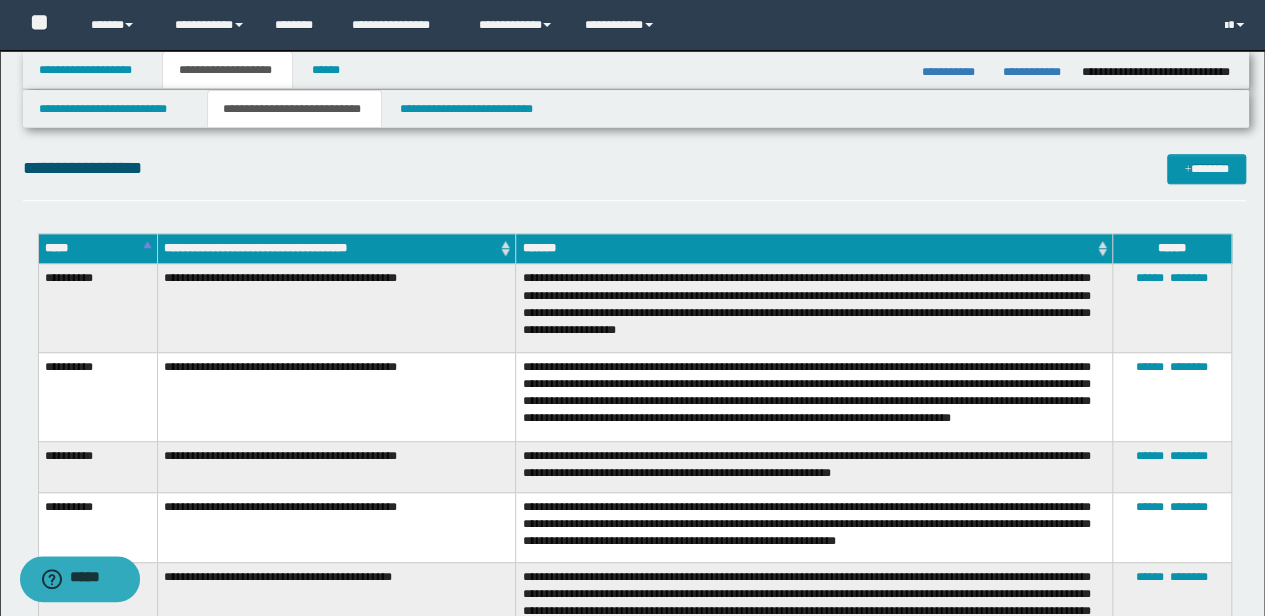 click on "**********" at bounding box center [814, 308] 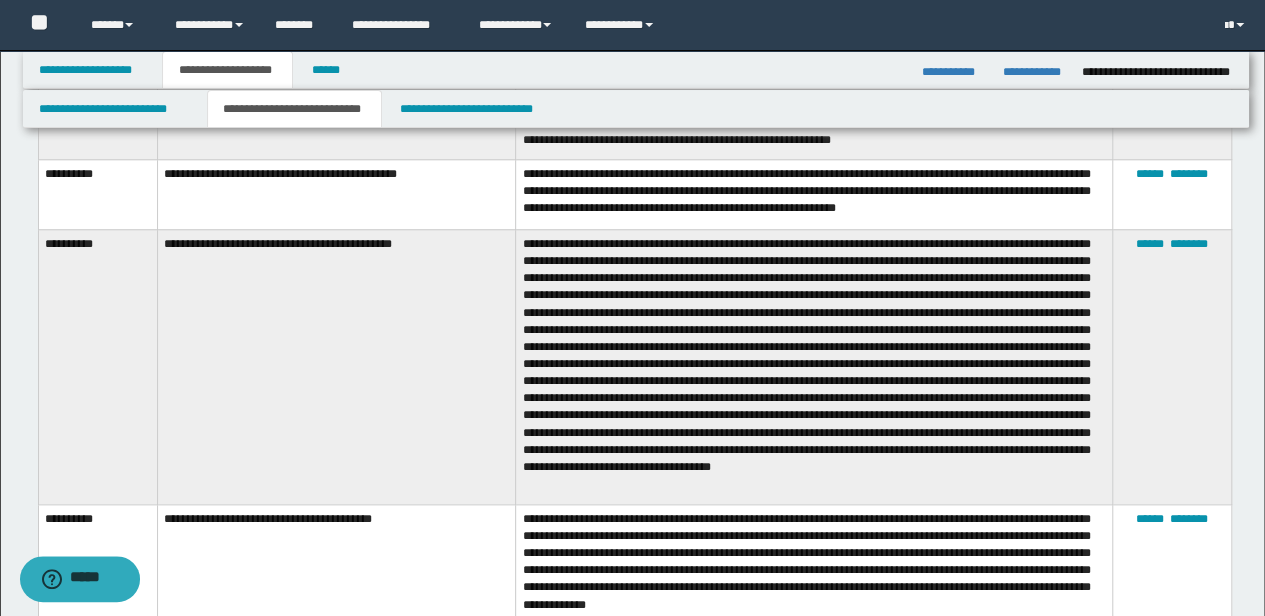 click on "**********" at bounding box center (336, 366) 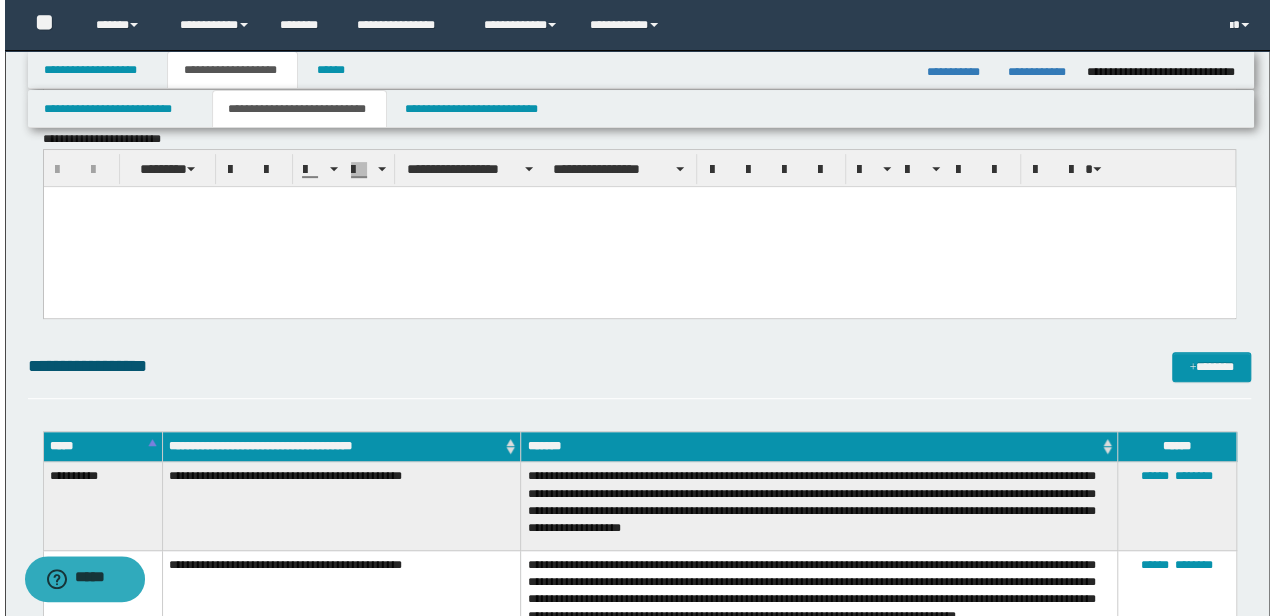 scroll, scrollTop: 333, scrollLeft: 0, axis: vertical 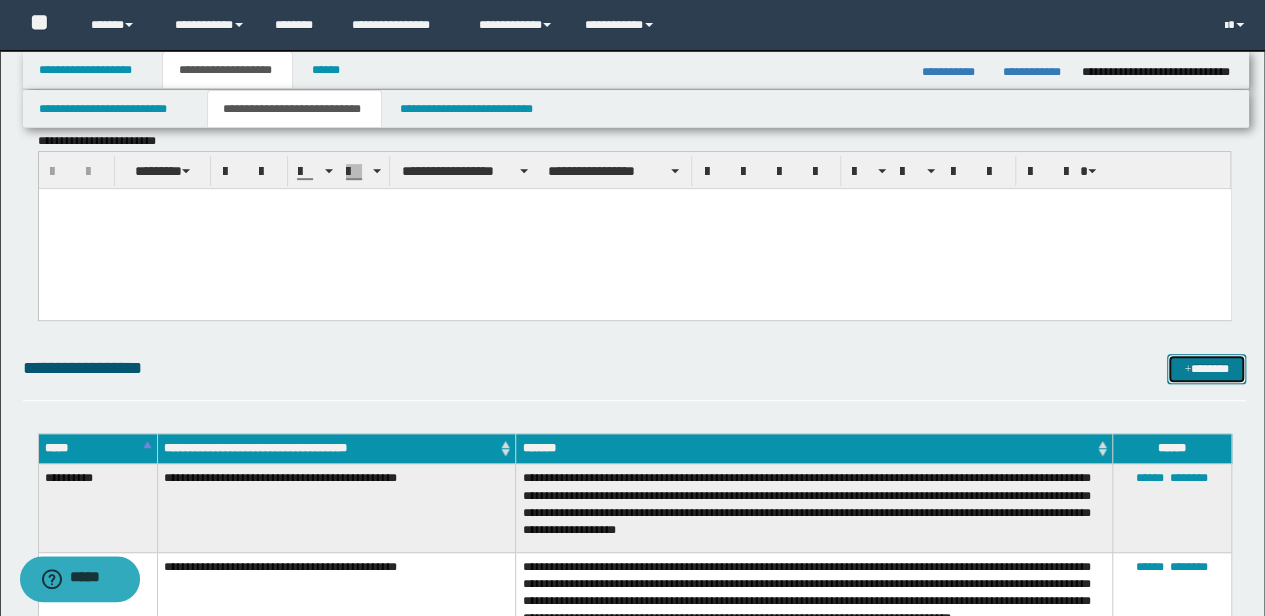 click on "*******" at bounding box center (1206, 368) 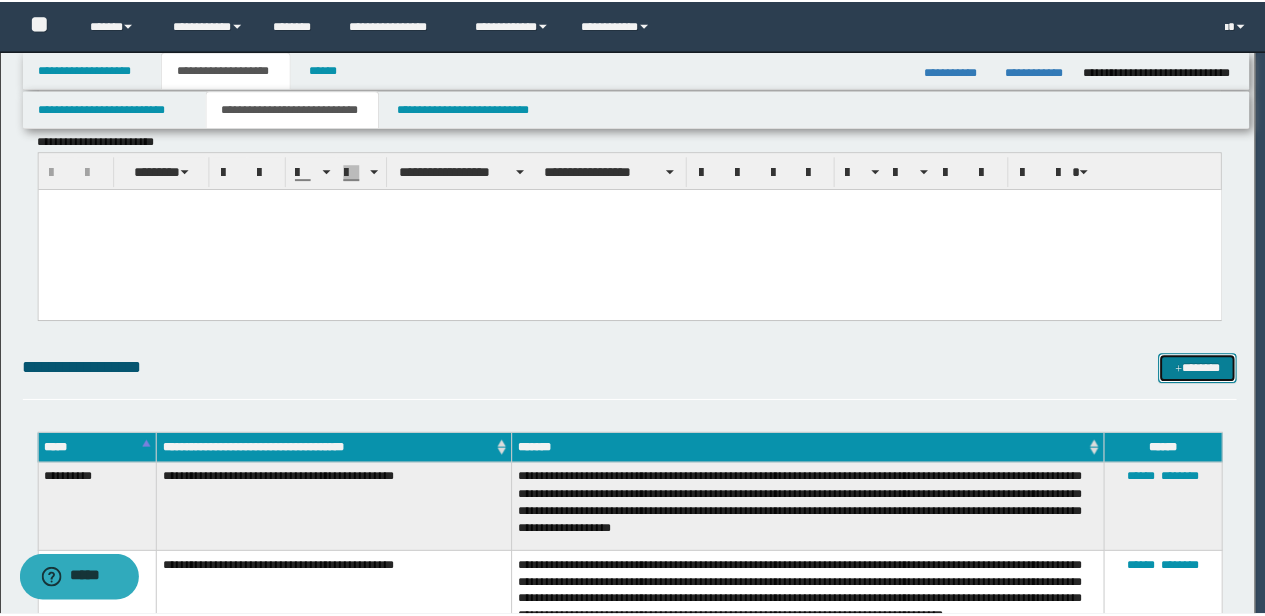 scroll, scrollTop: 0, scrollLeft: 0, axis: both 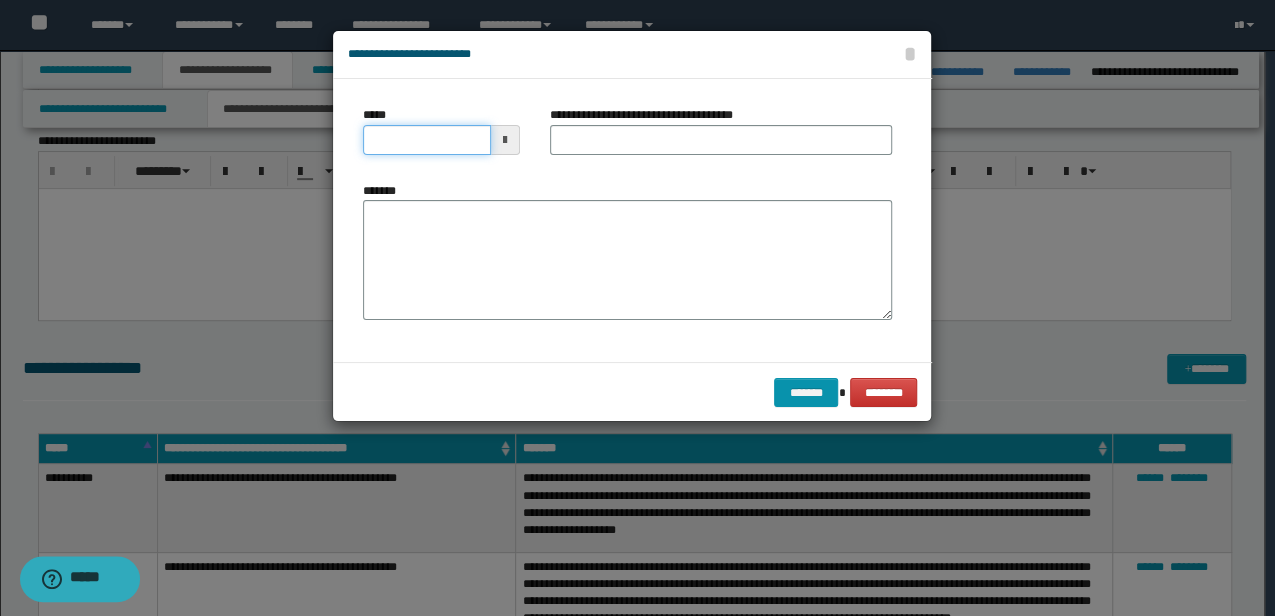 drag, startPoint x: 464, startPoint y: 130, endPoint x: 241, endPoint y: 147, distance: 223.64705 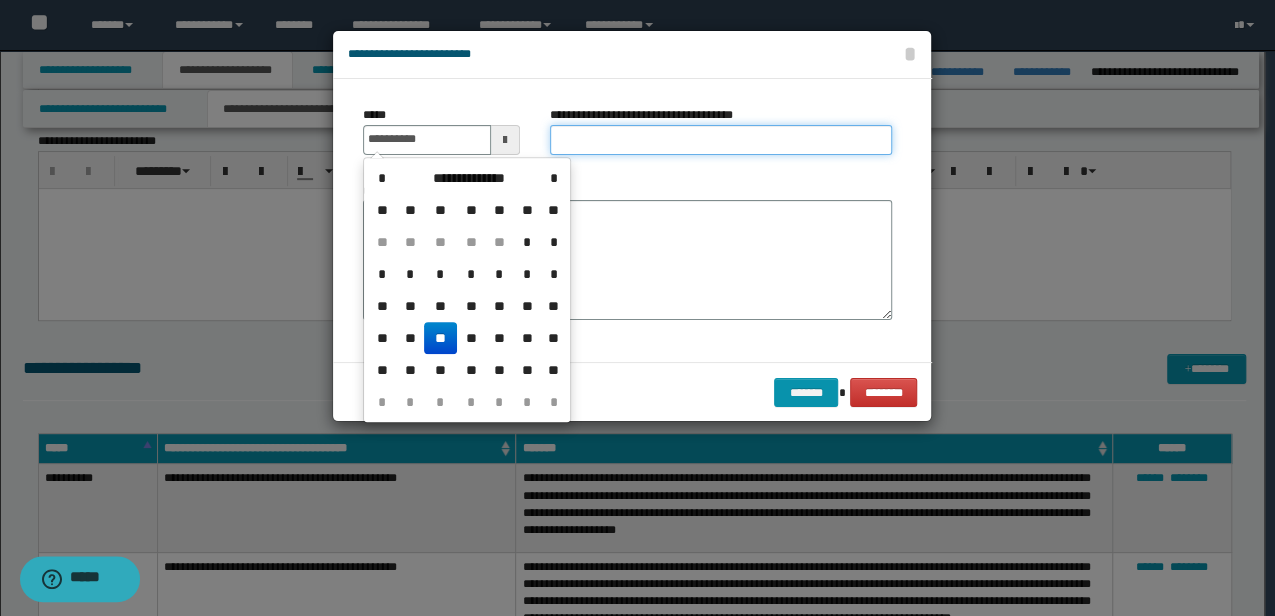 type on "**********" 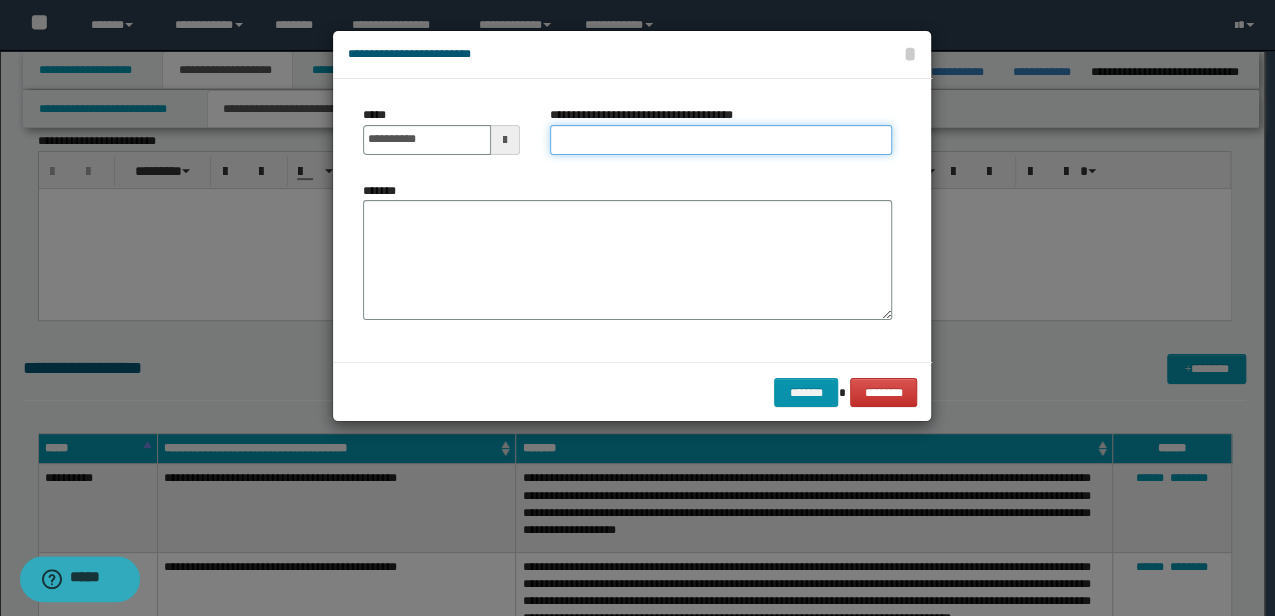 click on "**********" at bounding box center (721, 140) 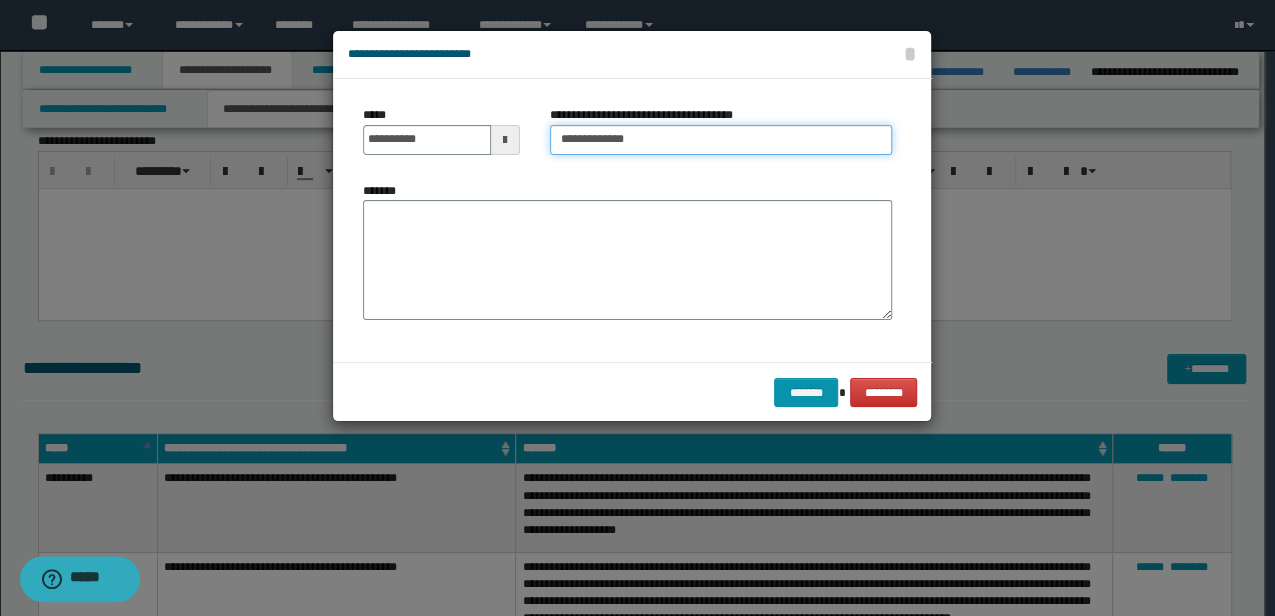 type on "**********" 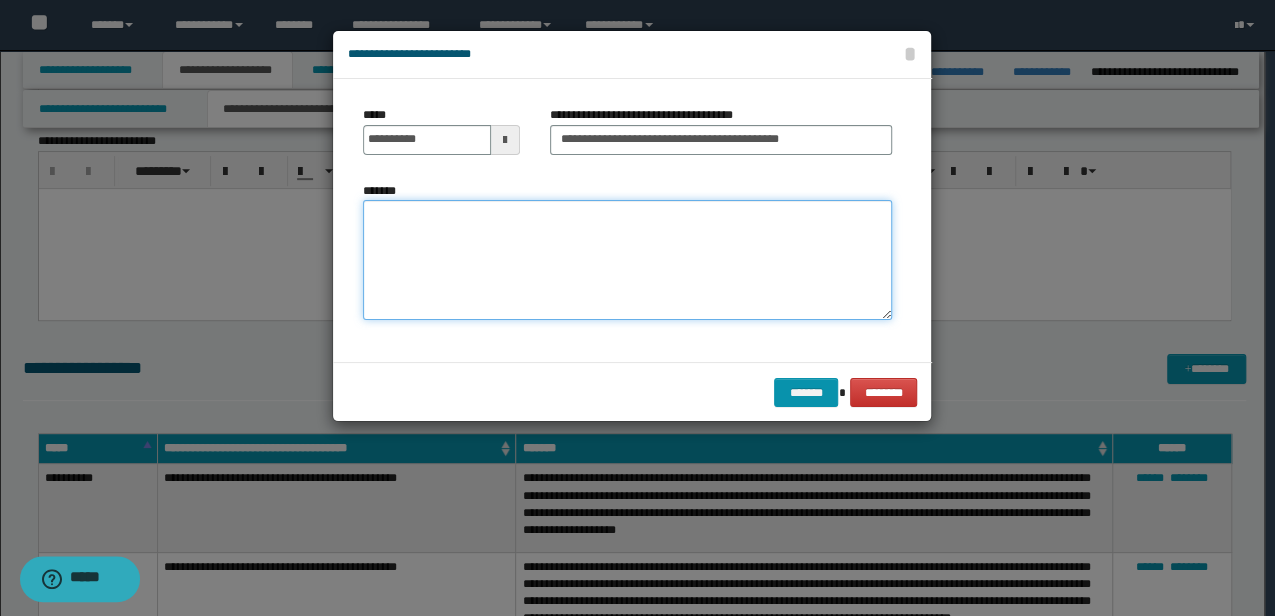 click on "*******" at bounding box center (627, 259) 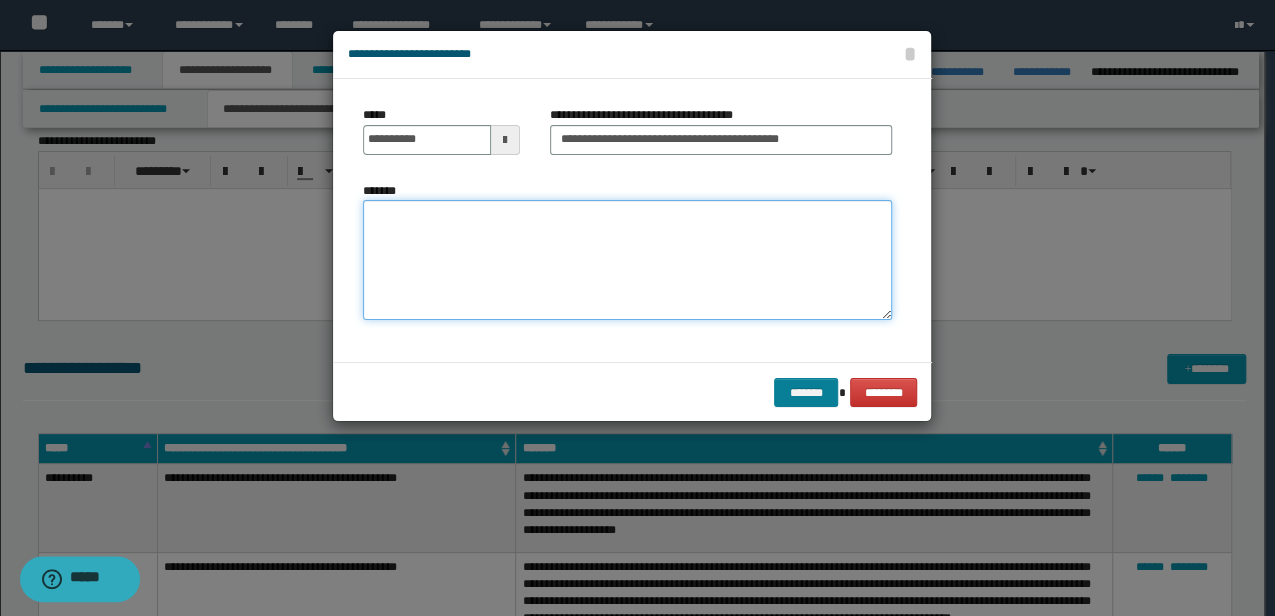 paste on "**********" 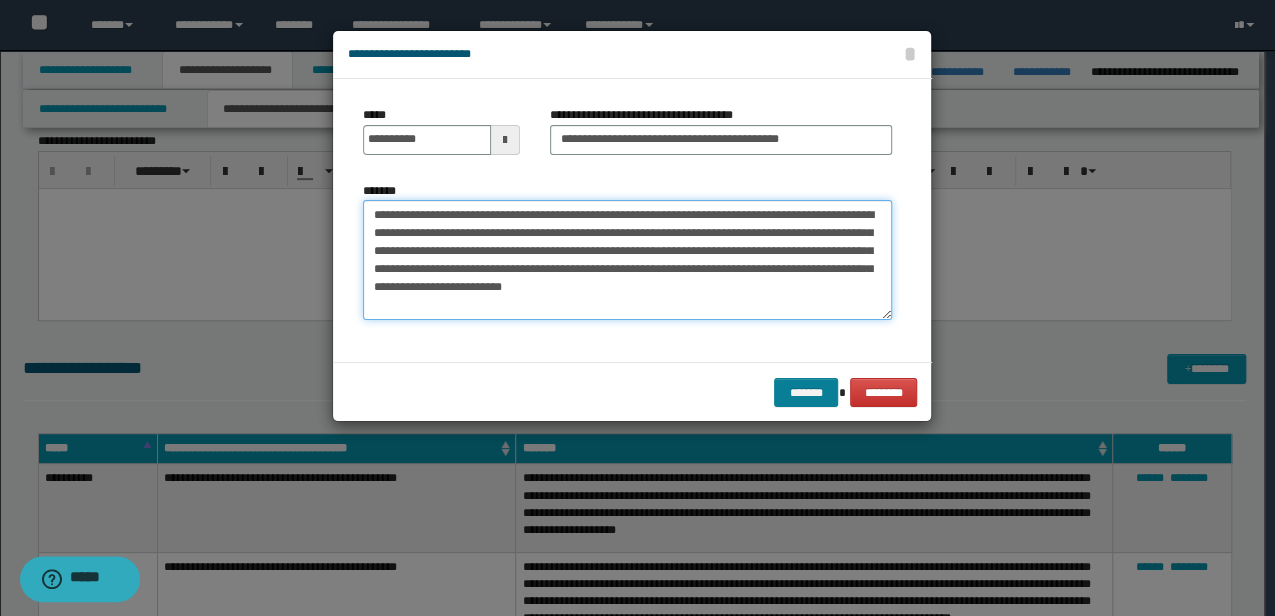 type on "**********" 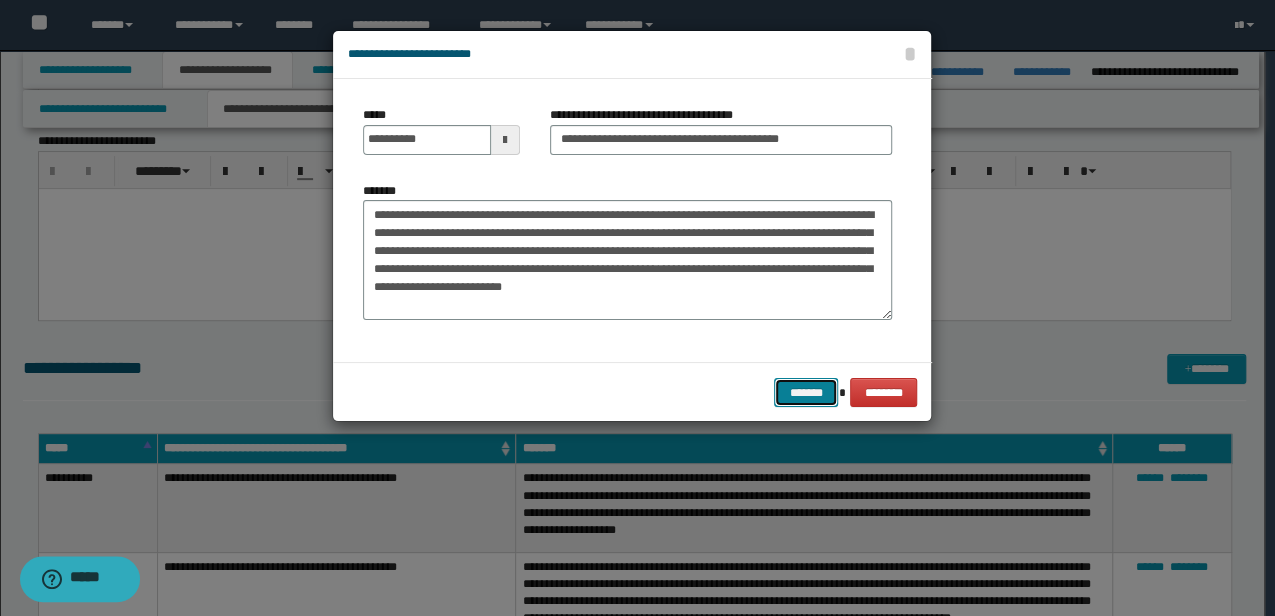 click on "*******" at bounding box center (806, 392) 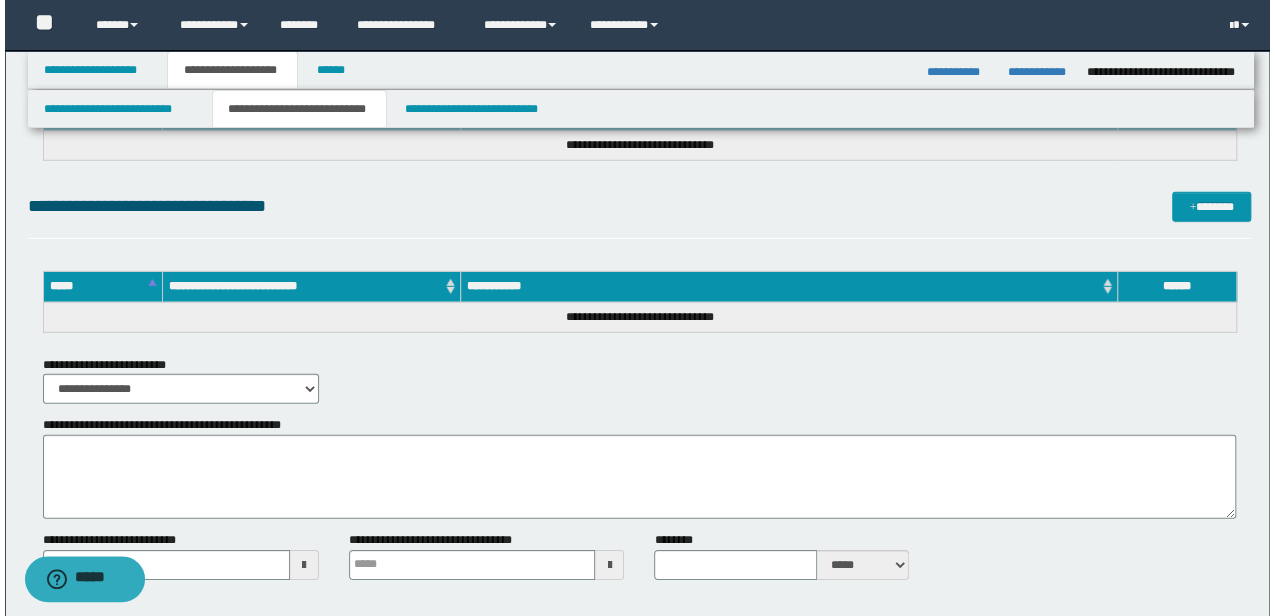 scroll, scrollTop: 2596, scrollLeft: 0, axis: vertical 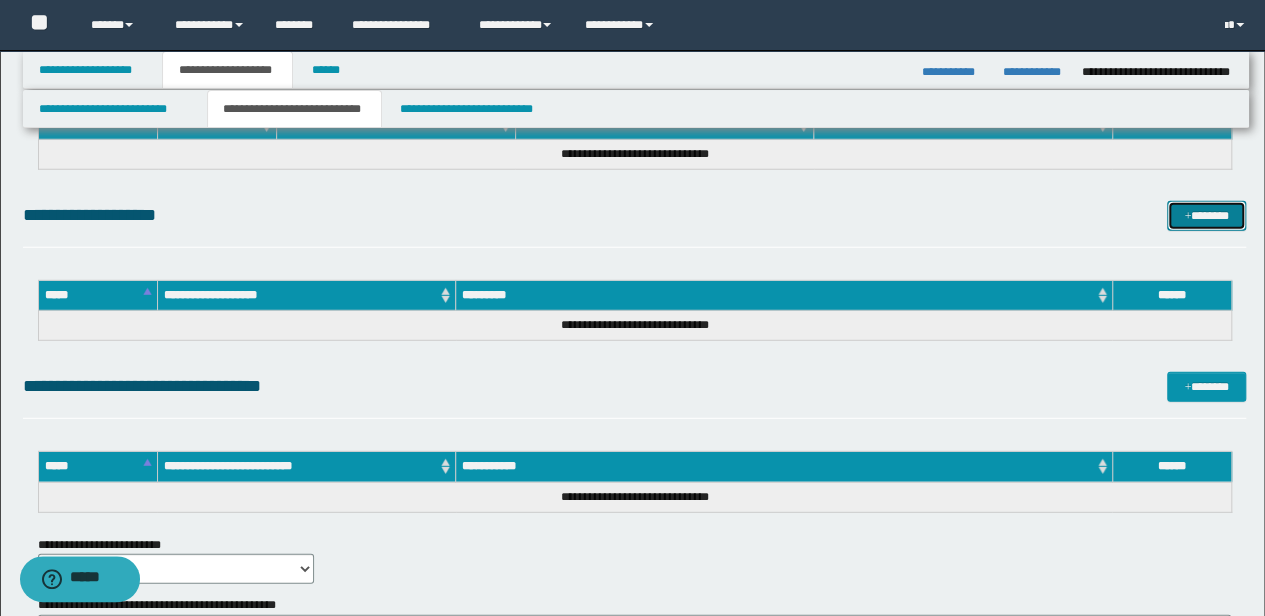 click on "*******" at bounding box center [1206, 215] 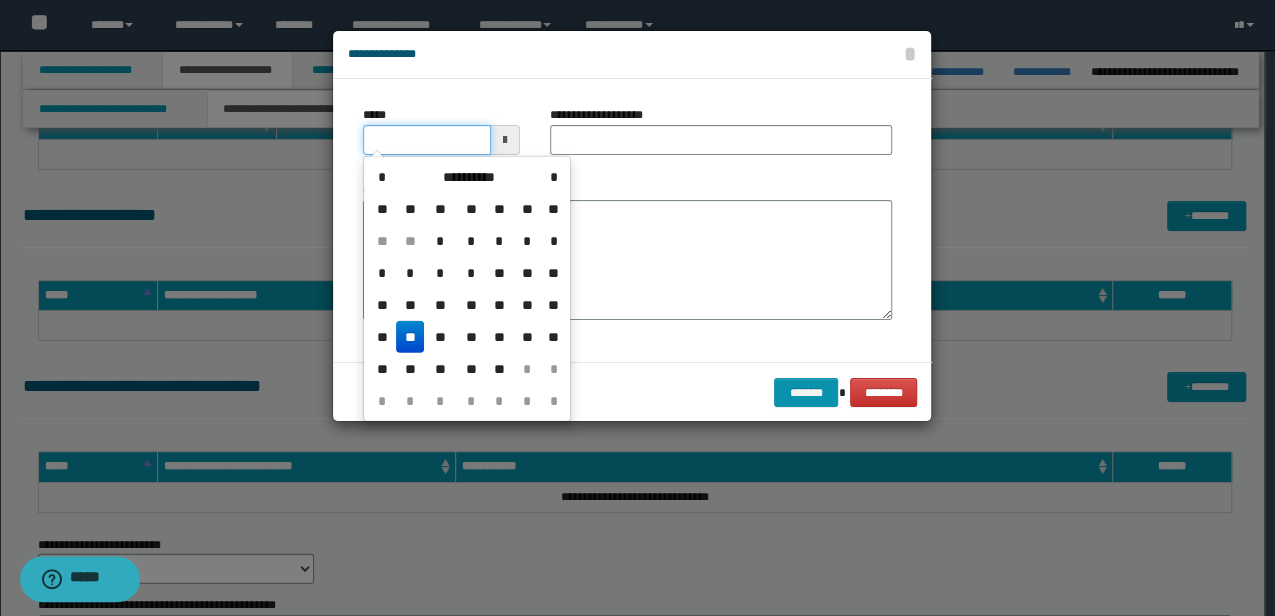 drag, startPoint x: 353, startPoint y: 126, endPoint x: 140, endPoint y: 101, distance: 214.46211 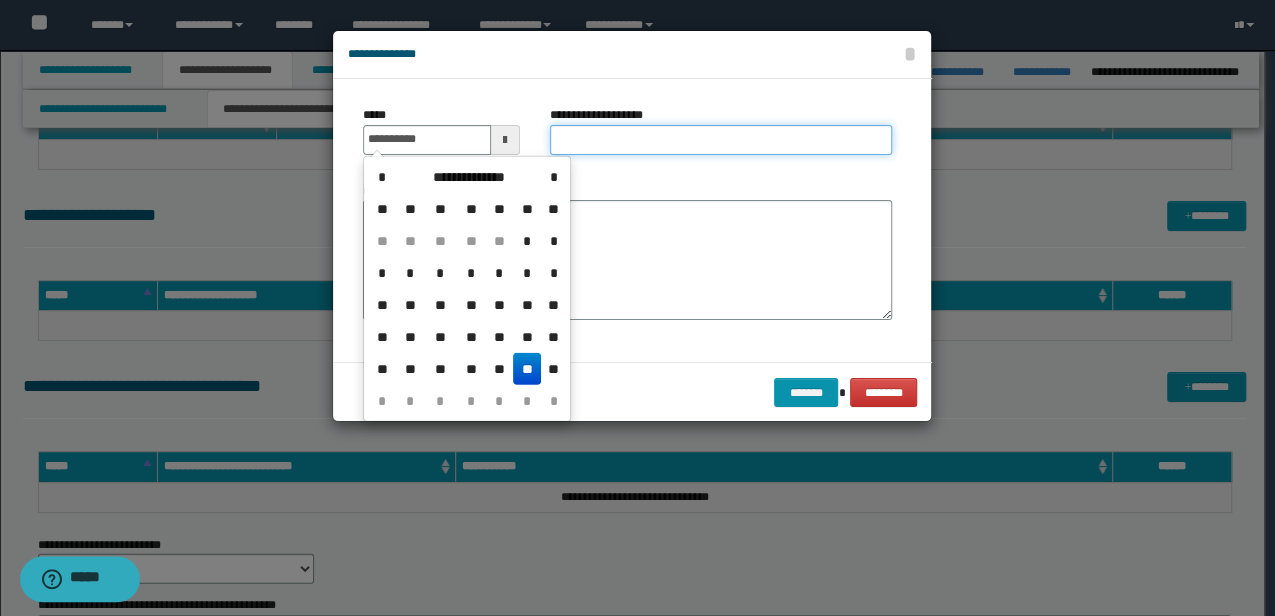 type on "**********" 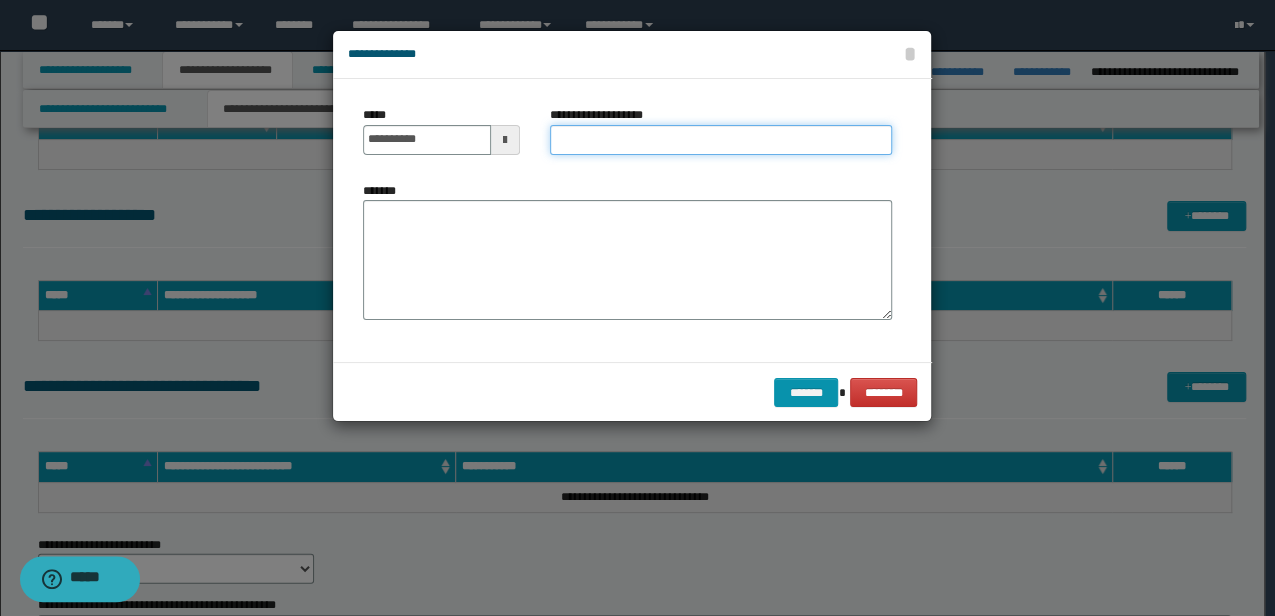 type on "*" 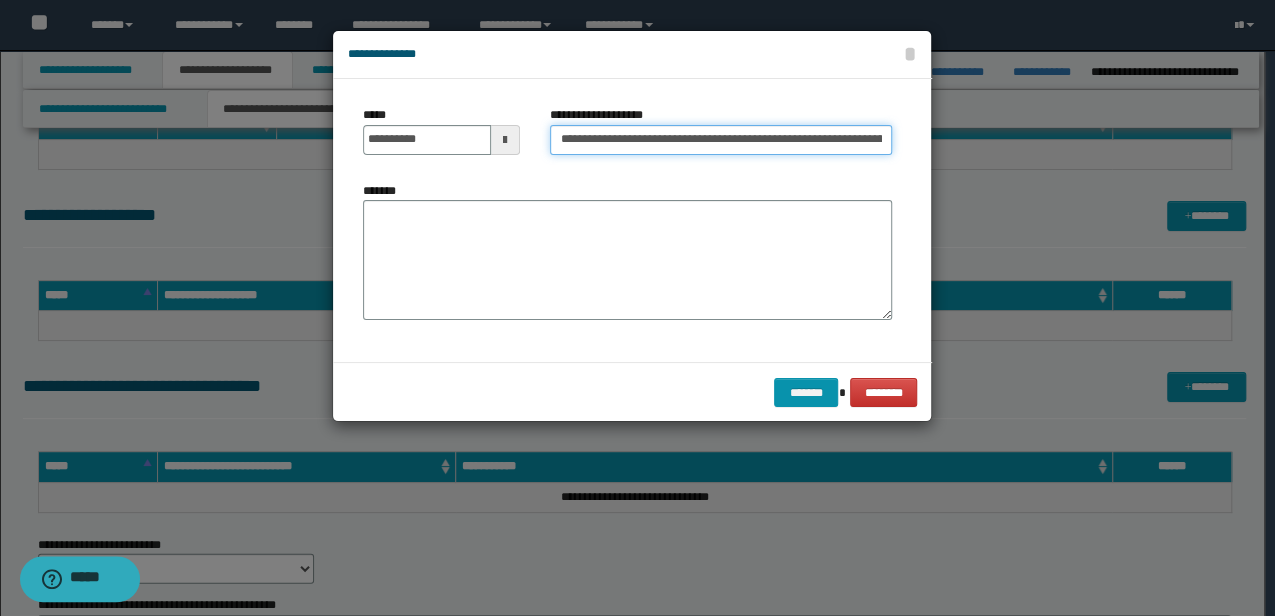 scroll, scrollTop: 0, scrollLeft: 24, axis: horizontal 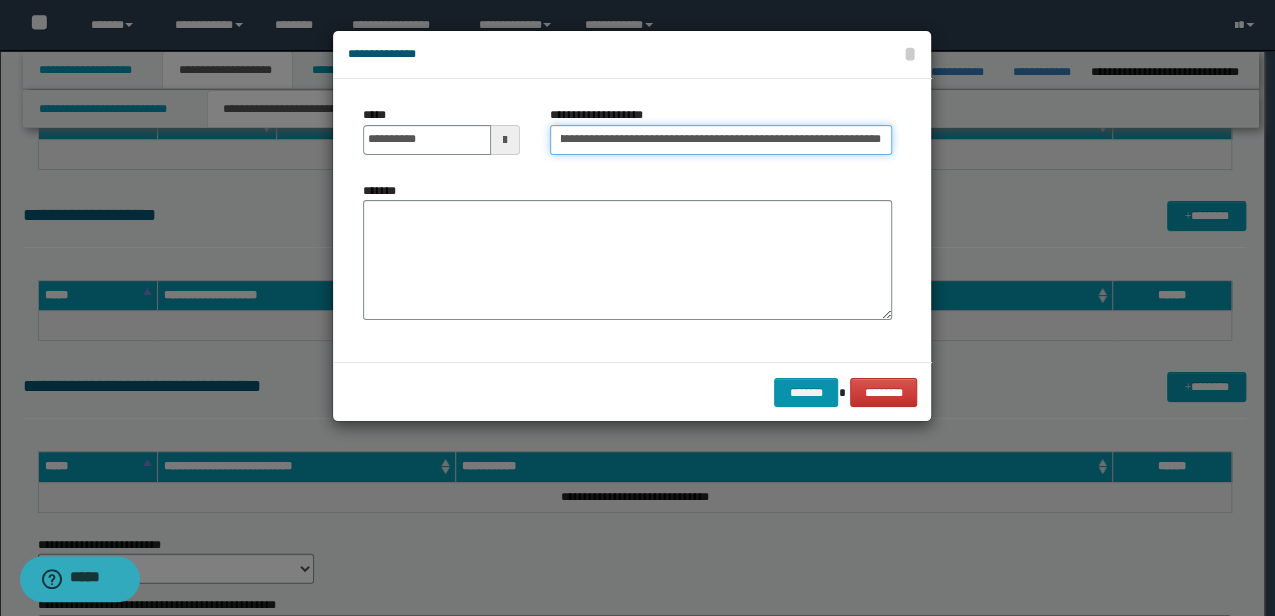 drag, startPoint x: 644, startPoint y: 134, endPoint x: 1035, endPoint y: 210, distance: 398.31772 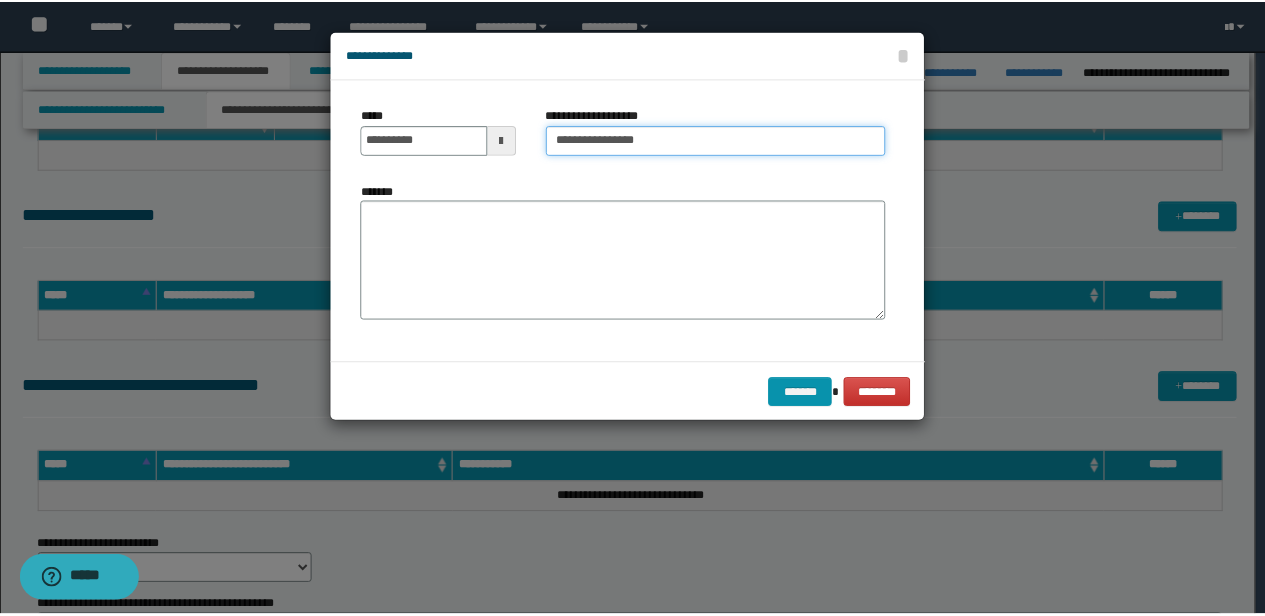 scroll, scrollTop: 0, scrollLeft: 0, axis: both 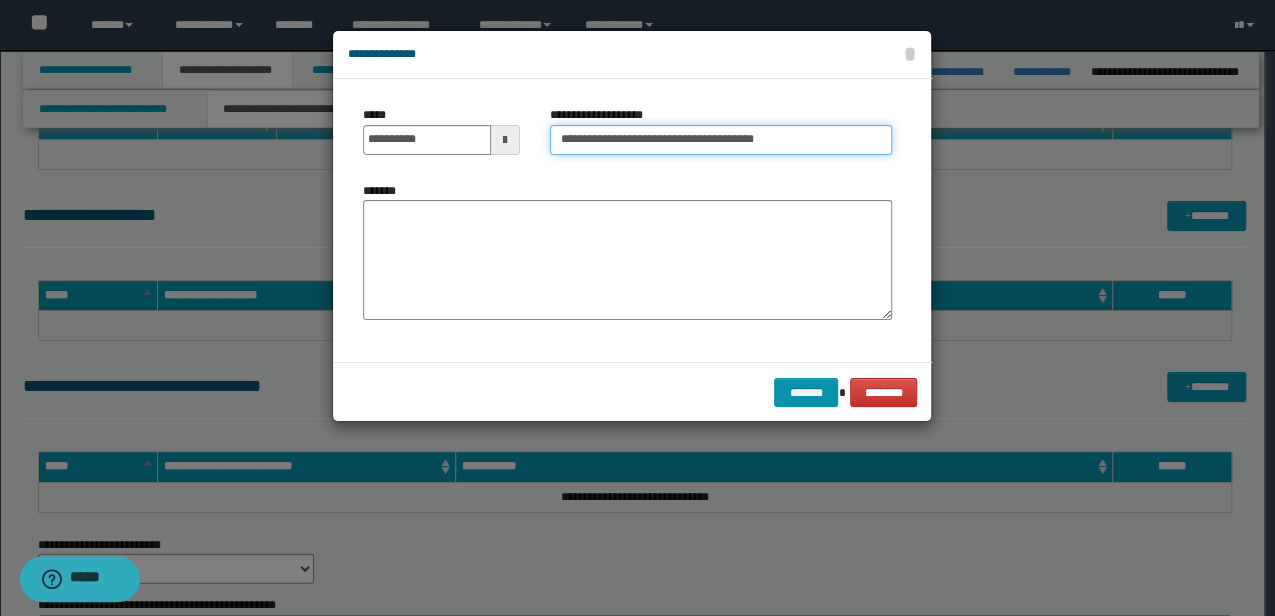 type on "**********" 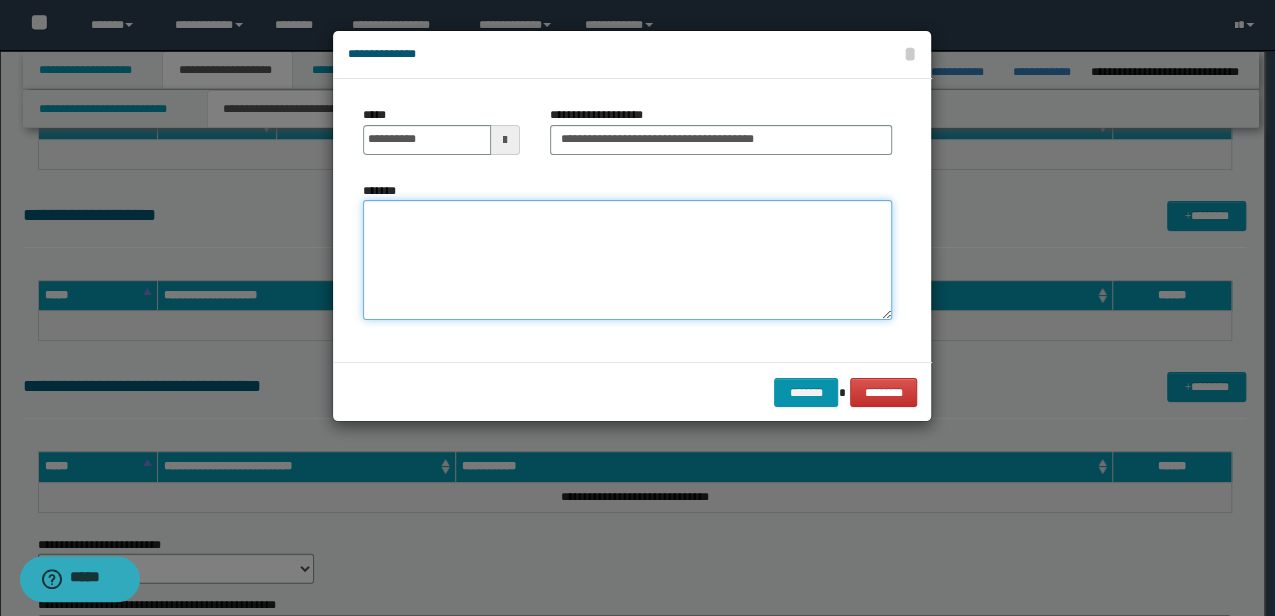 drag, startPoint x: 606, startPoint y: 139, endPoint x: 560, endPoint y: 256, distance: 125.71794 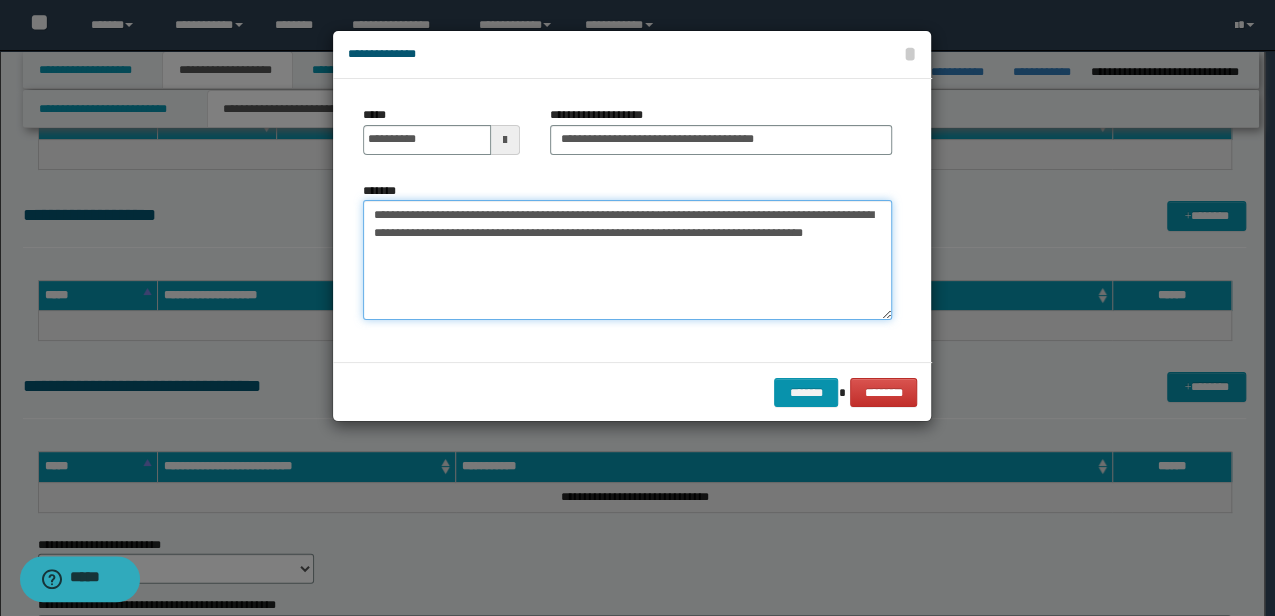 click on "**********" at bounding box center [627, 260] 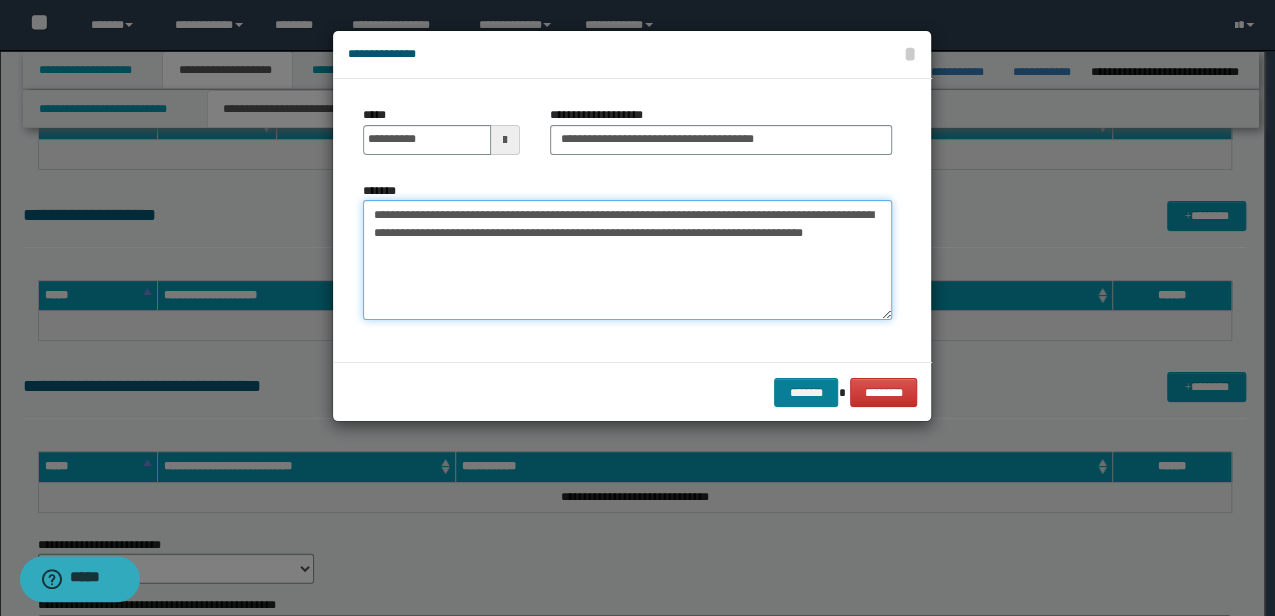 type on "**********" 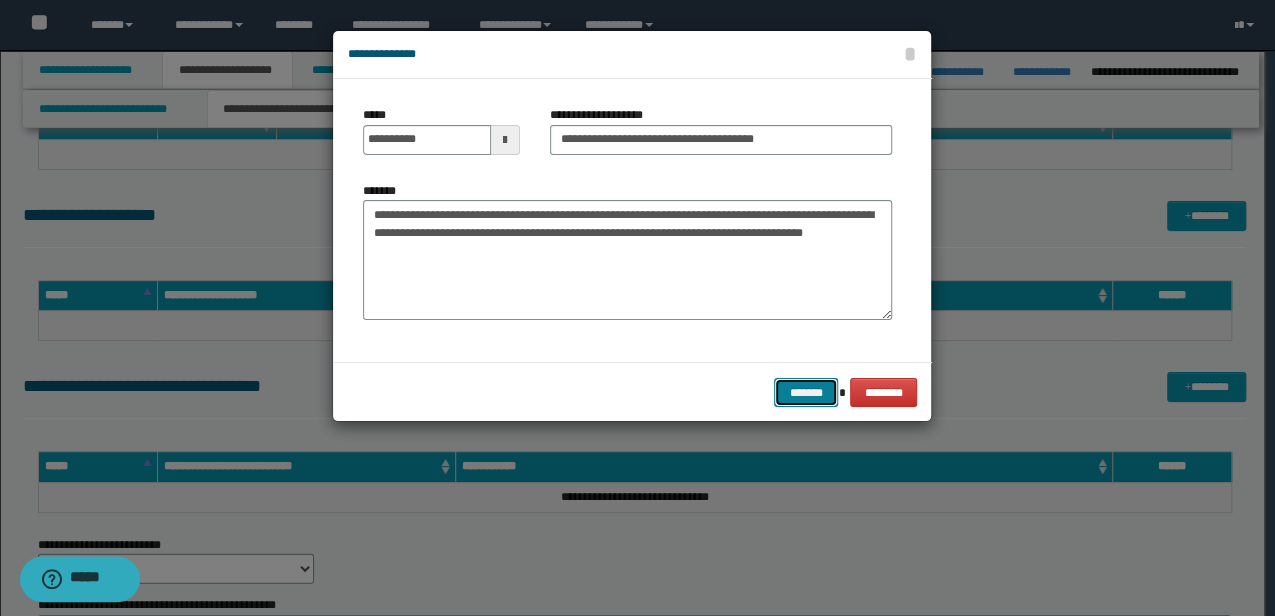 click on "*******" at bounding box center (806, 392) 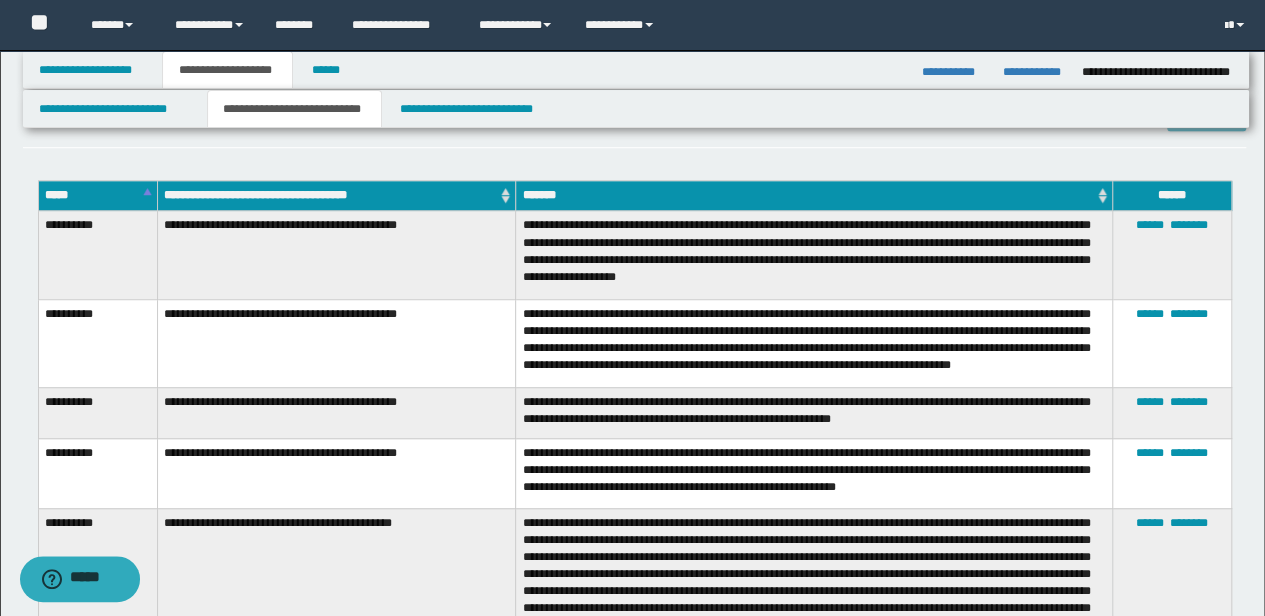 scroll, scrollTop: 529, scrollLeft: 0, axis: vertical 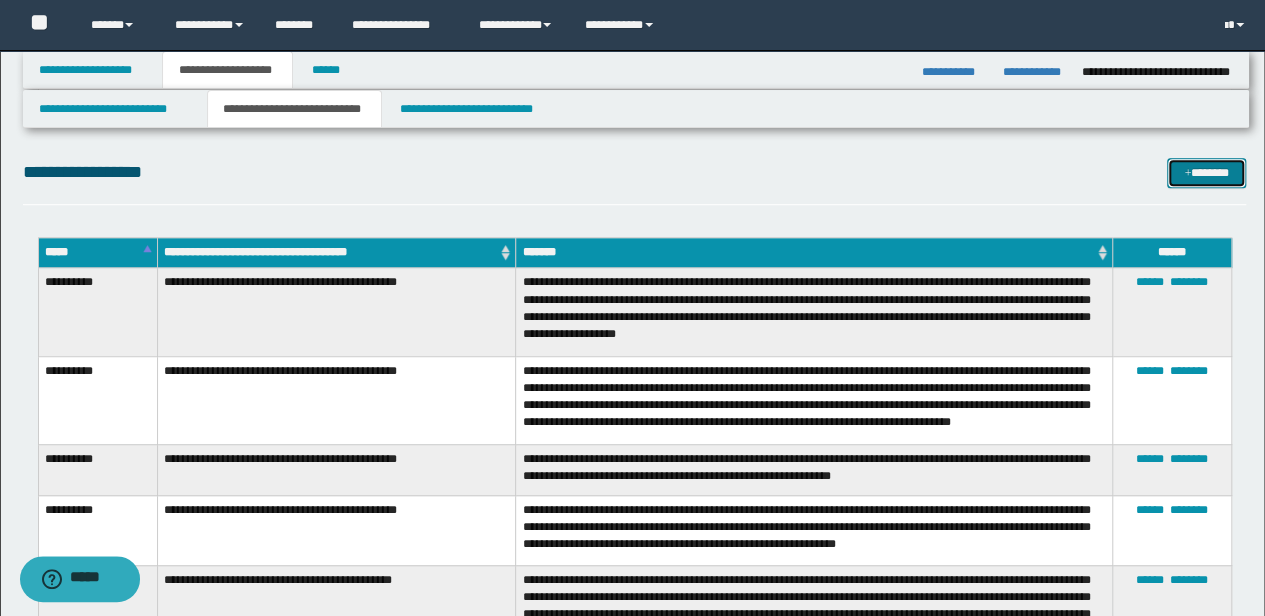 click at bounding box center [1187, 174] 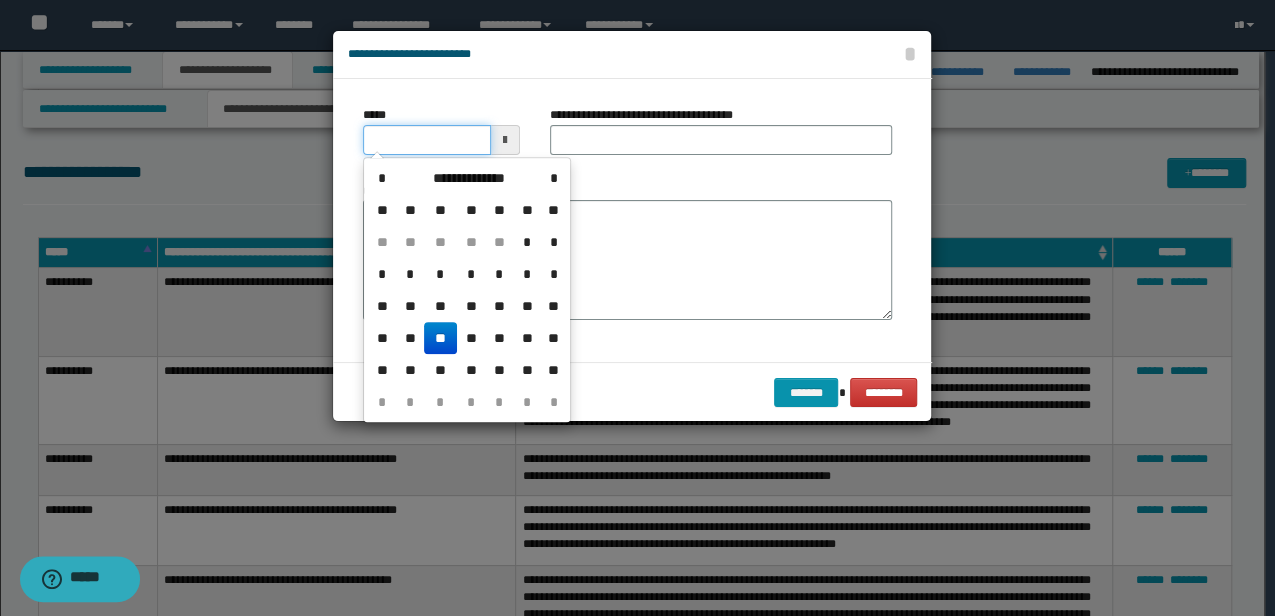 drag, startPoint x: 450, startPoint y: 136, endPoint x: 85, endPoint y: 112, distance: 365.78818 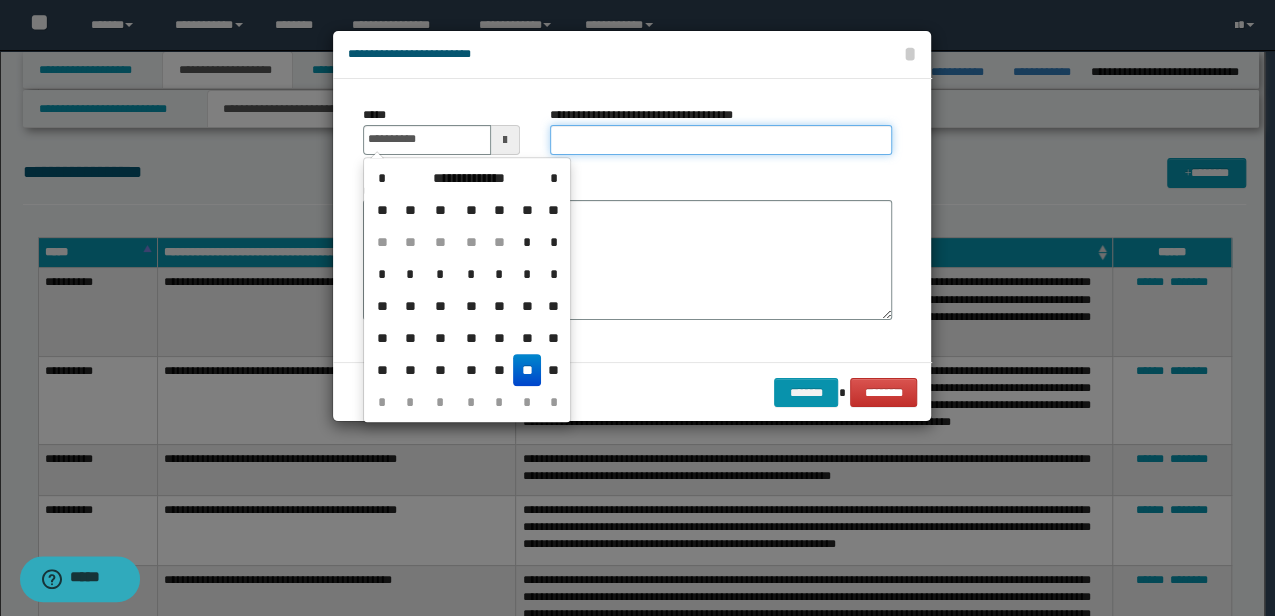 type on "**********" 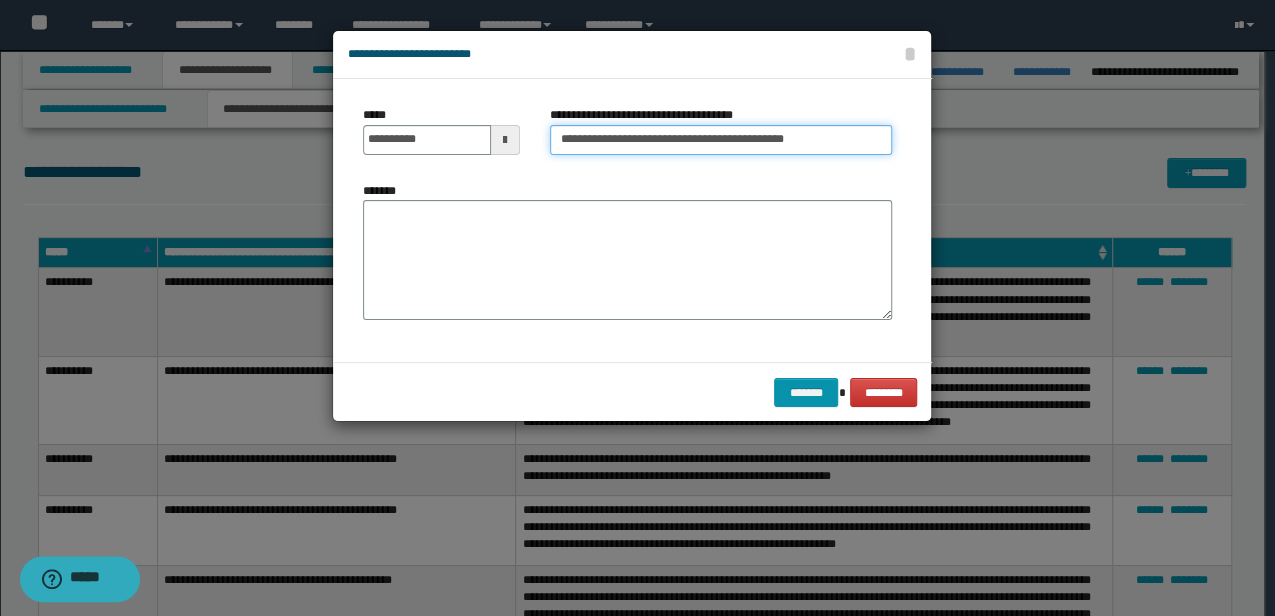 drag, startPoint x: 848, startPoint y: 136, endPoint x: 776, endPoint y: 139, distance: 72.06247 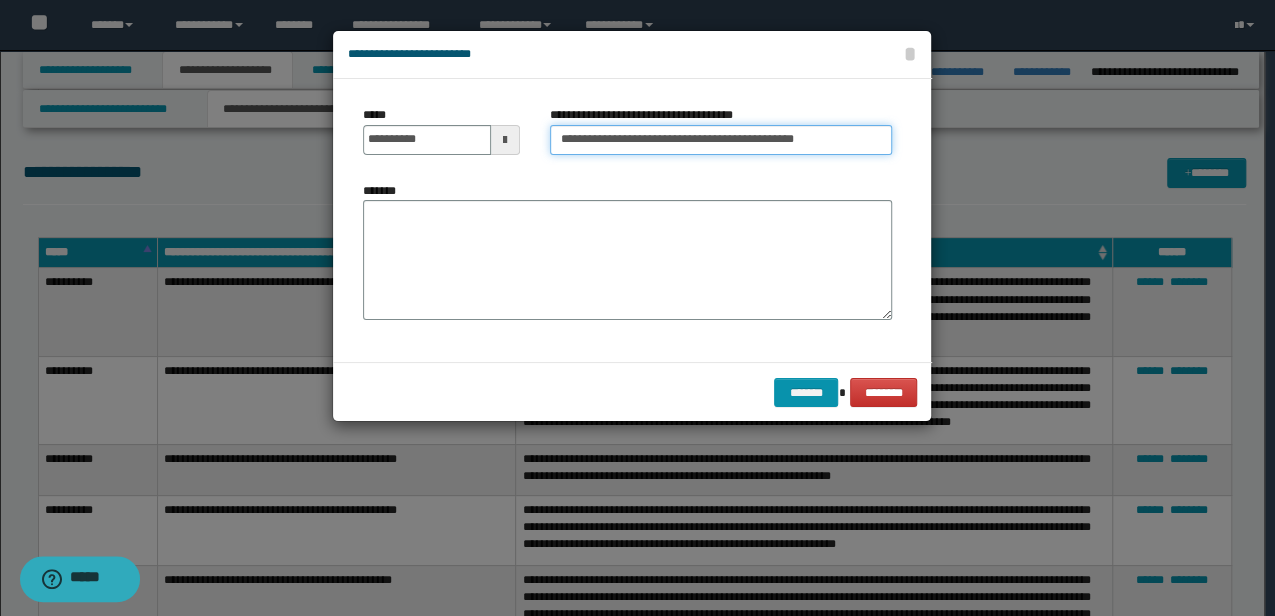 type on "**********" 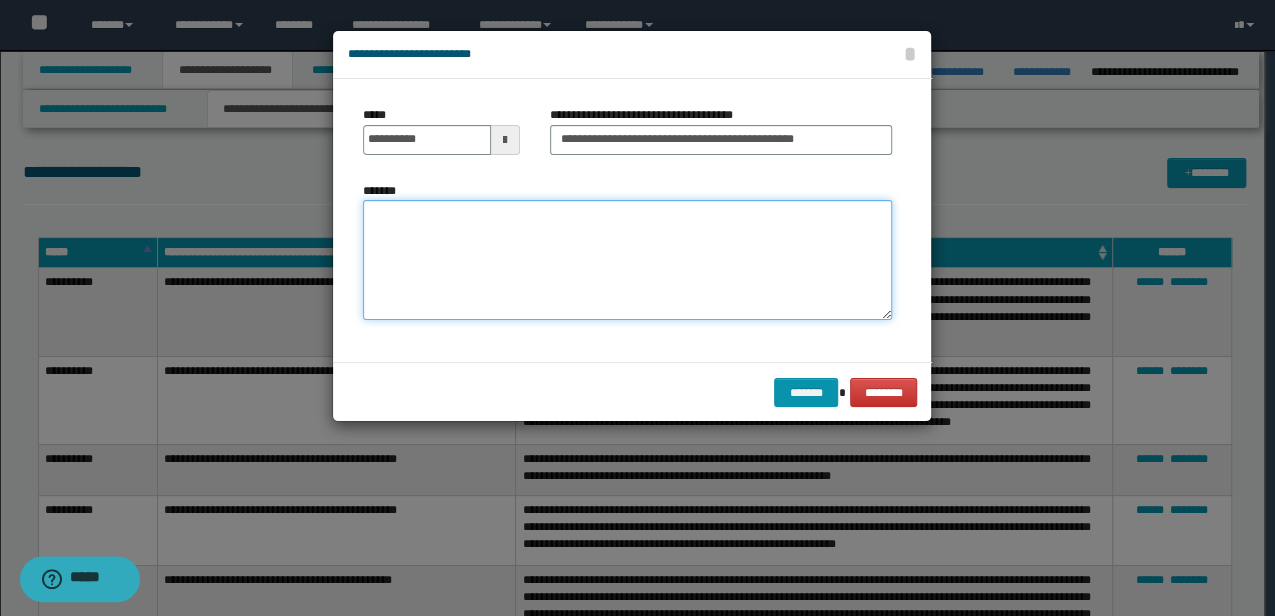 click on "*******" at bounding box center [627, 259] 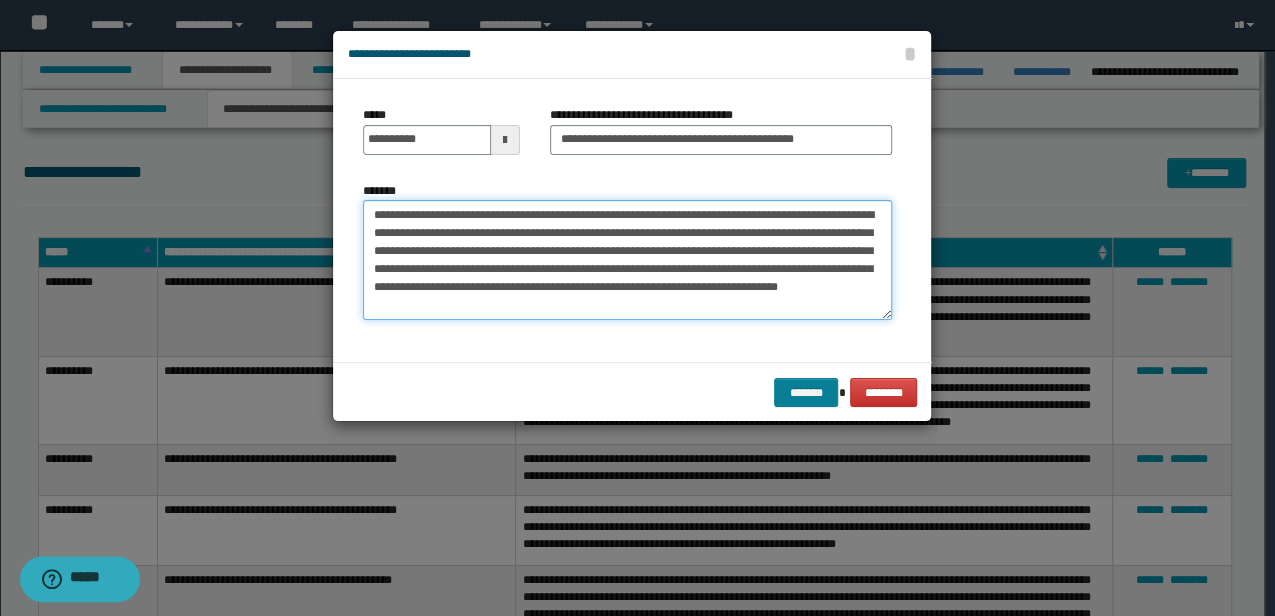 type on "**********" 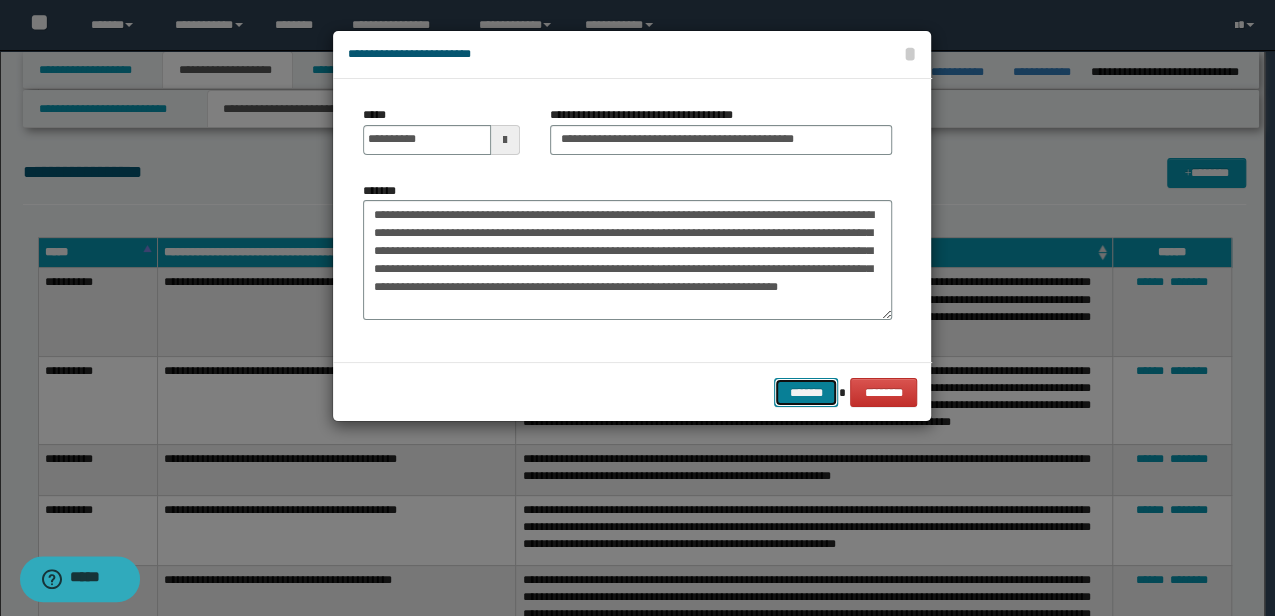 click on "*******" at bounding box center (806, 392) 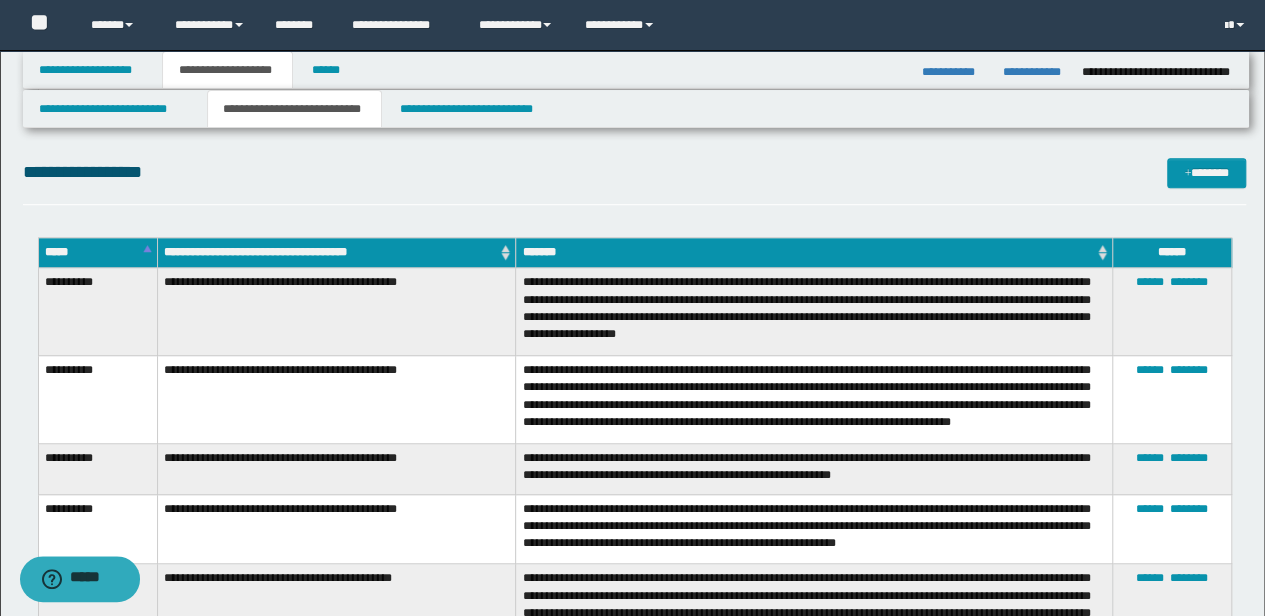 click on "**********" at bounding box center [336, 469] 